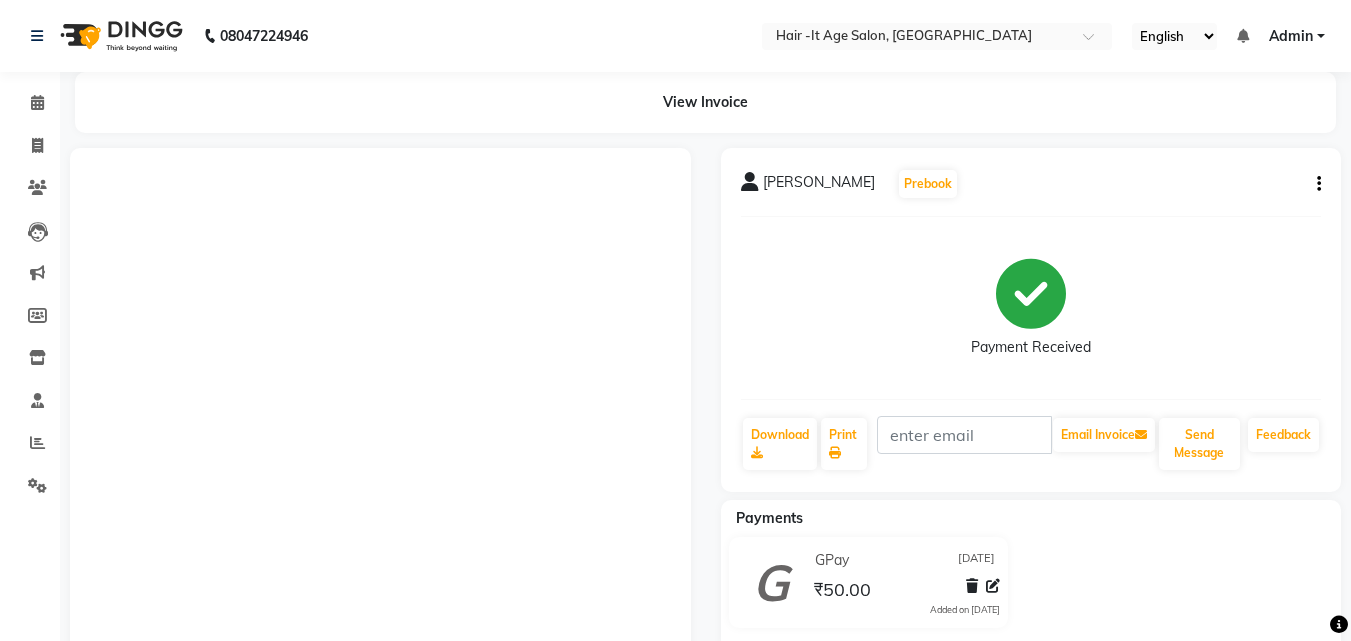 scroll, scrollTop: 0, scrollLeft: 0, axis: both 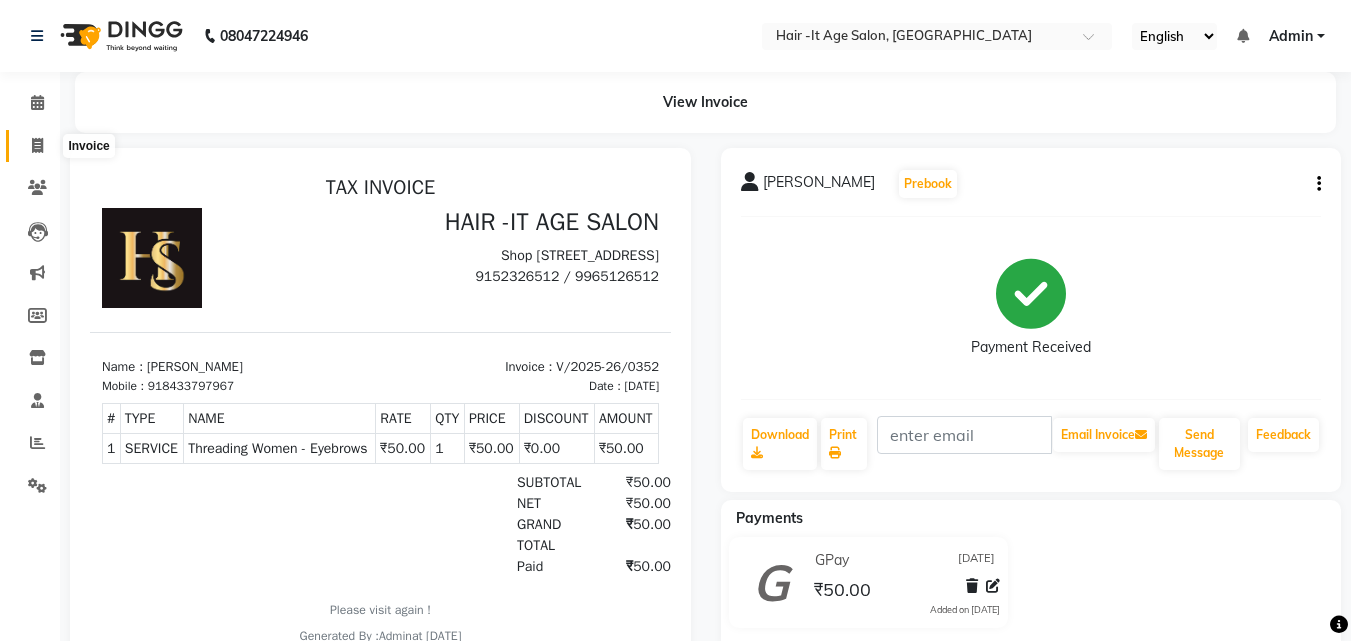 click 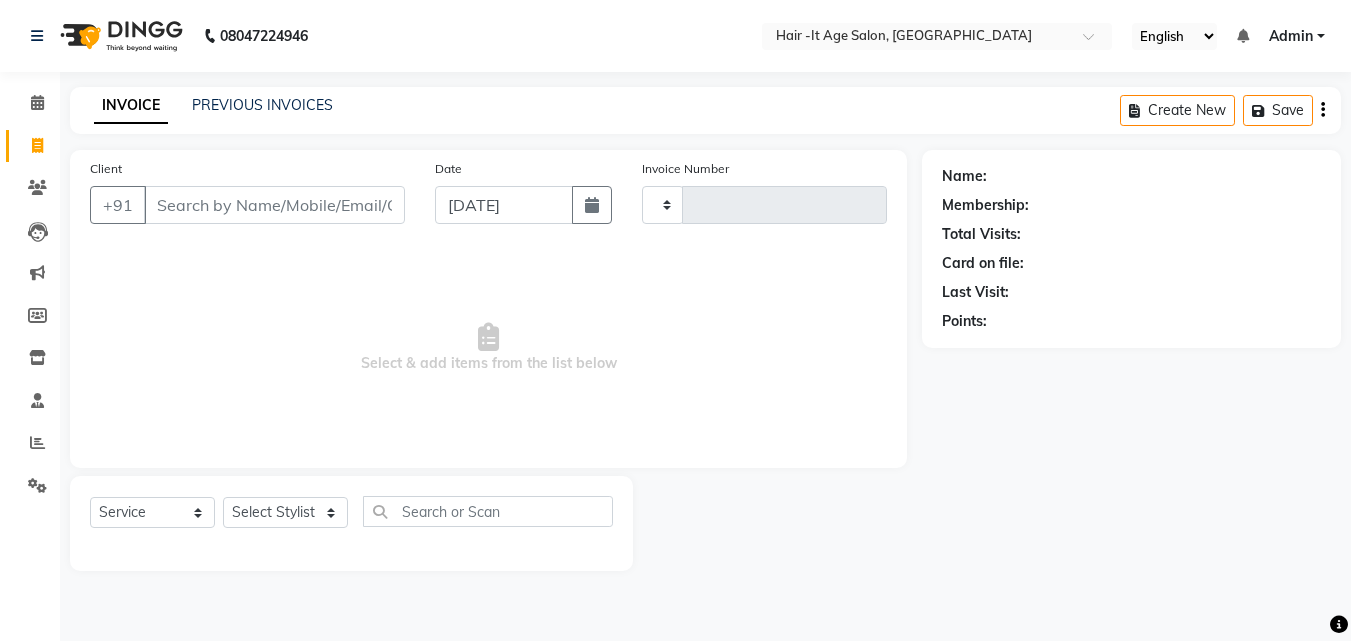 type on "0353" 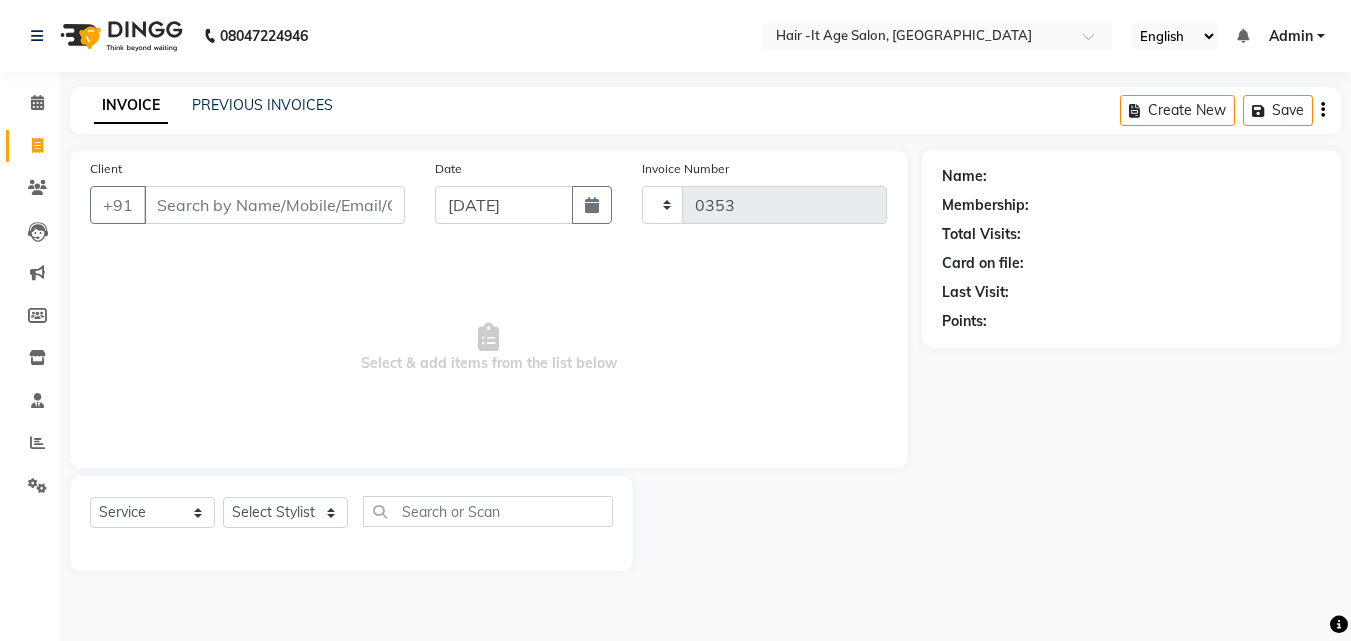 select on "6618" 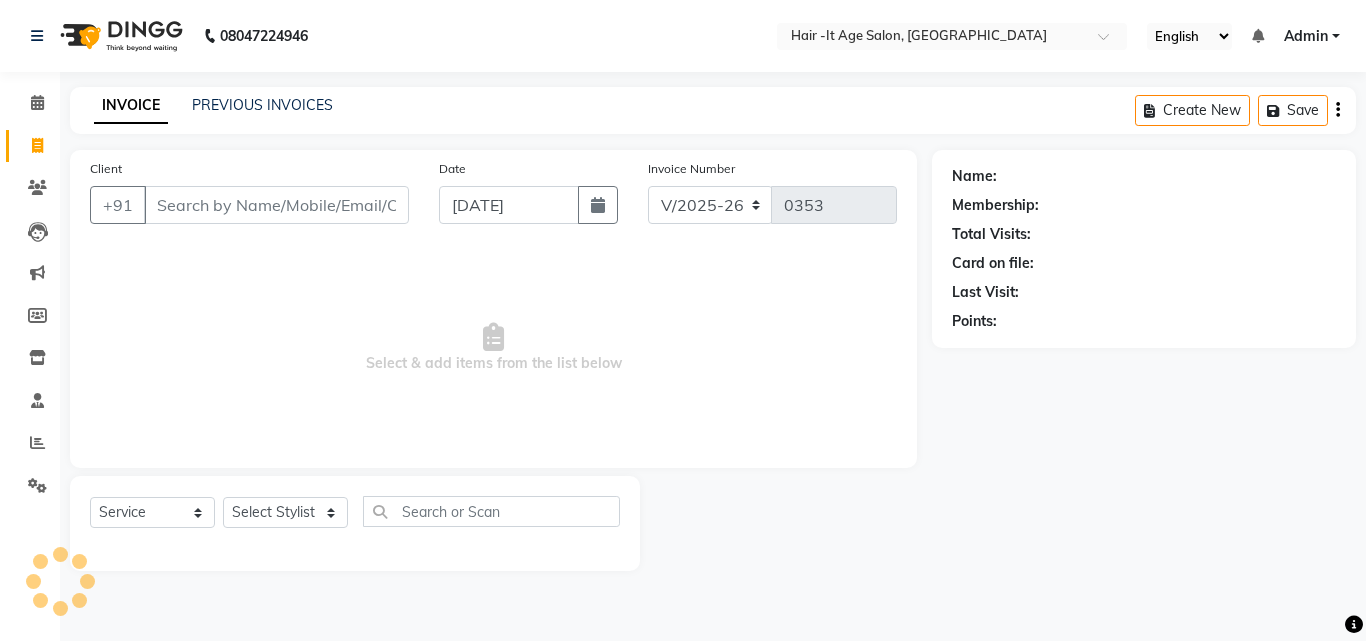 click on "Client" at bounding box center [276, 205] 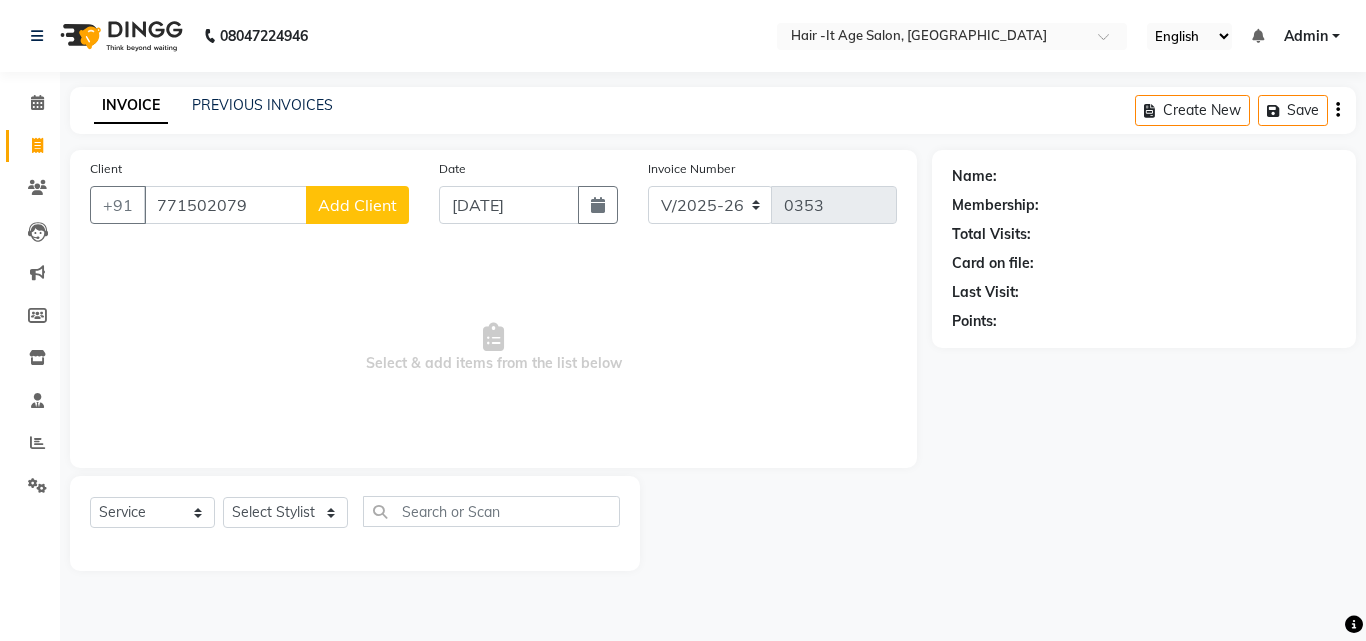 click on "771502079" at bounding box center (225, 205) 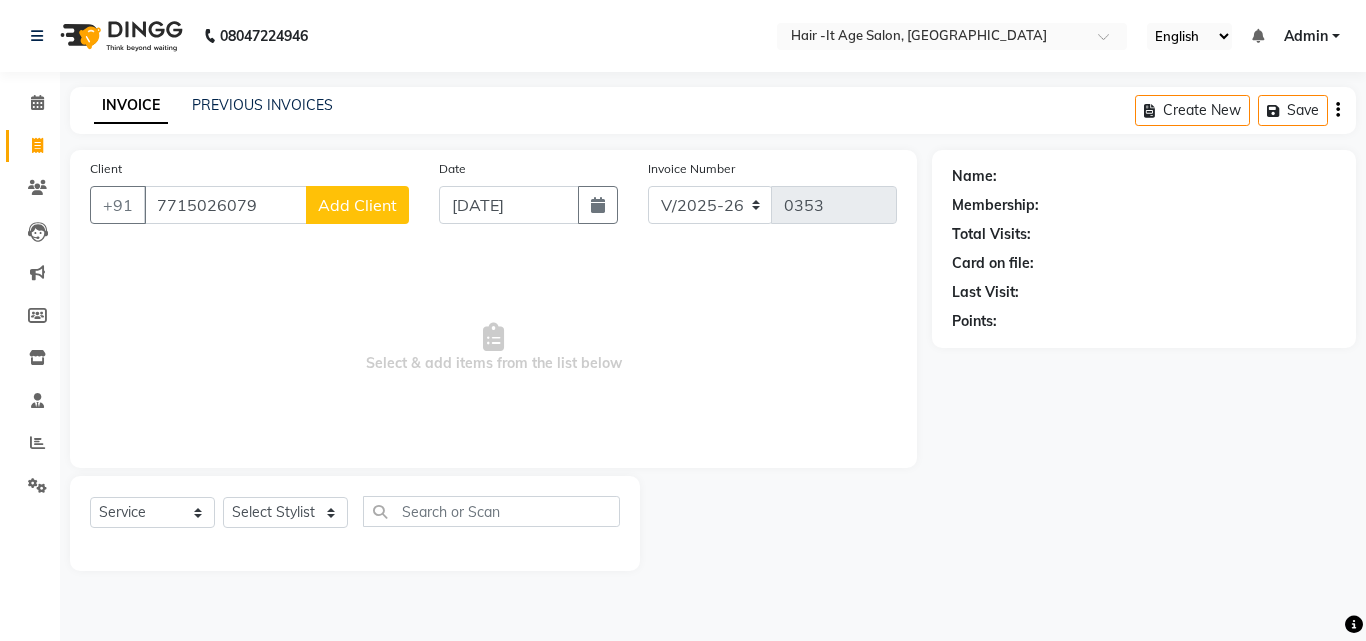 type on "7715026079" 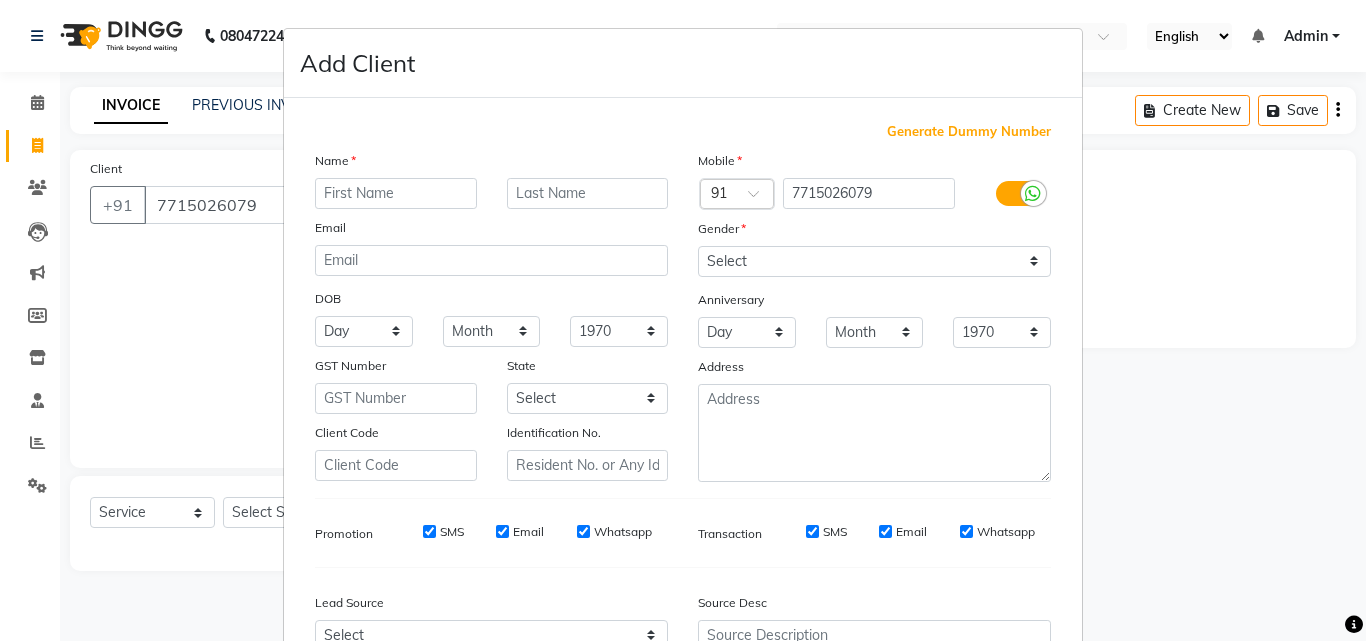 click at bounding box center (396, 193) 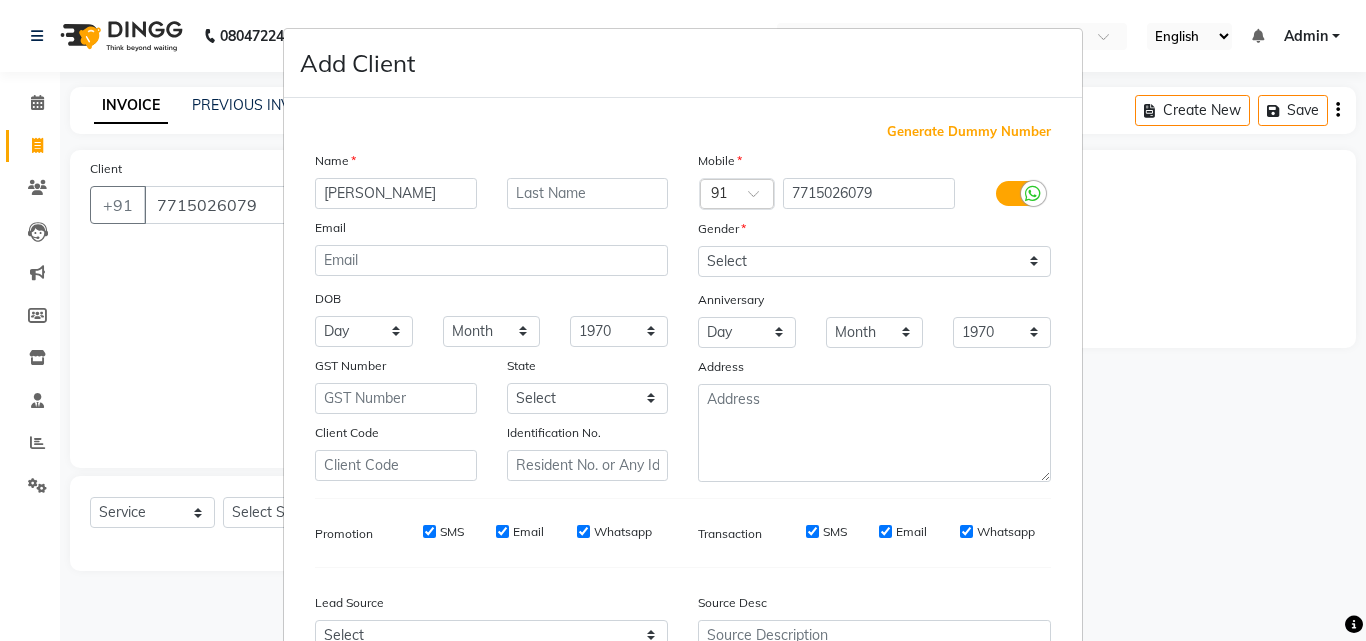 type on "[PERSON_NAME]" 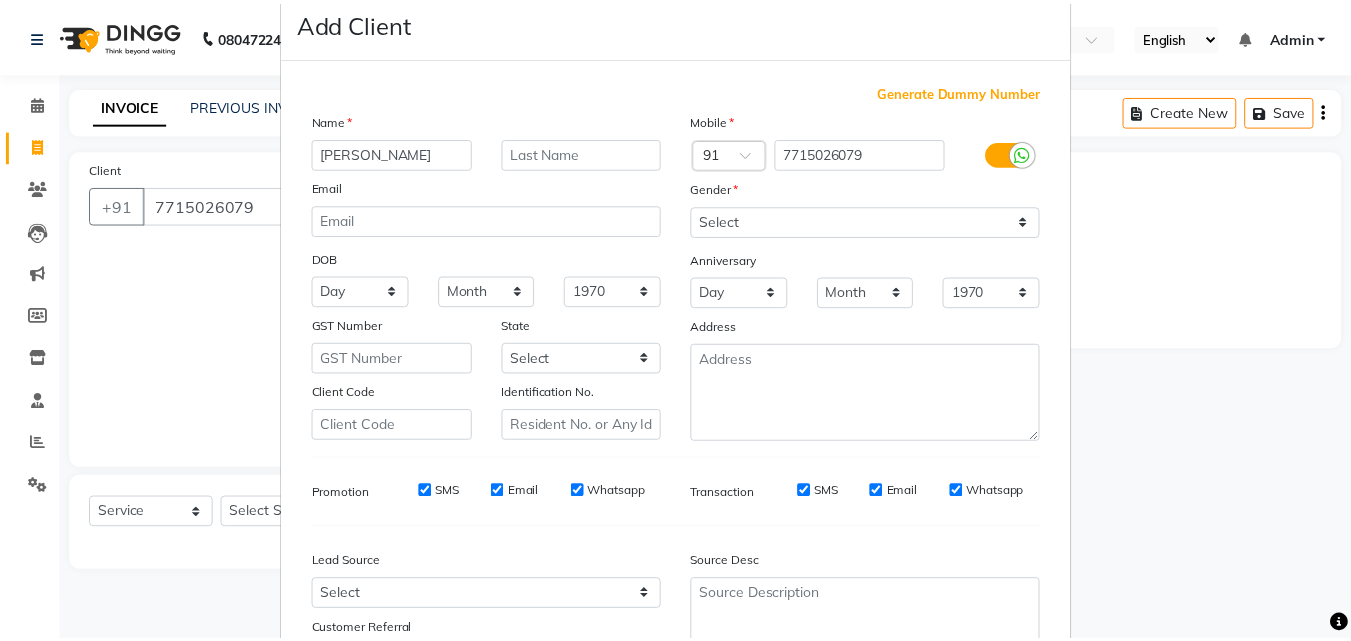 scroll, scrollTop: 208, scrollLeft: 0, axis: vertical 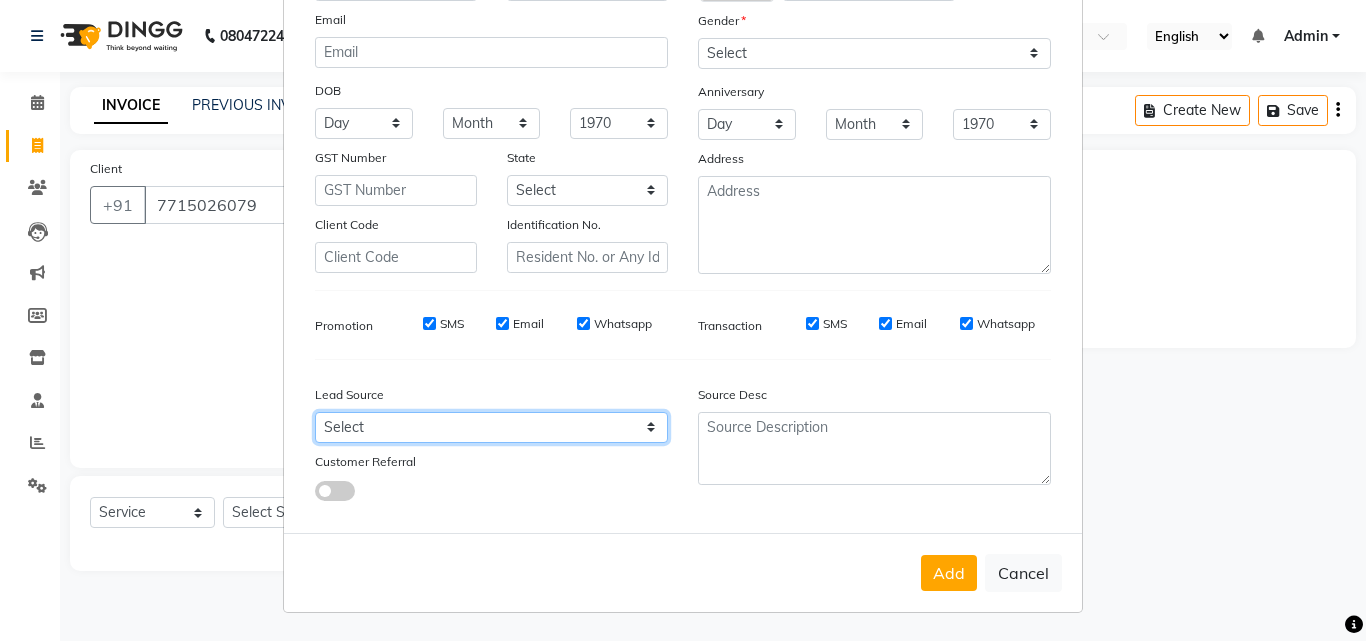 click on "Select Walk-in Referral Internet Friend Word of Mouth Advertisement Facebook JustDial Google Other" at bounding box center [491, 427] 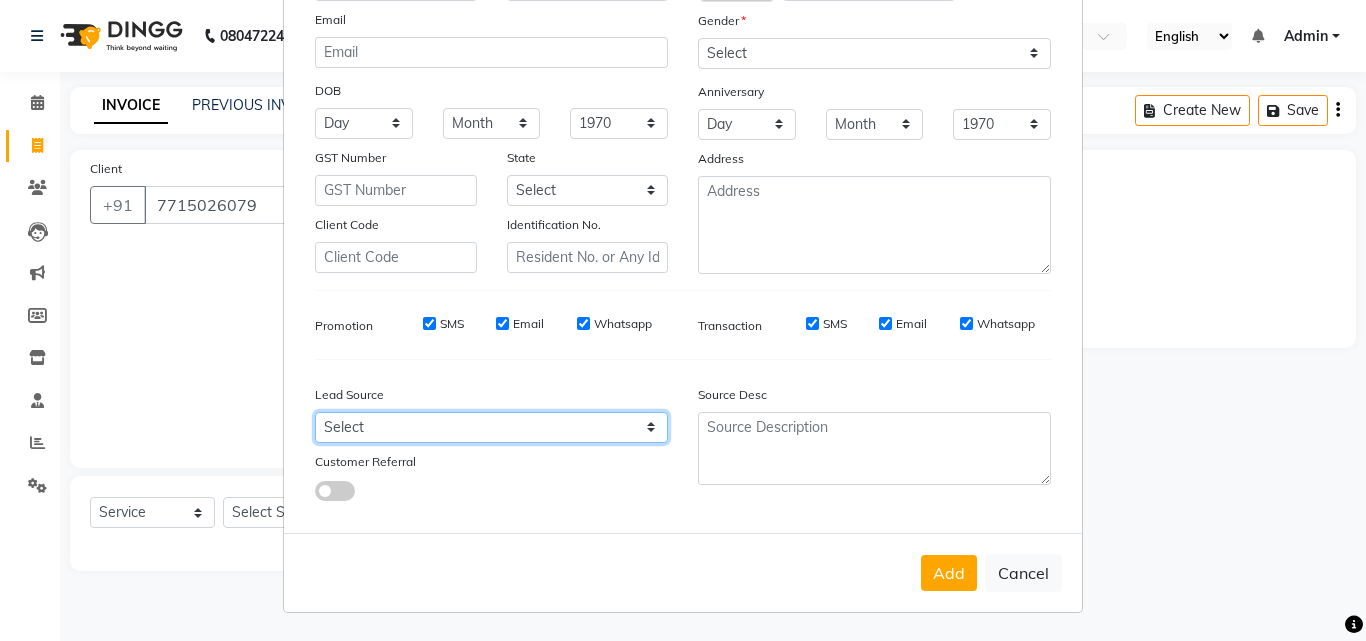 select on "46890" 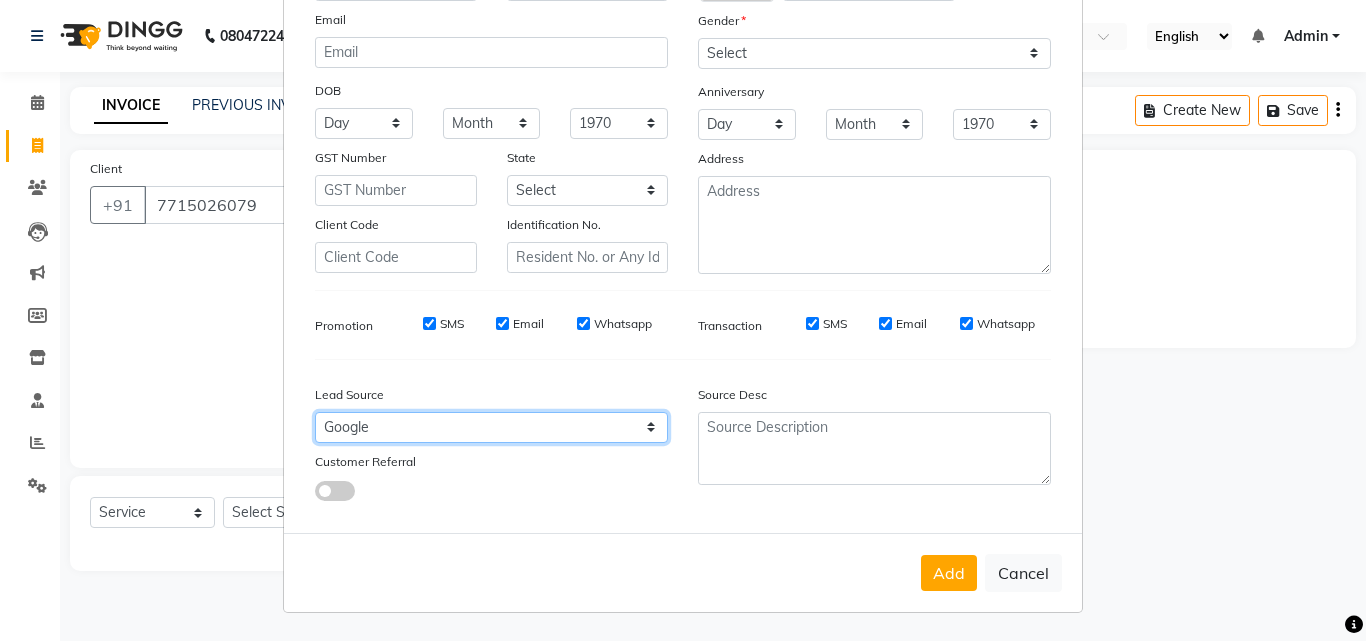 click on "Select Walk-in Referral Internet Friend Word of Mouth Advertisement Facebook JustDial Google Other" at bounding box center (491, 427) 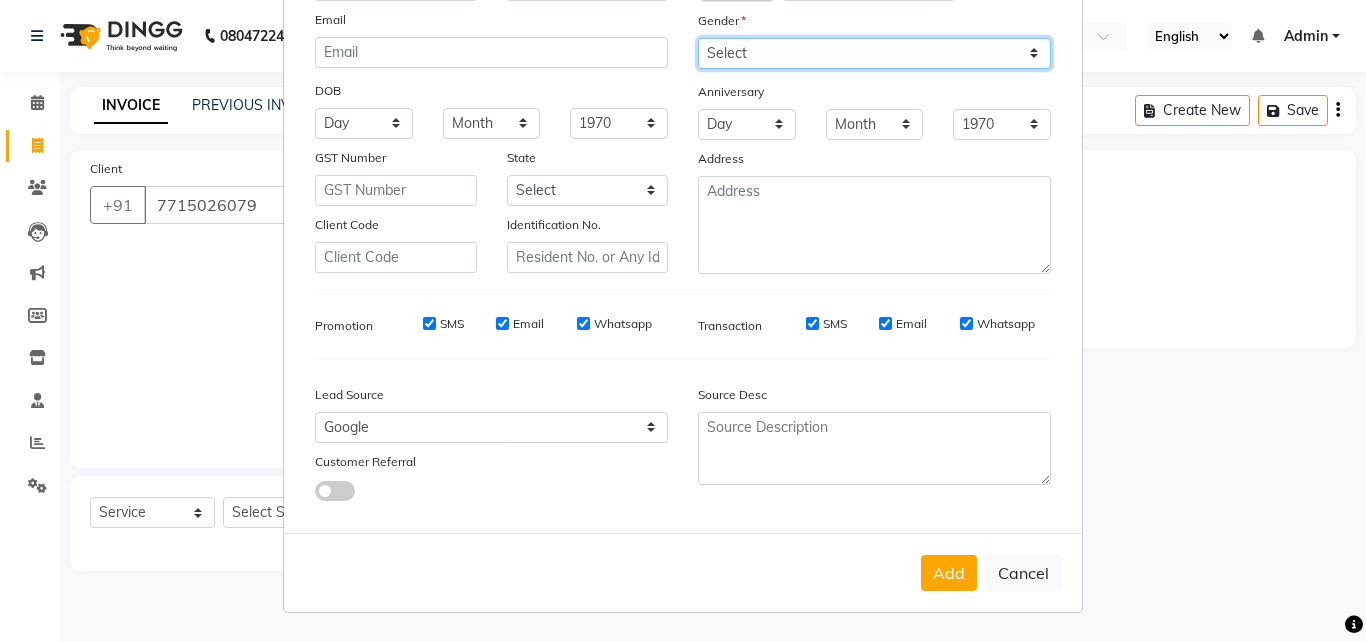 click on "Select [DEMOGRAPHIC_DATA] [DEMOGRAPHIC_DATA] Other Prefer Not To Say" at bounding box center [874, 53] 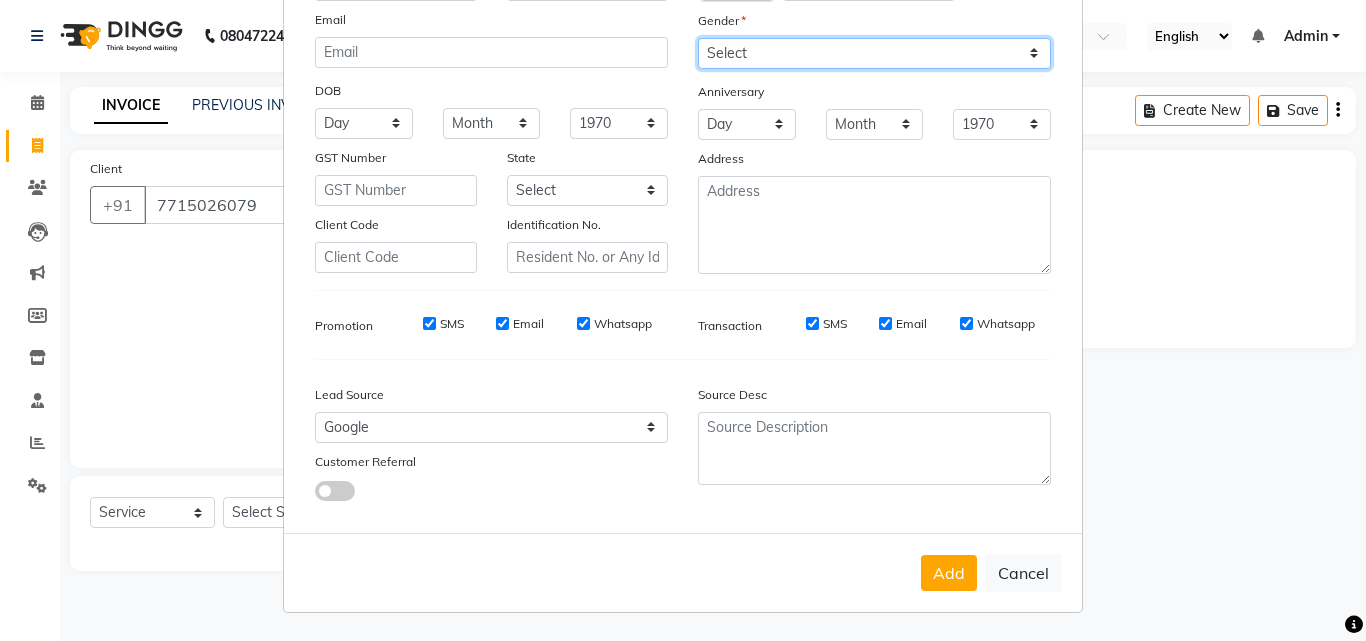select on "[DEMOGRAPHIC_DATA]" 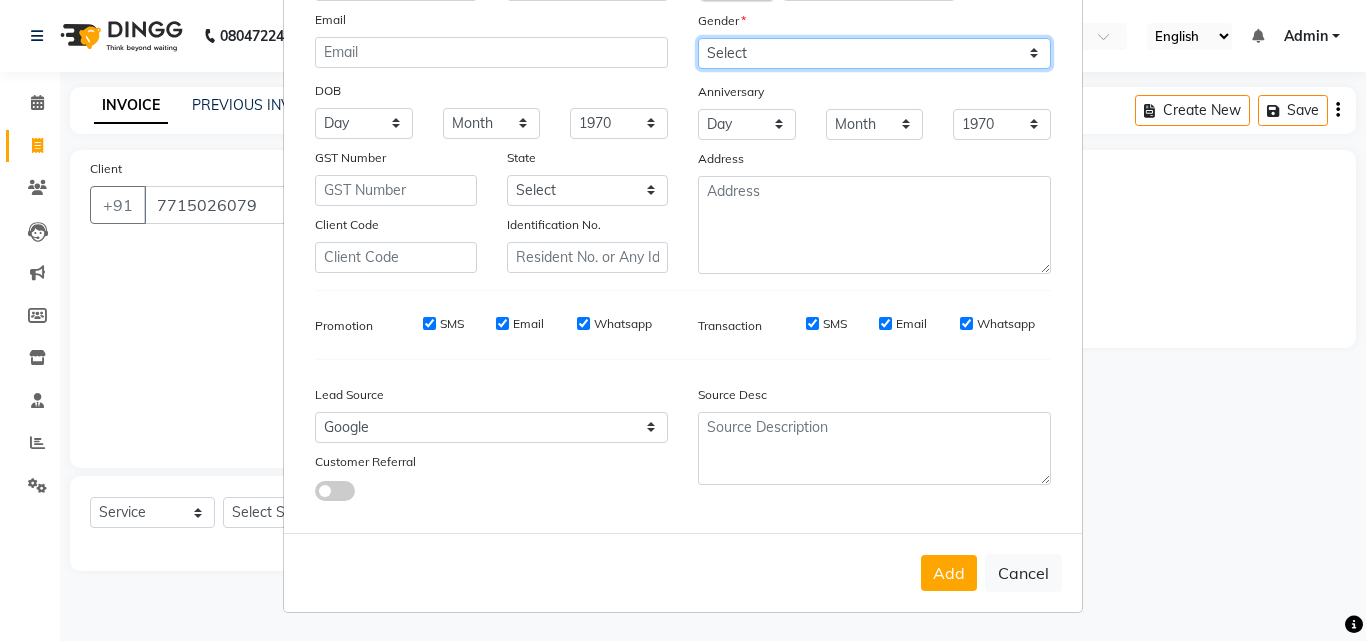 click on "Select [DEMOGRAPHIC_DATA] [DEMOGRAPHIC_DATA] Other Prefer Not To Say" at bounding box center [874, 53] 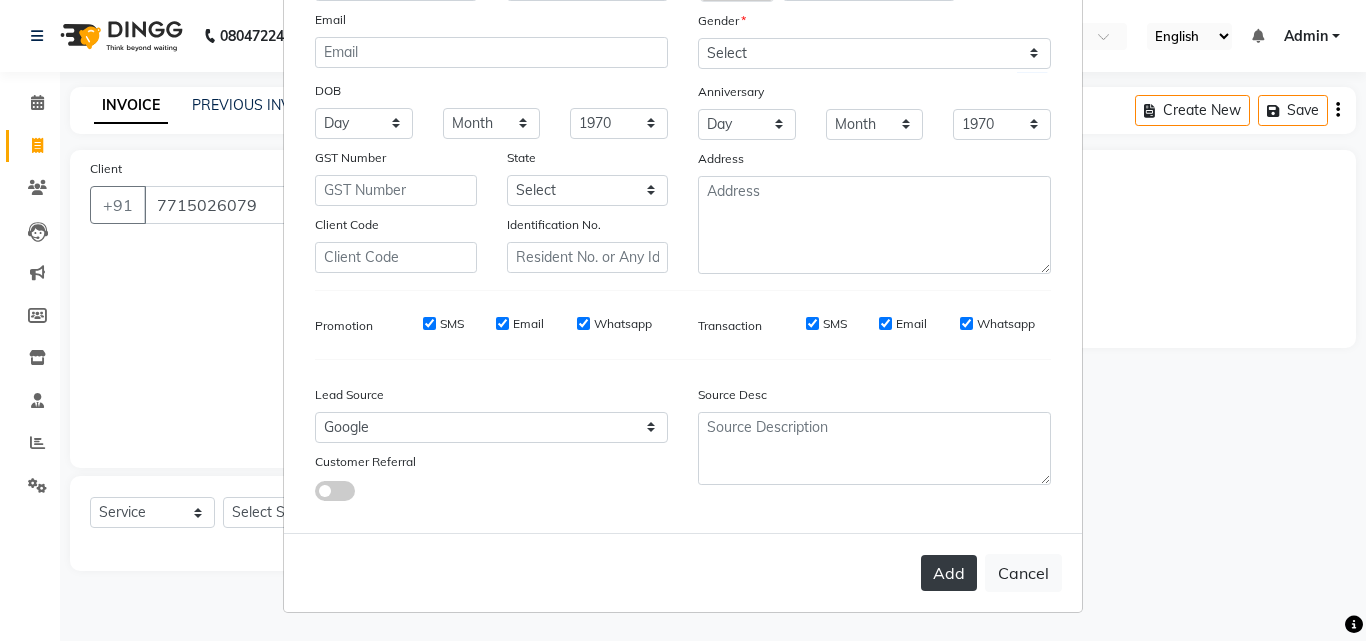 click on "Add" at bounding box center (949, 573) 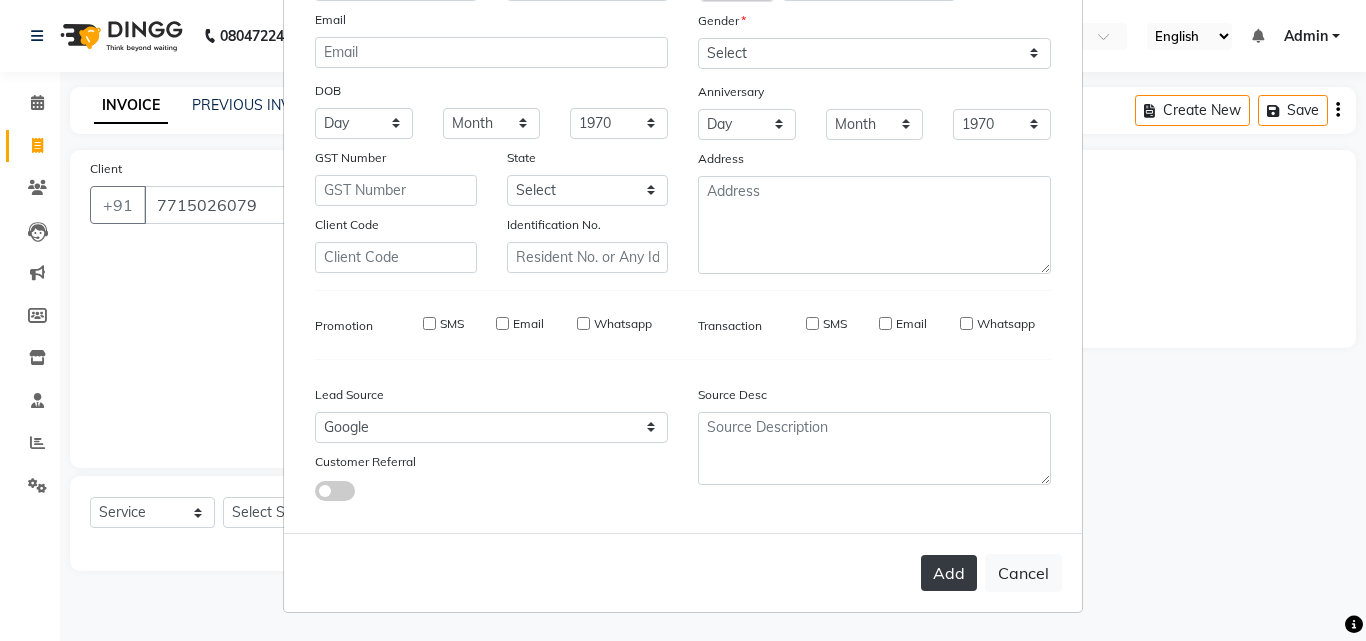 type 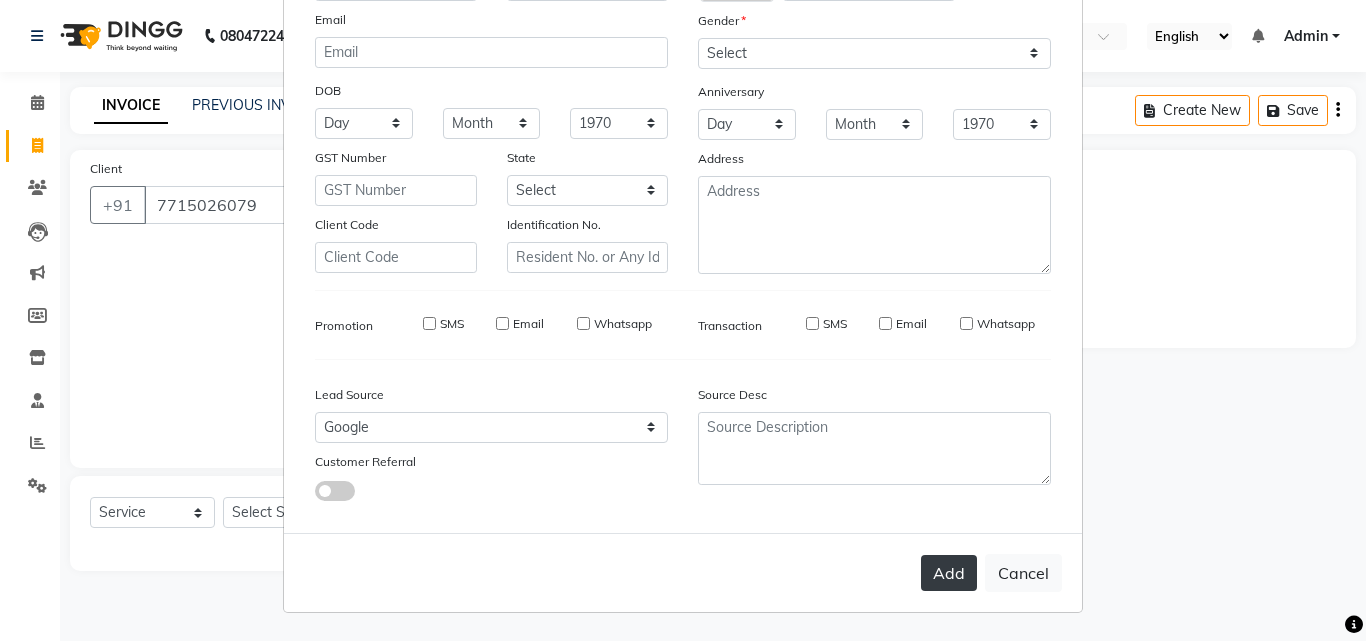 select 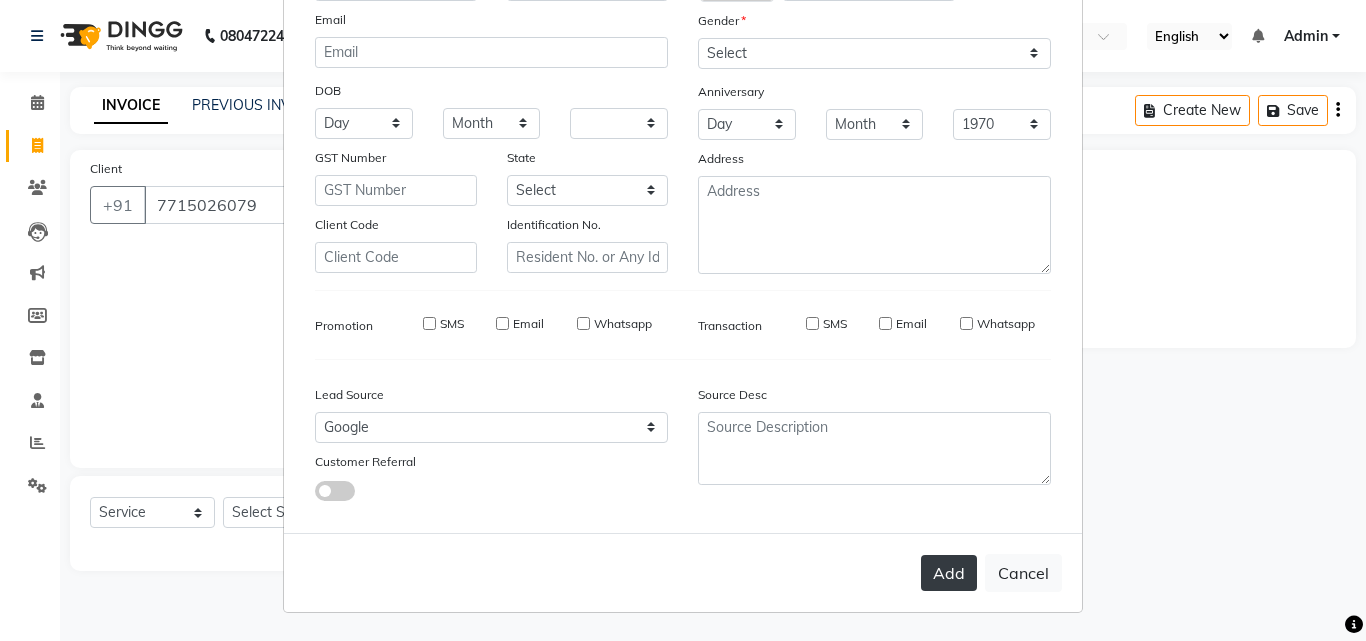 select 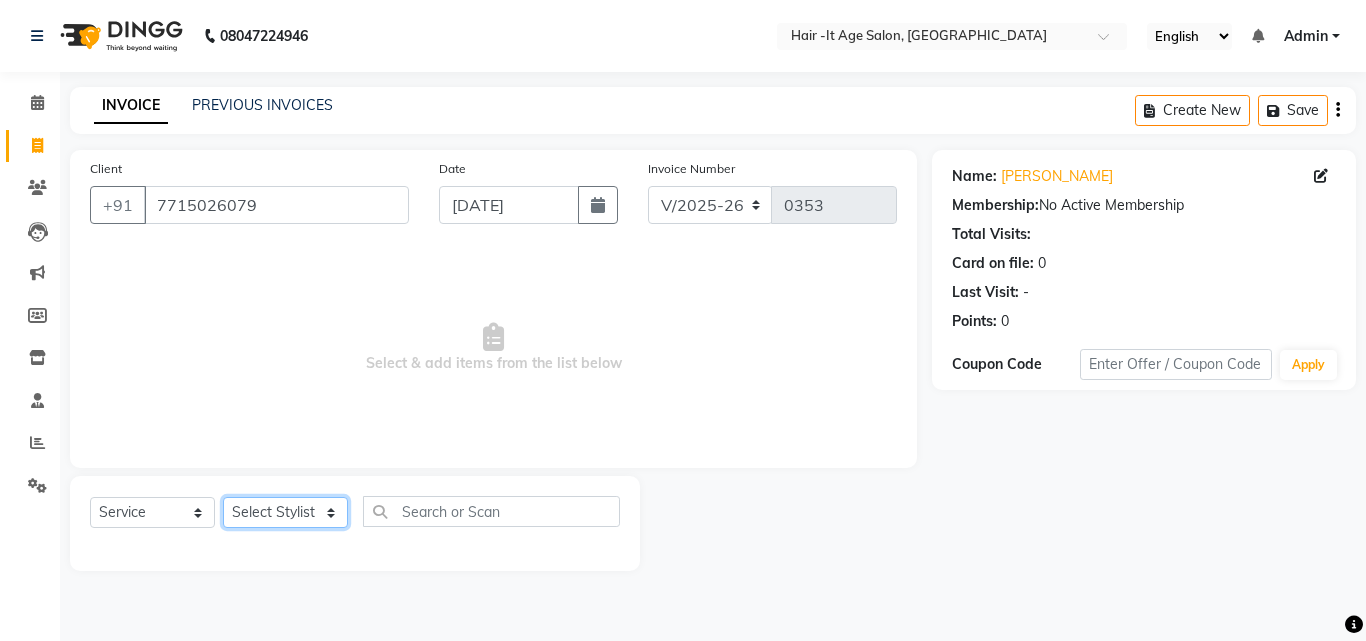 click on "Select Stylist [PERSON_NAME] Ankit [PERSON_NAME] Front Desk Kriteekaa [PERSON_NAME]" 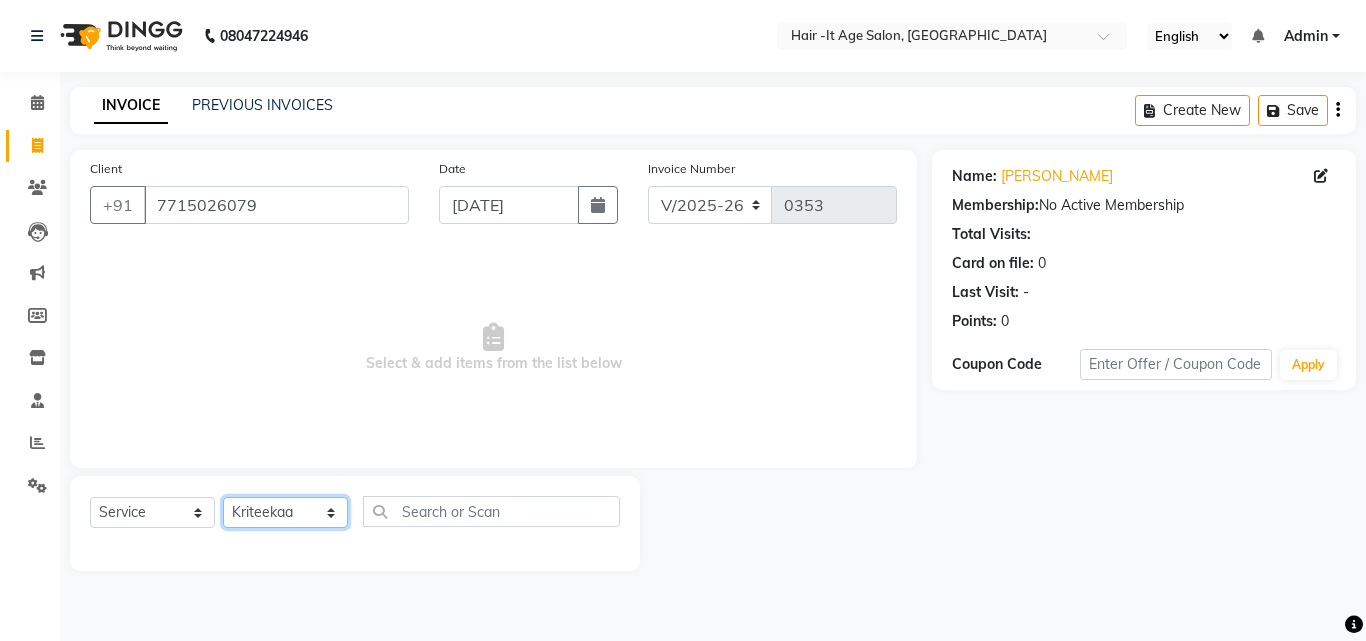 click on "Select Stylist [PERSON_NAME] Ankit [PERSON_NAME] Front Desk Kriteekaa [PERSON_NAME]" 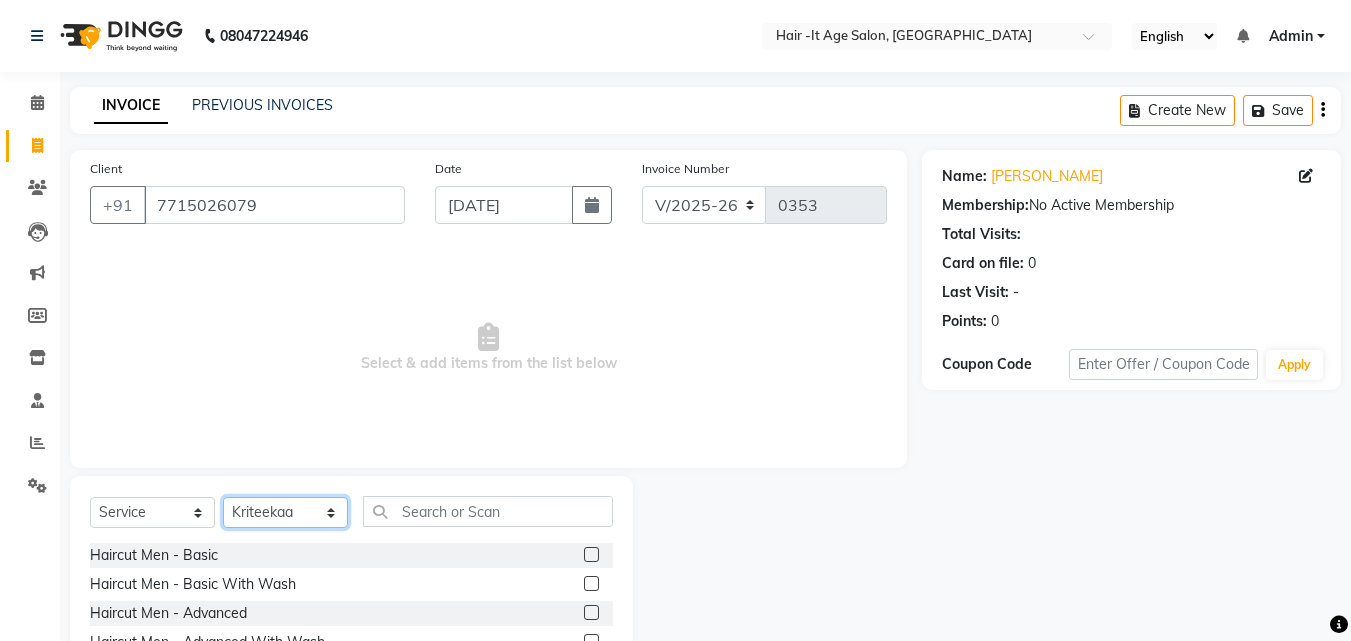 select on "64844" 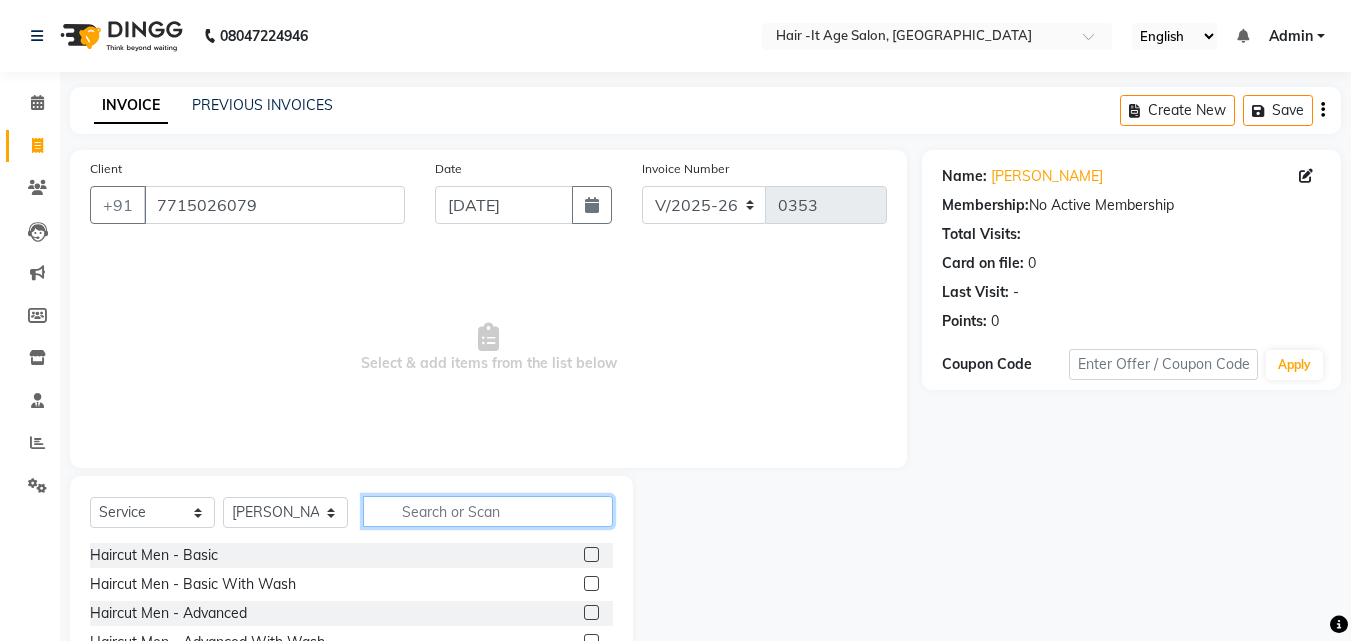 click 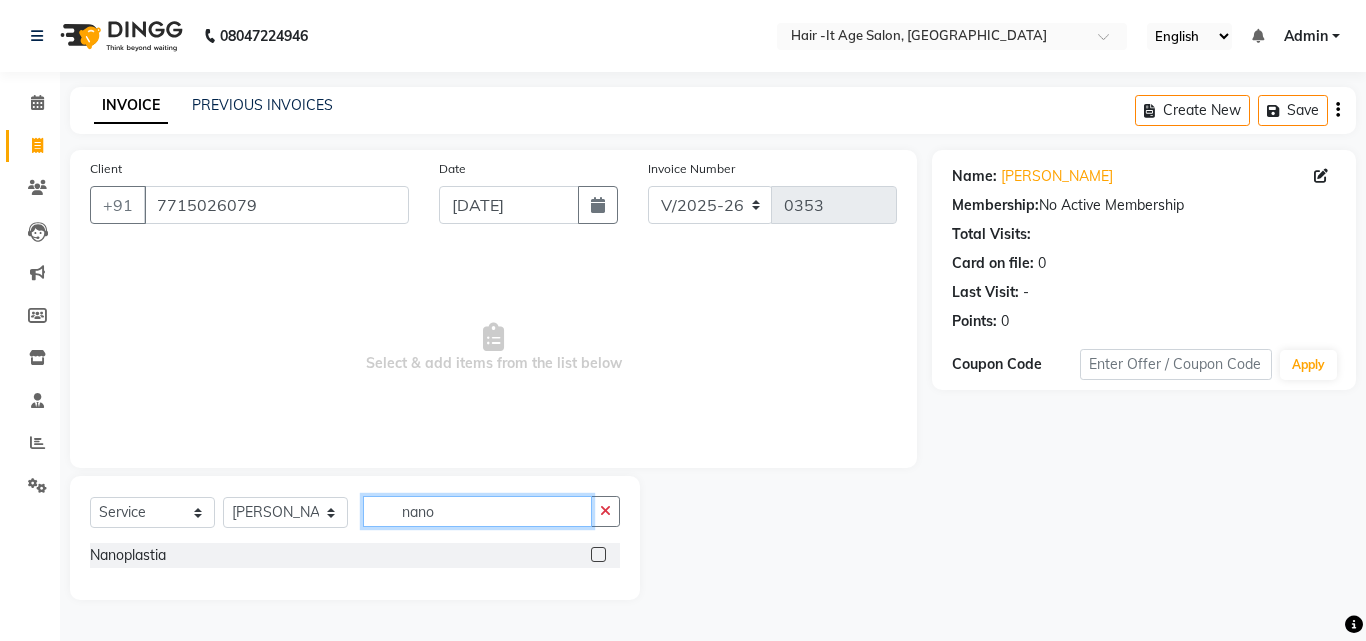 type on "nano" 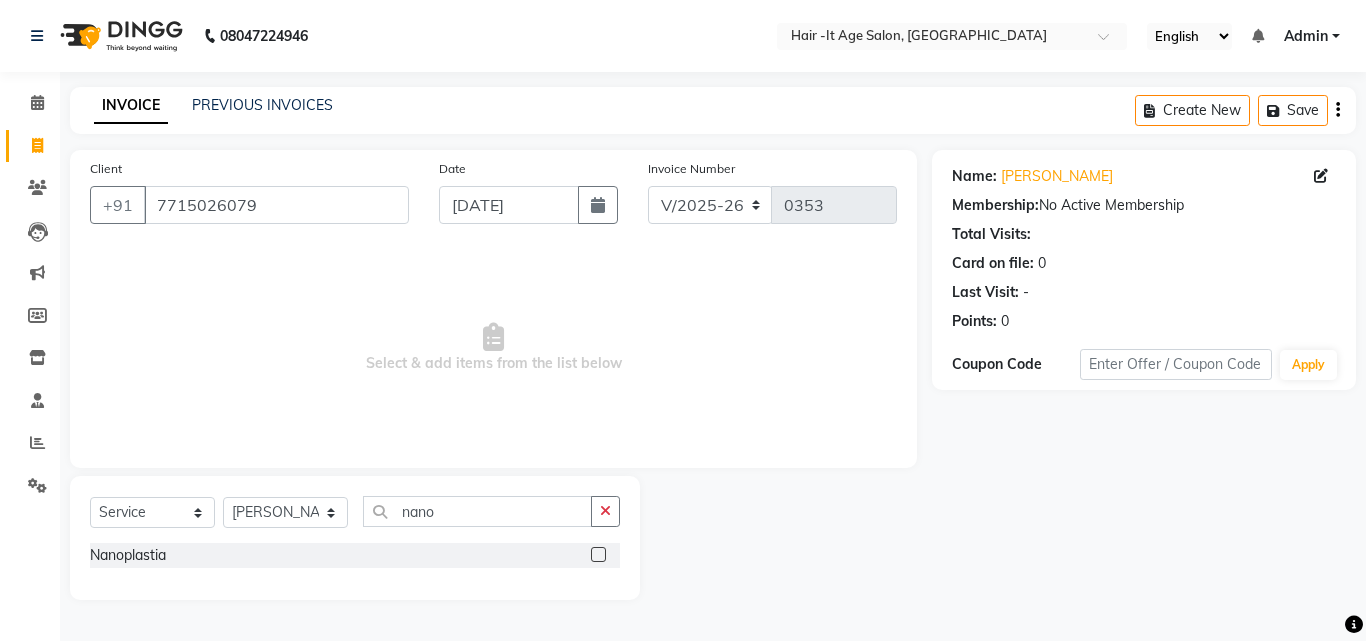 click 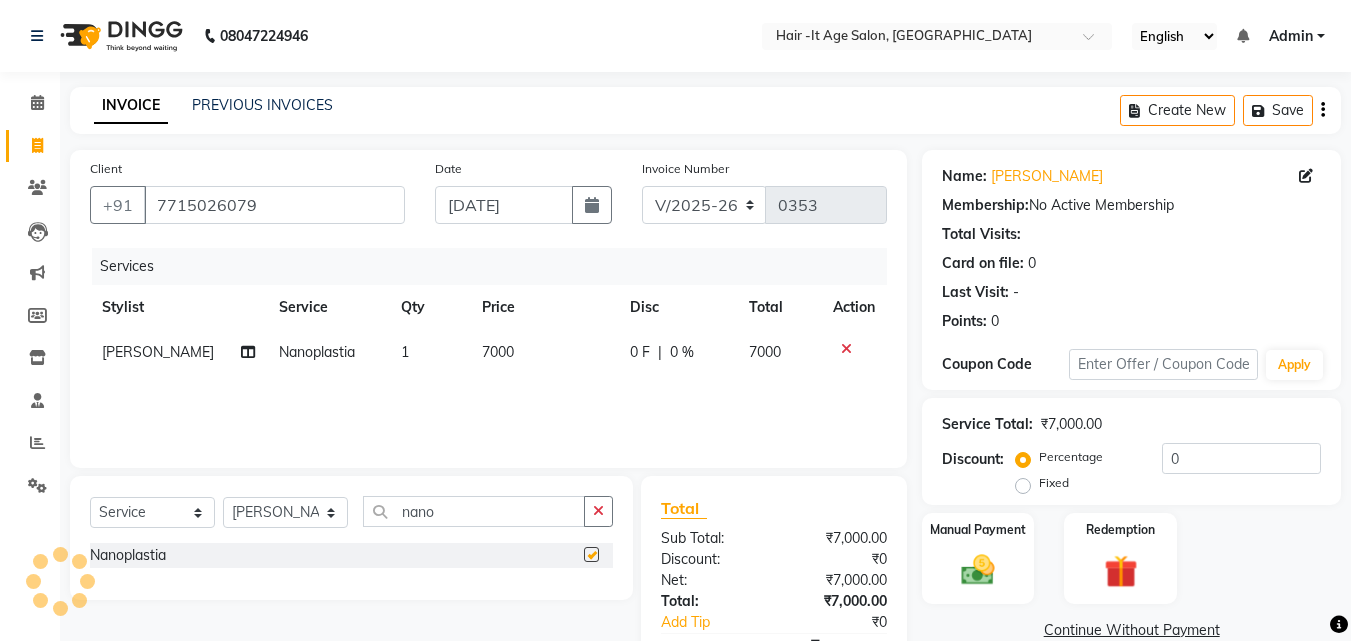 checkbox on "false" 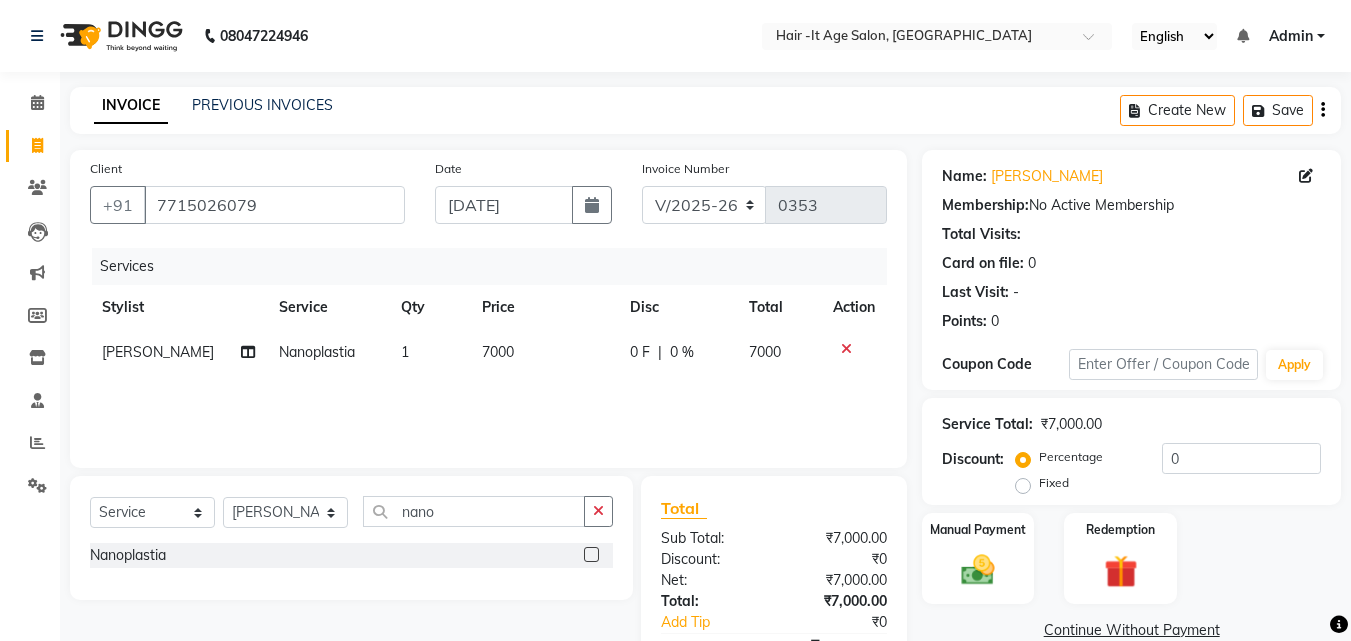 click on "Manual Payment Redemption" 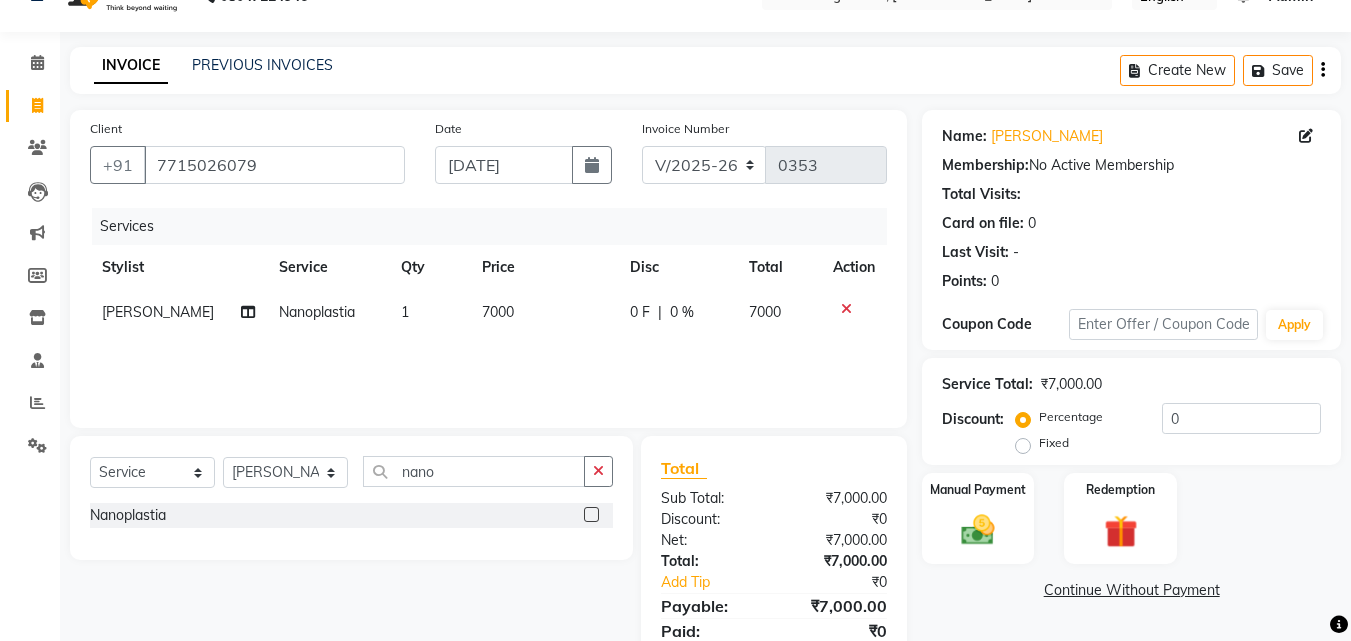 scroll, scrollTop: 80, scrollLeft: 0, axis: vertical 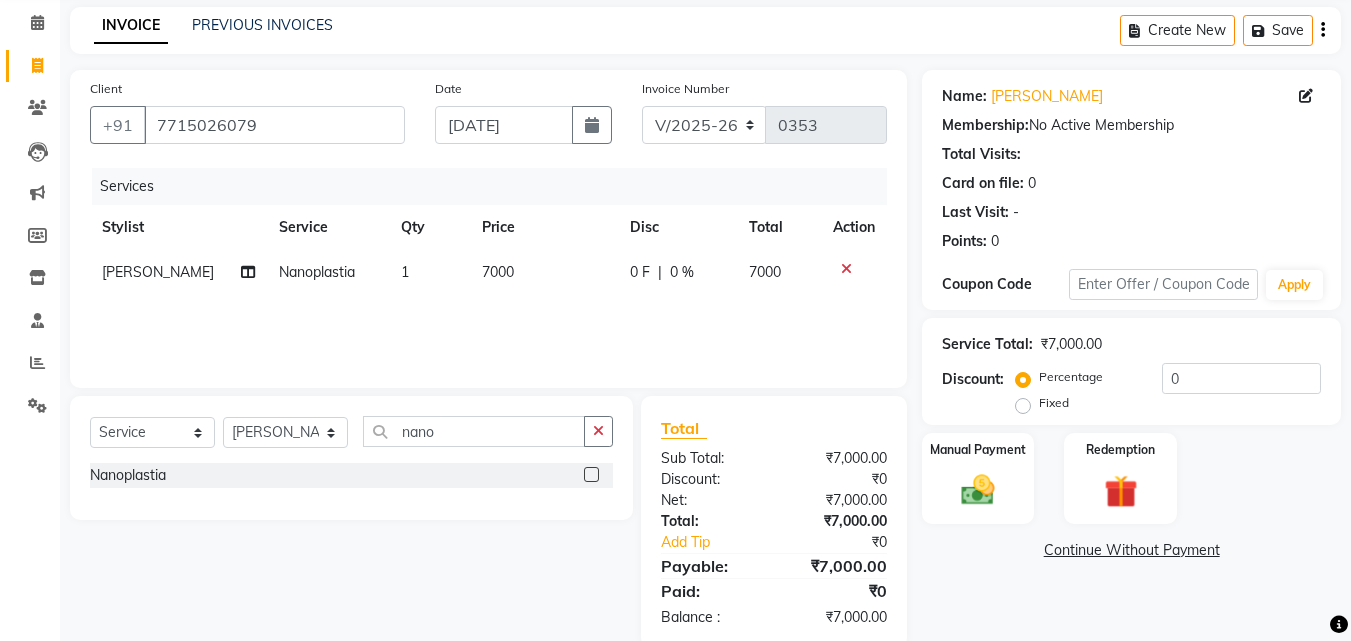 click on "7000" 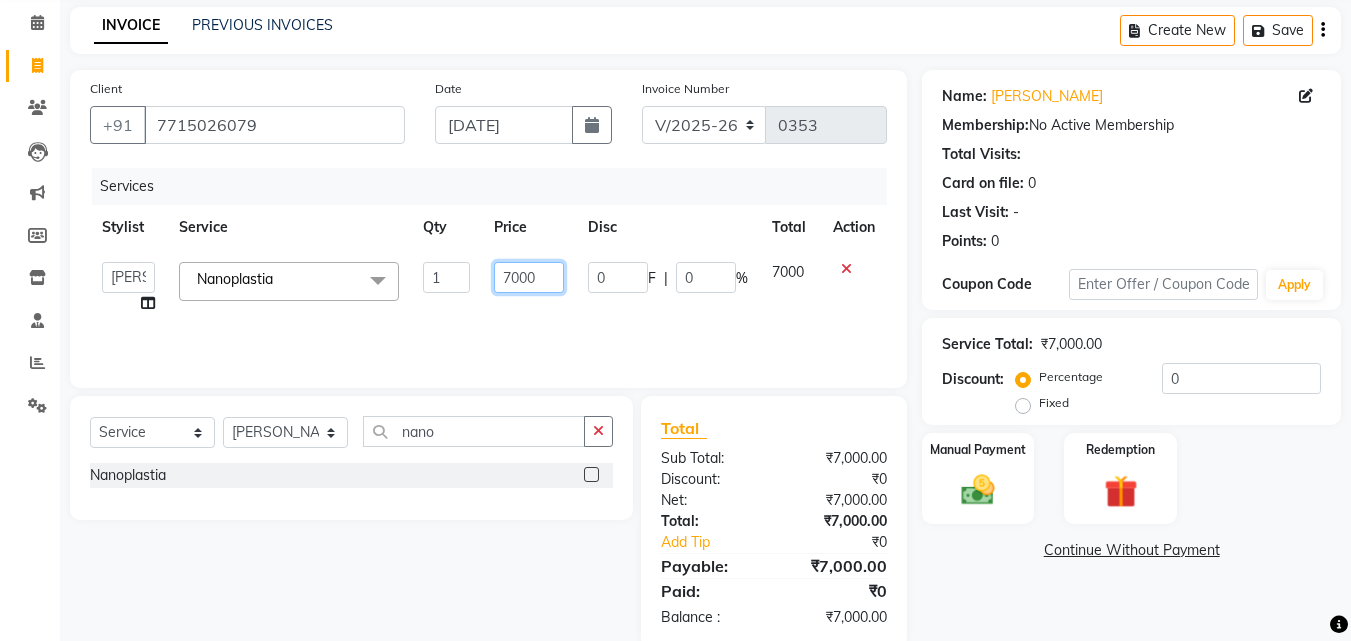 click on "7000" 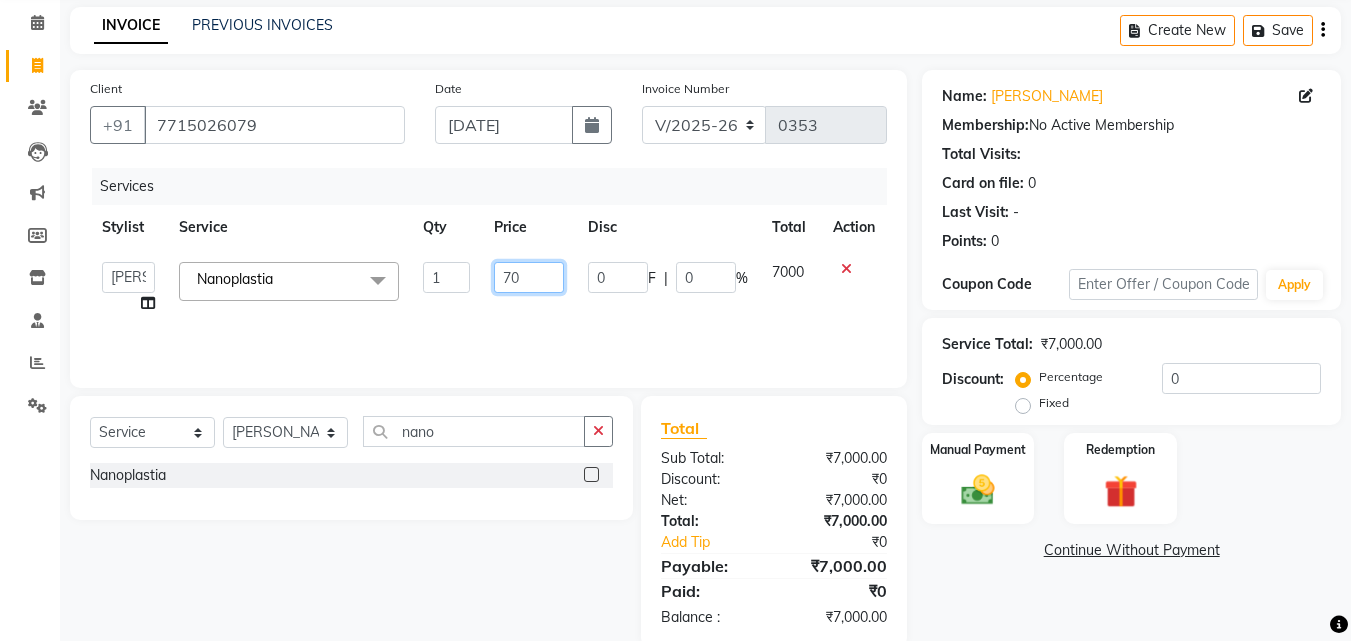 type on "7" 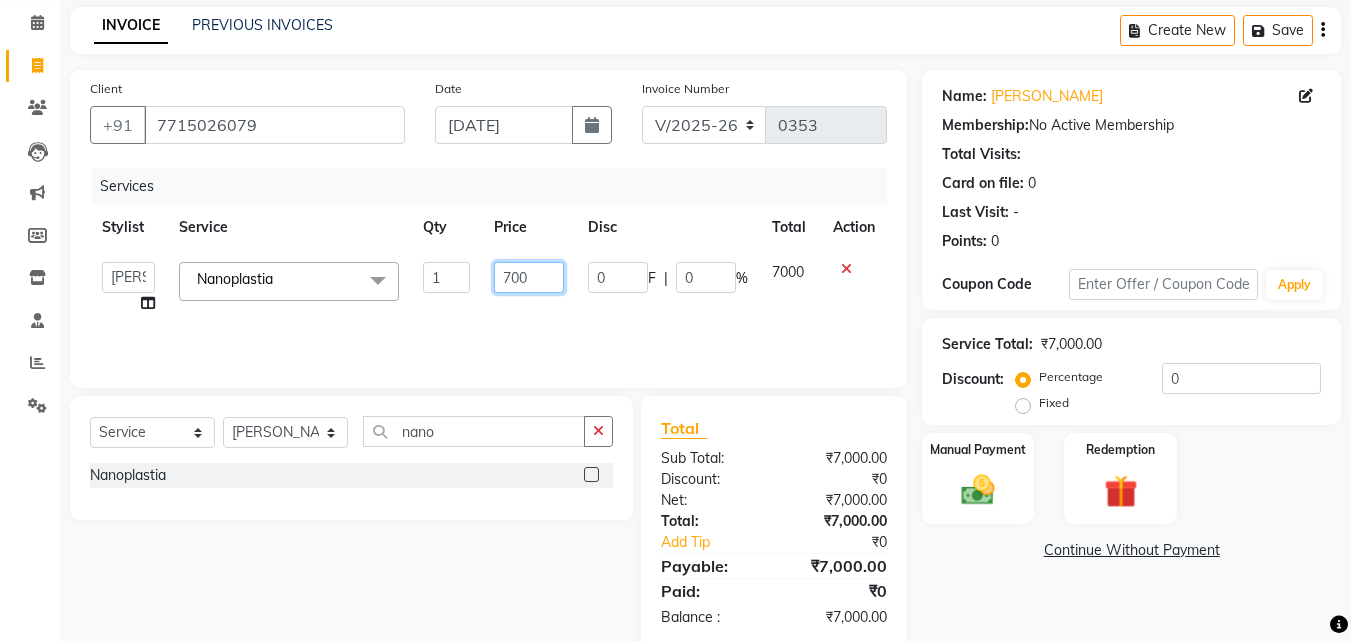 type on "7000" 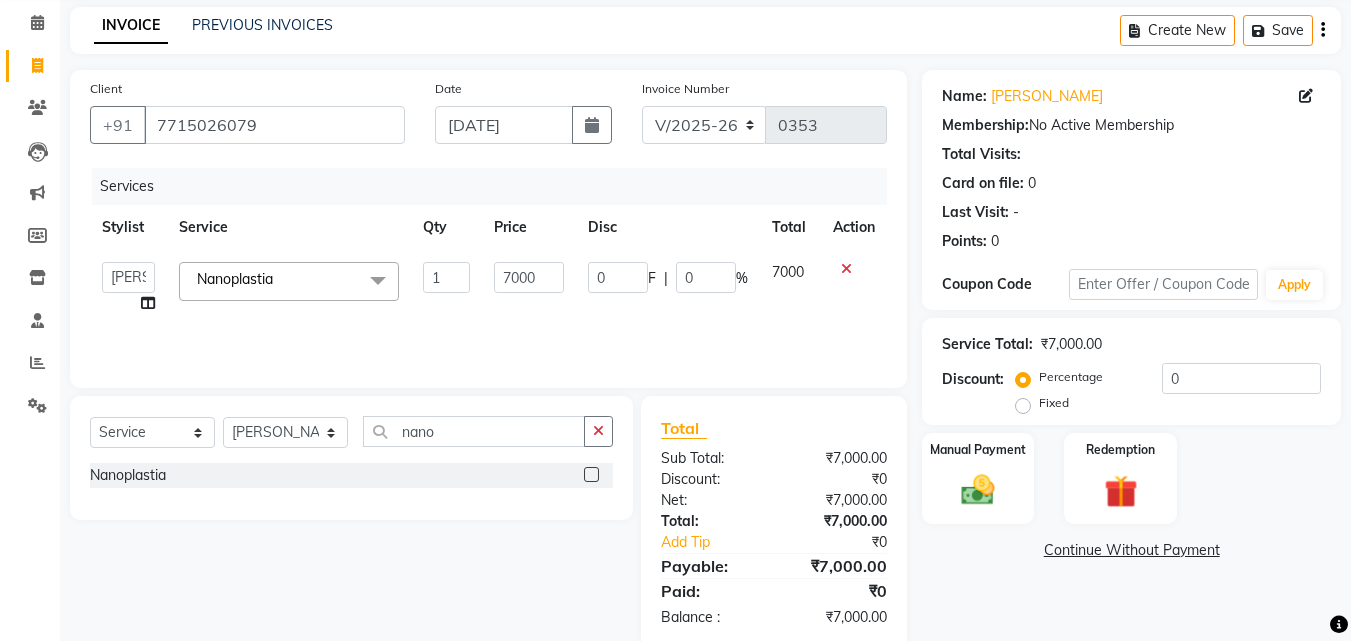 click on "Name: [PERSON_NAME]  Membership:  No Active Membership  Total Visits:   Card on file:  0 Last Visit:   - Points:   0  Coupon Code Apply Service Total:  ₹7,000.00  Discount:  Percentage   Fixed  0 Manual Payment Redemption  Continue Without Payment" 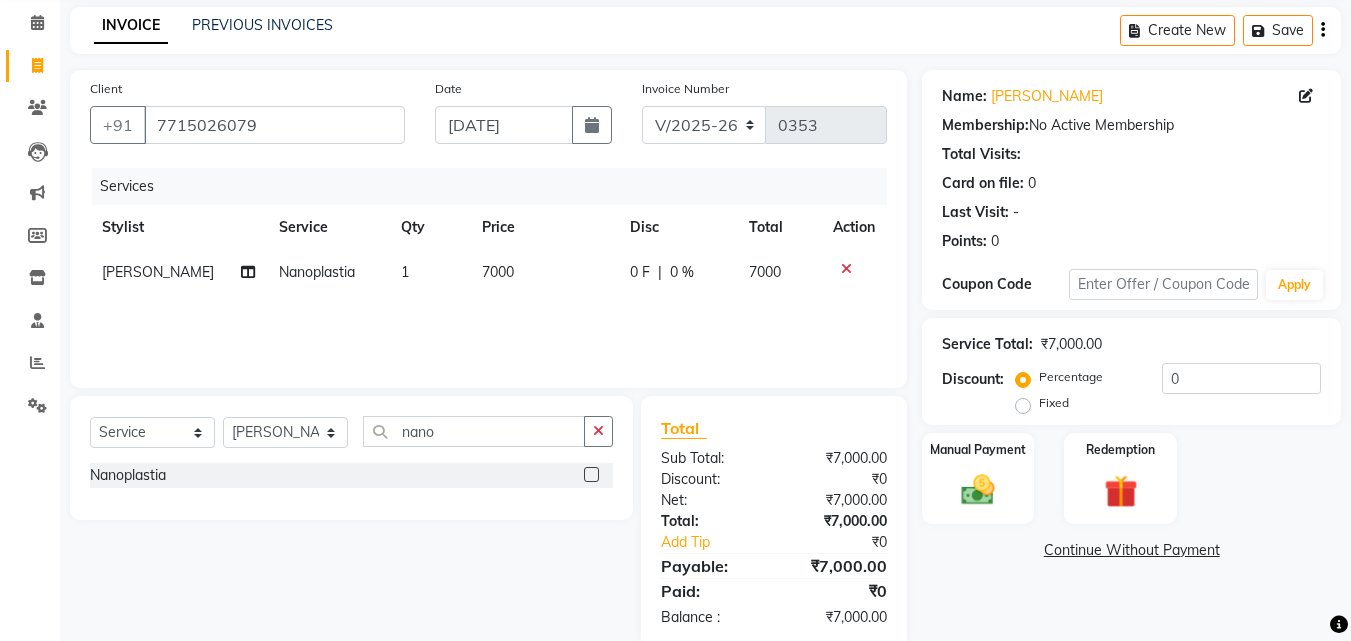click on "[PERSON_NAME]" 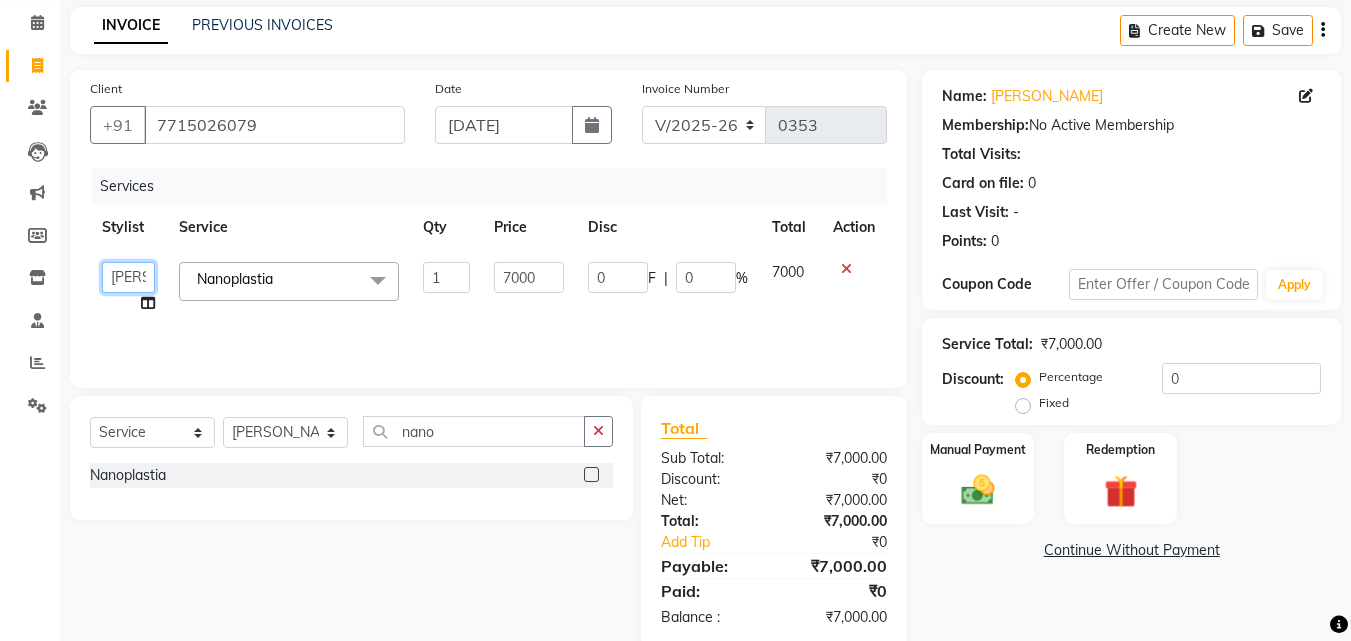 click on "[PERSON_NAME]   Ankit   [PERSON_NAME]   Front Desk   Kriteekaa   [PERSON_NAME]" 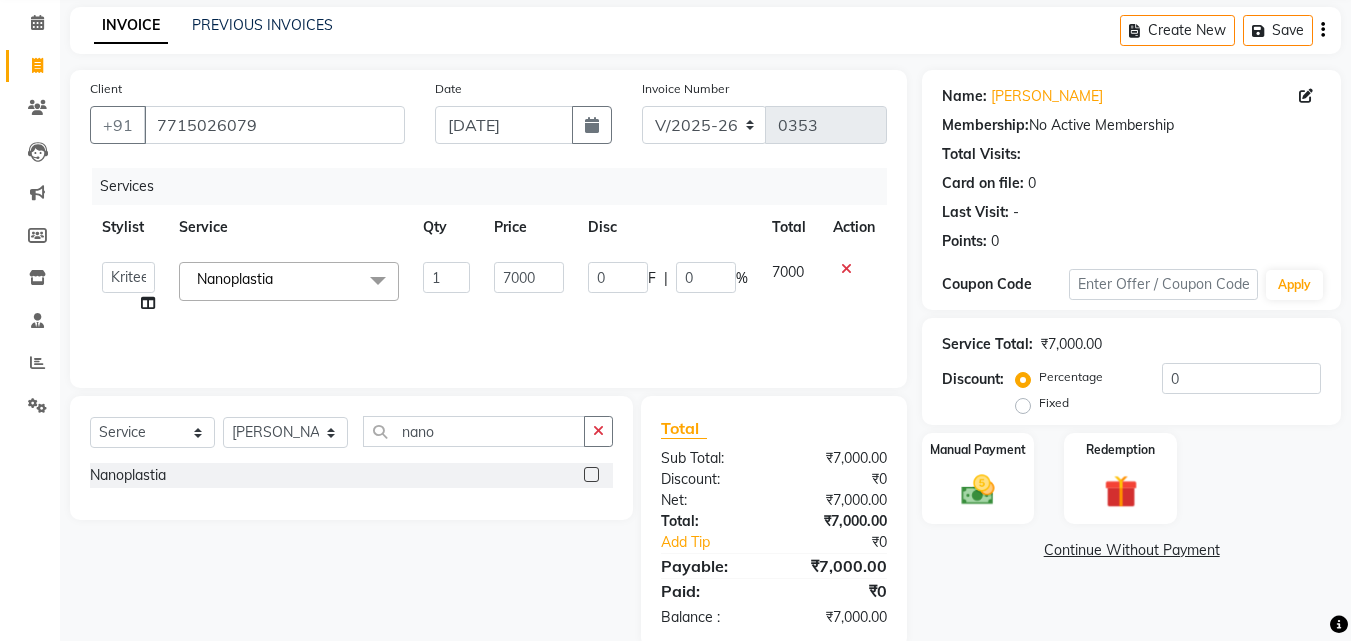 select on "51194" 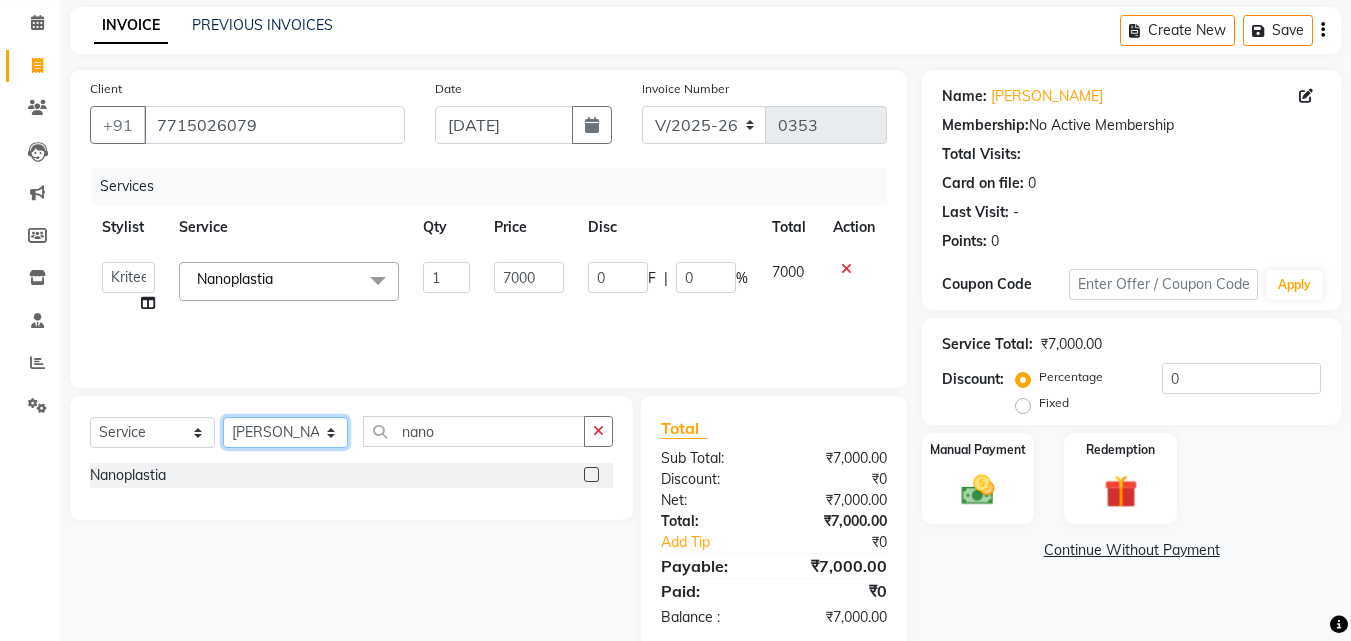 click on "Select Stylist [PERSON_NAME] Ankit [PERSON_NAME] Front Desk Kriteekaa [PERSON_NAME]" 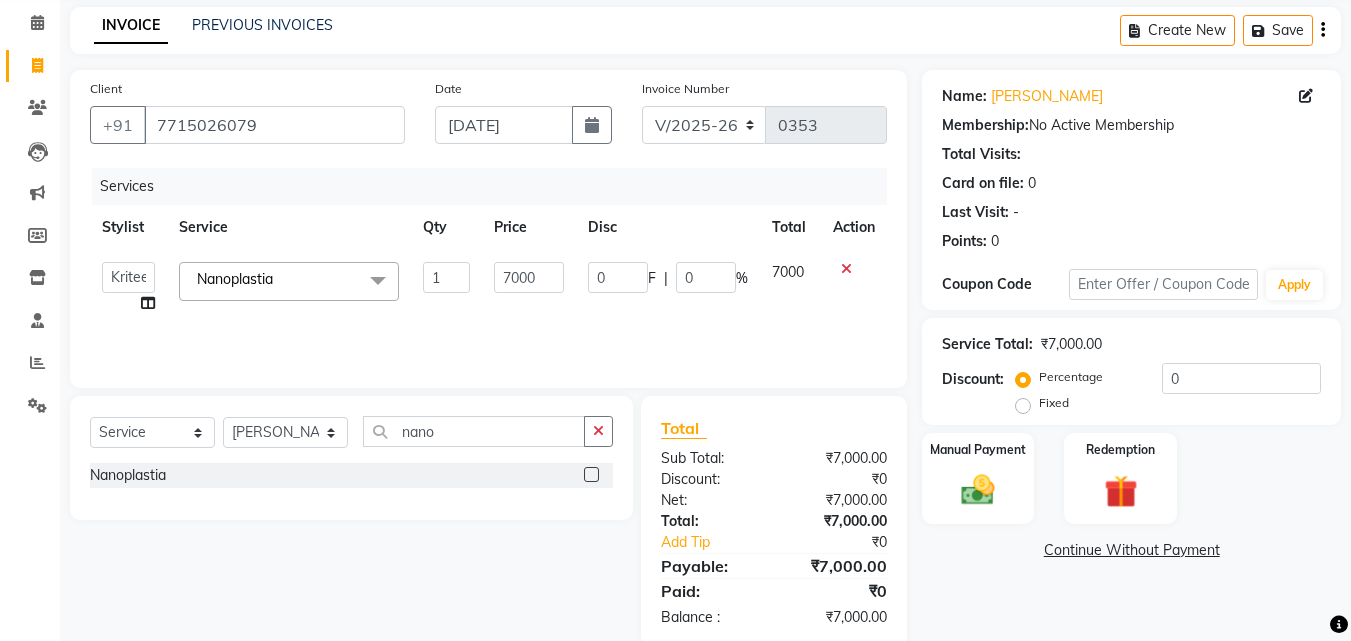 drag, startPoint x: 227, startPoint y: 532, endPoint x: 591, endPoint y: 476, distance: 368.2825 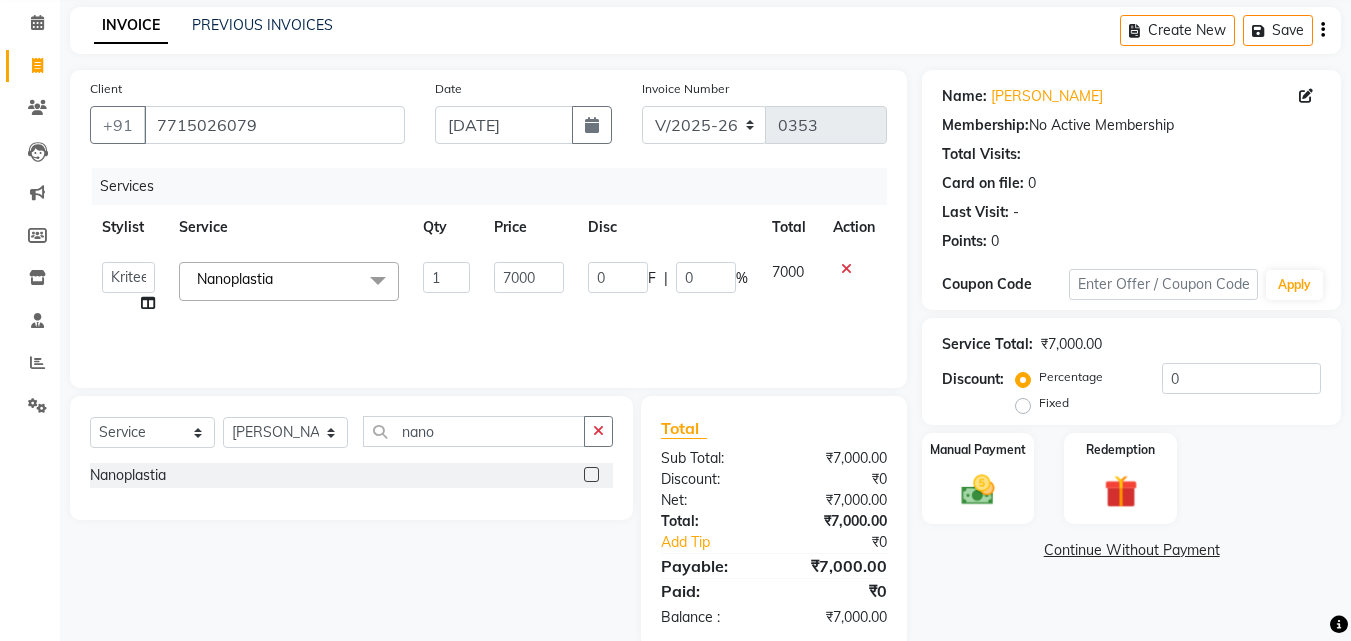 click on "Select  Service  Product  Membership  Package Voucher Prepaid Gift Card  Select Stylist [PERSON_NAME] Ankit [PERSON_NAME] Front Desk Kriteekaa [PERSON_NAME] nano Nanoplastia" 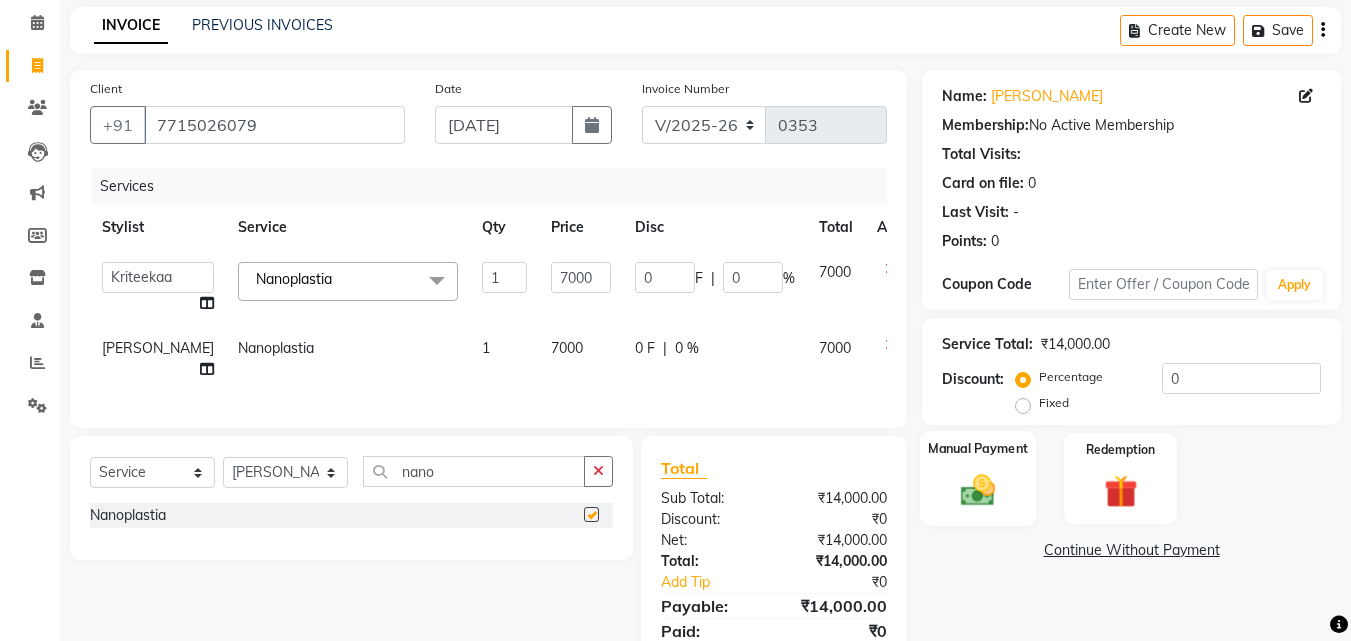 checkbox on "false" 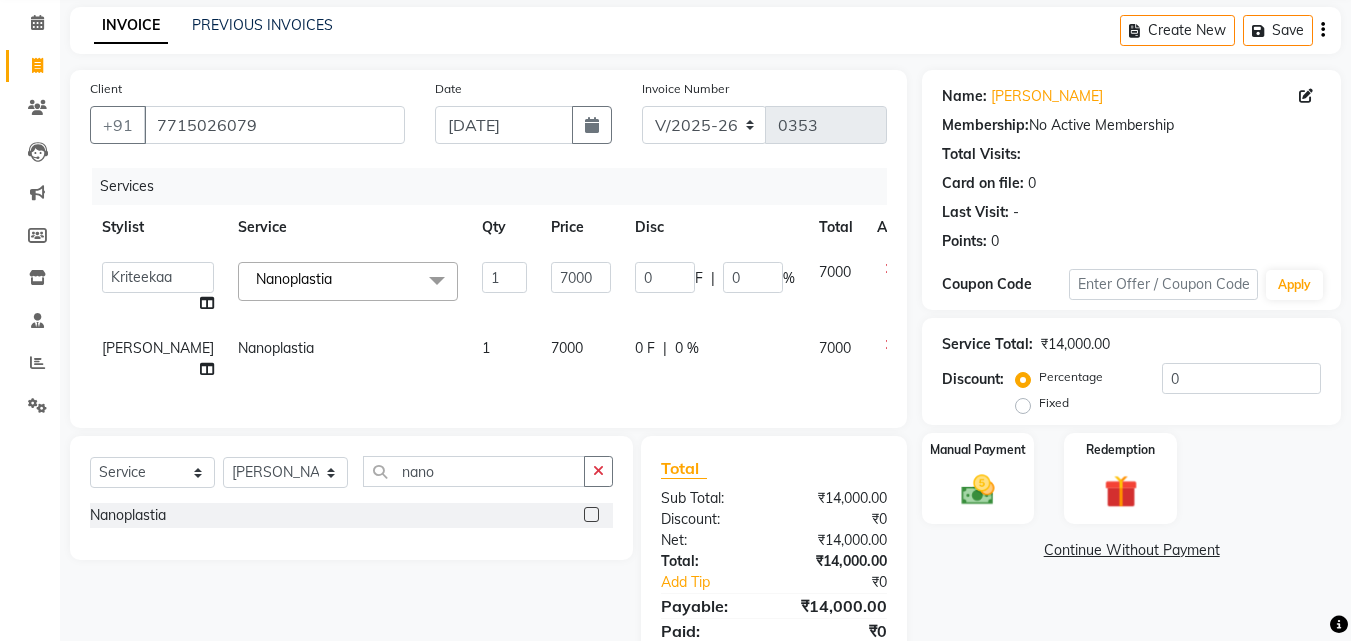 click on "Name: [PERSON_NAME]  Membership:  No Active Membership  Total Visits:   Card on file:  0 Last Visit:   - Points:   0  Coupon Code Apply Service Total:  ₹14,000.00  Discount:  Percentage   Fixed  0 Manual Payment Redemption  Continue Without Payment" 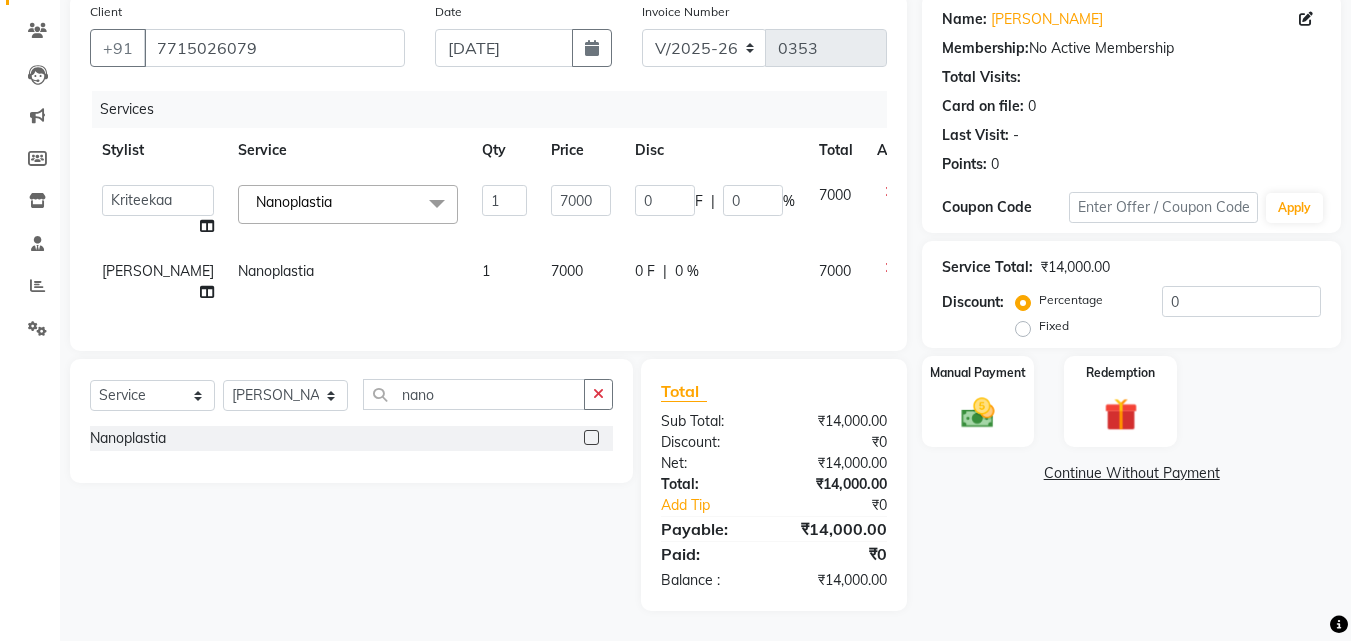 scroll, scrollTop: 172, scrollLeft: 0, axis: vertical 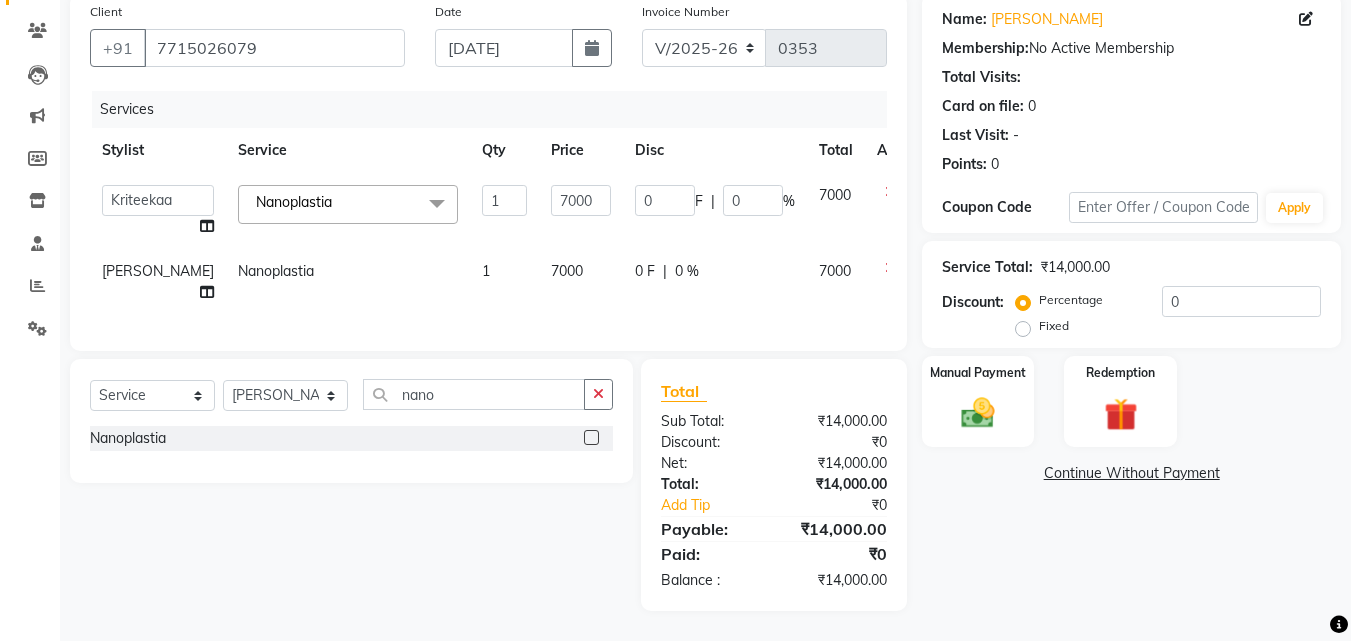 click on "Nanoplastia" 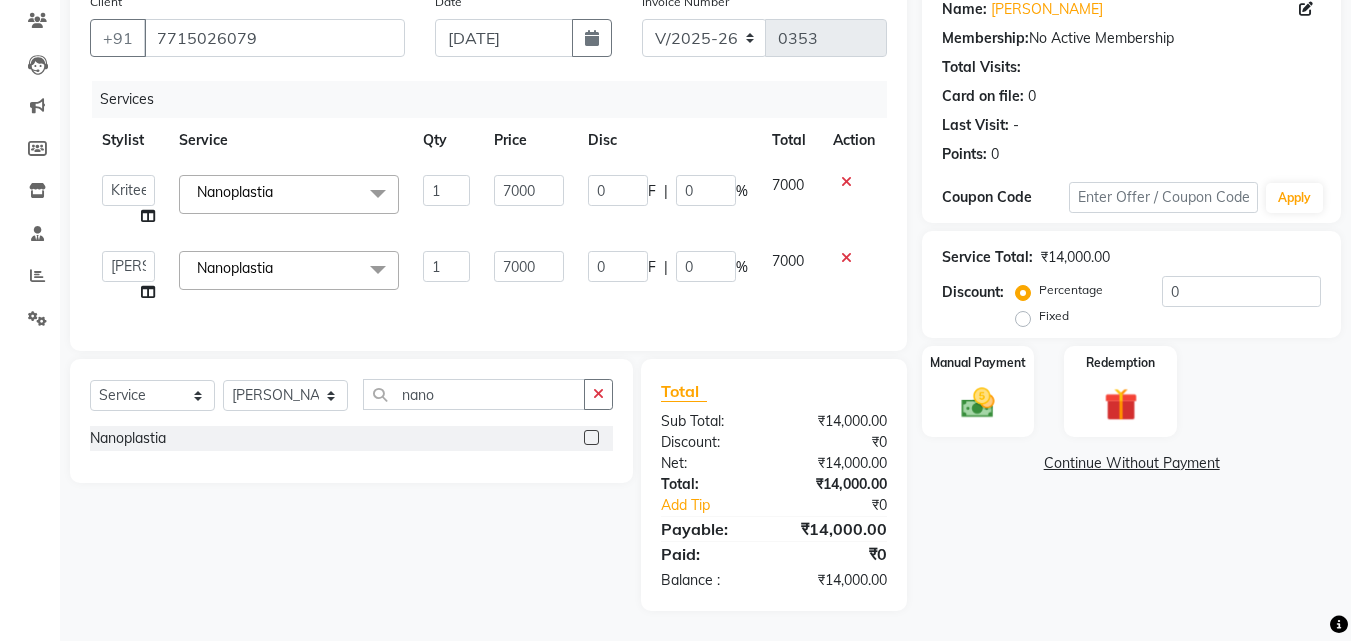 click on "Nanoplastia" 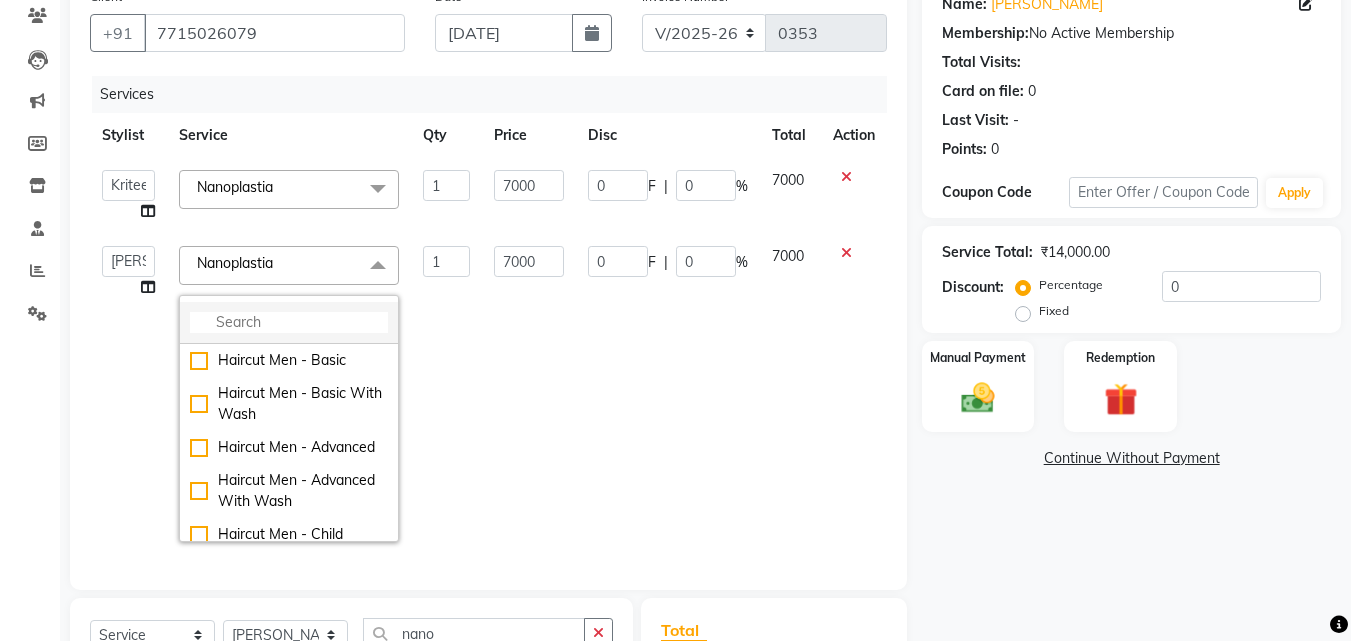 click 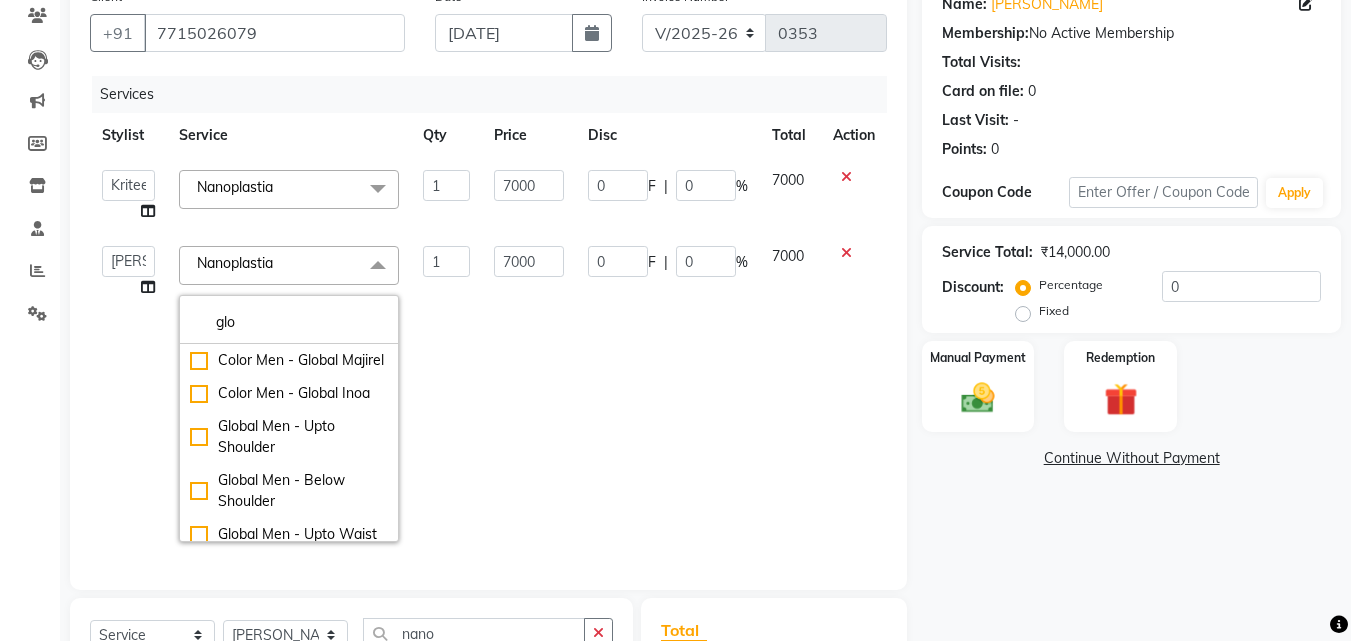 type on "glo" 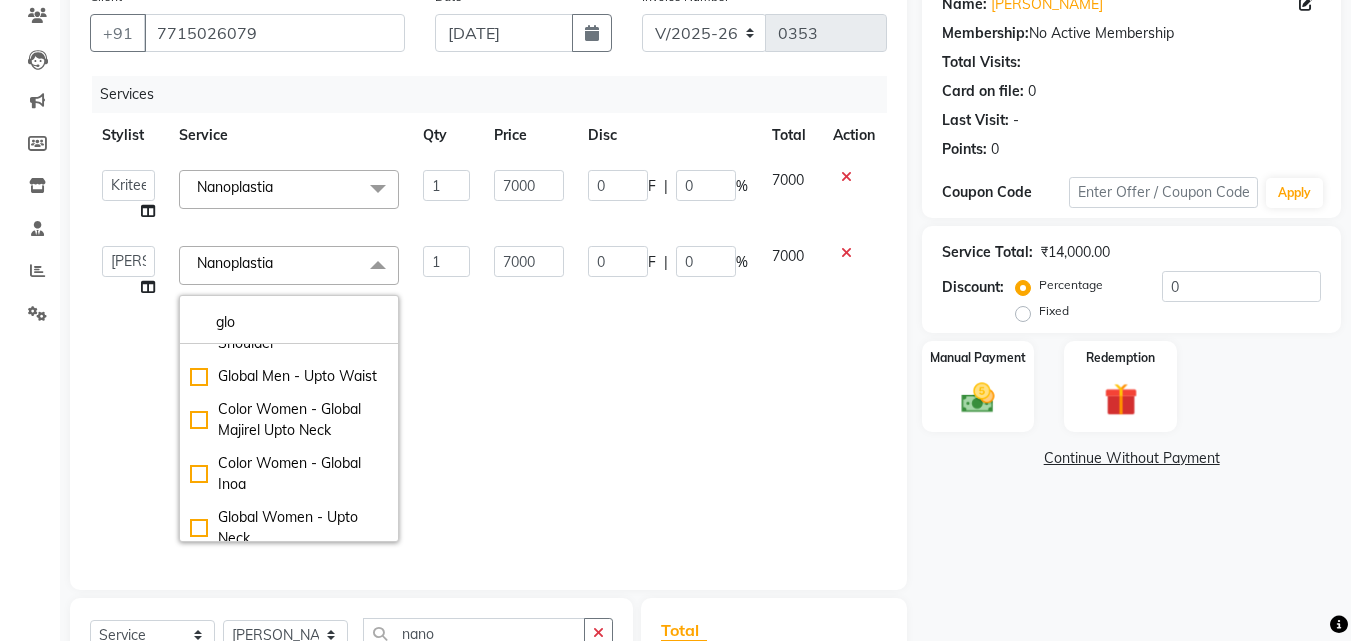 scroll, scrollTop: 160, scrollLeft: 0, axis: vertical 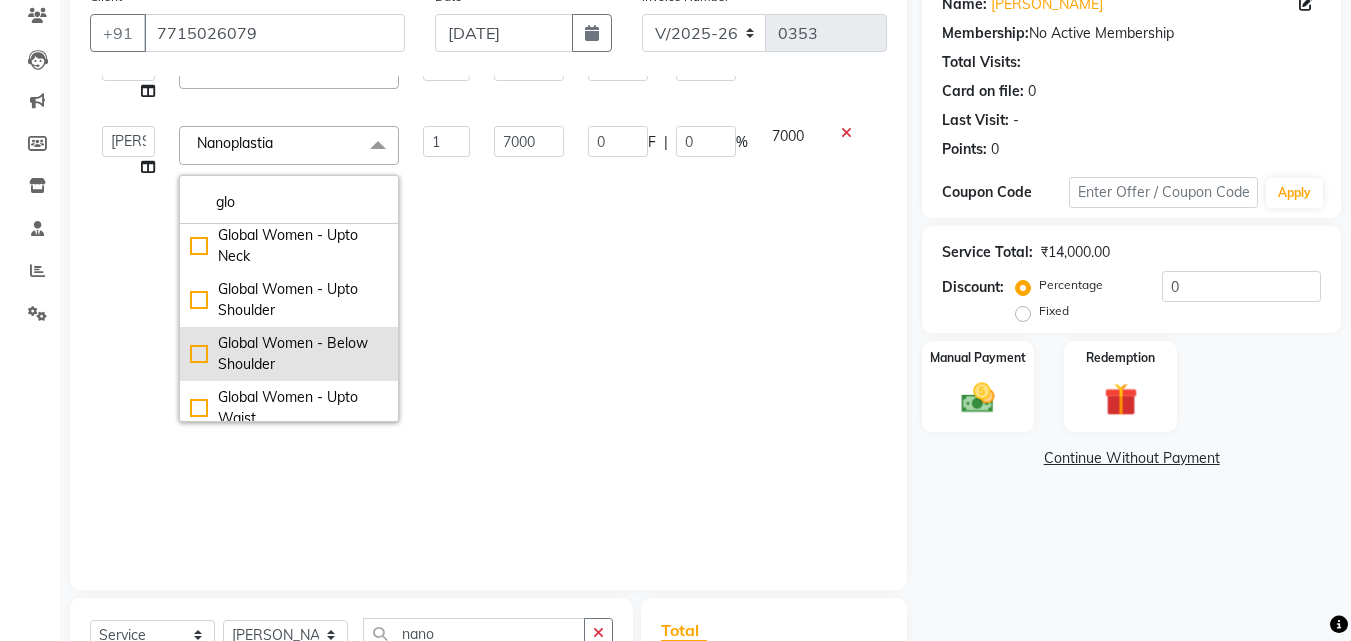 click on "Global Women - Below Shoulder" 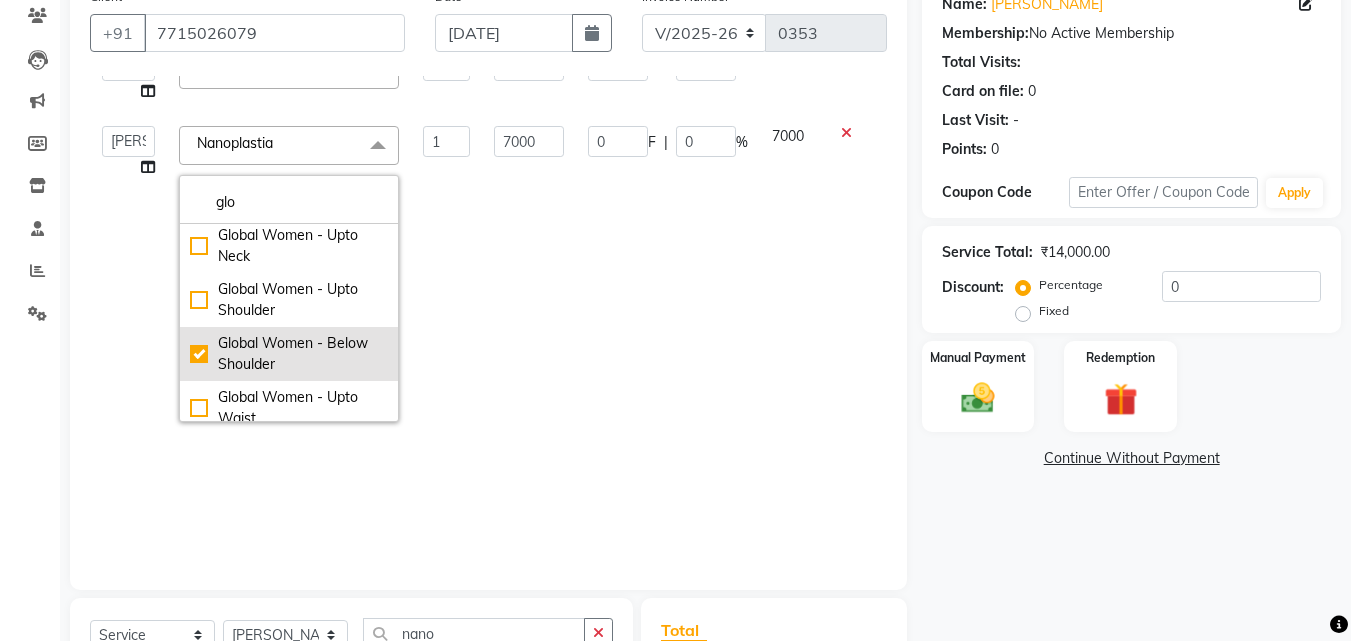 checkbox on "true" 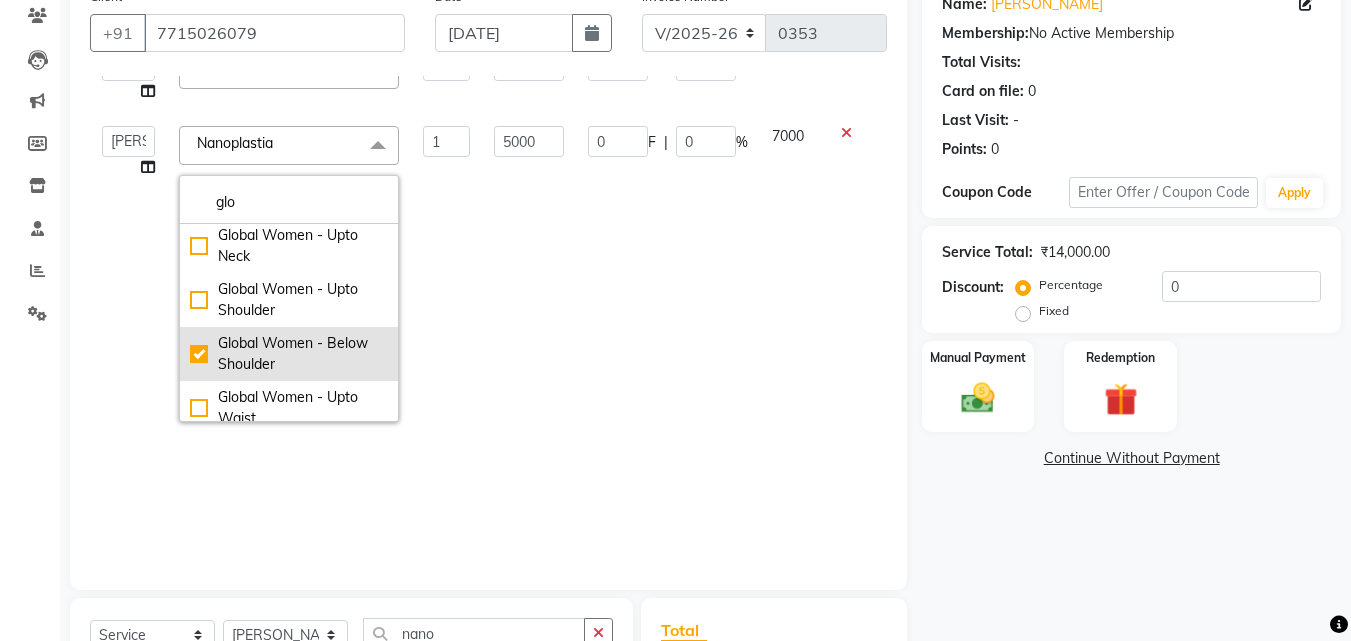 click on "Global Women - Below Shoulder" 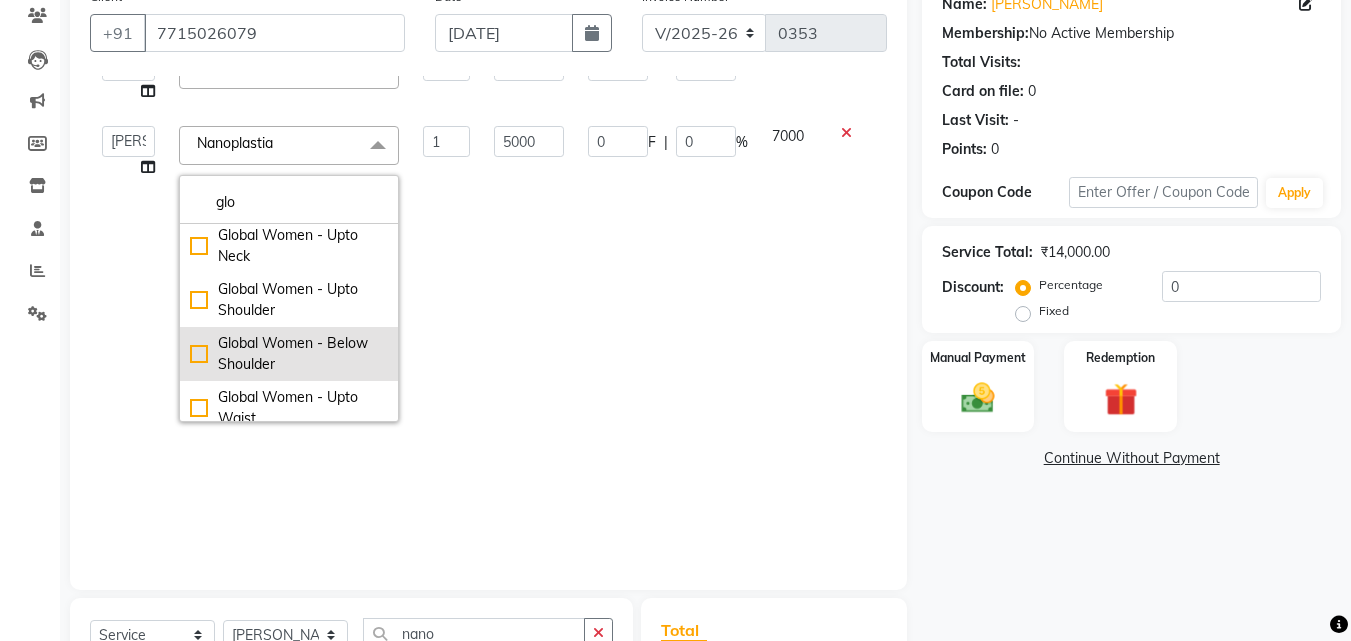 checkbox on "false" 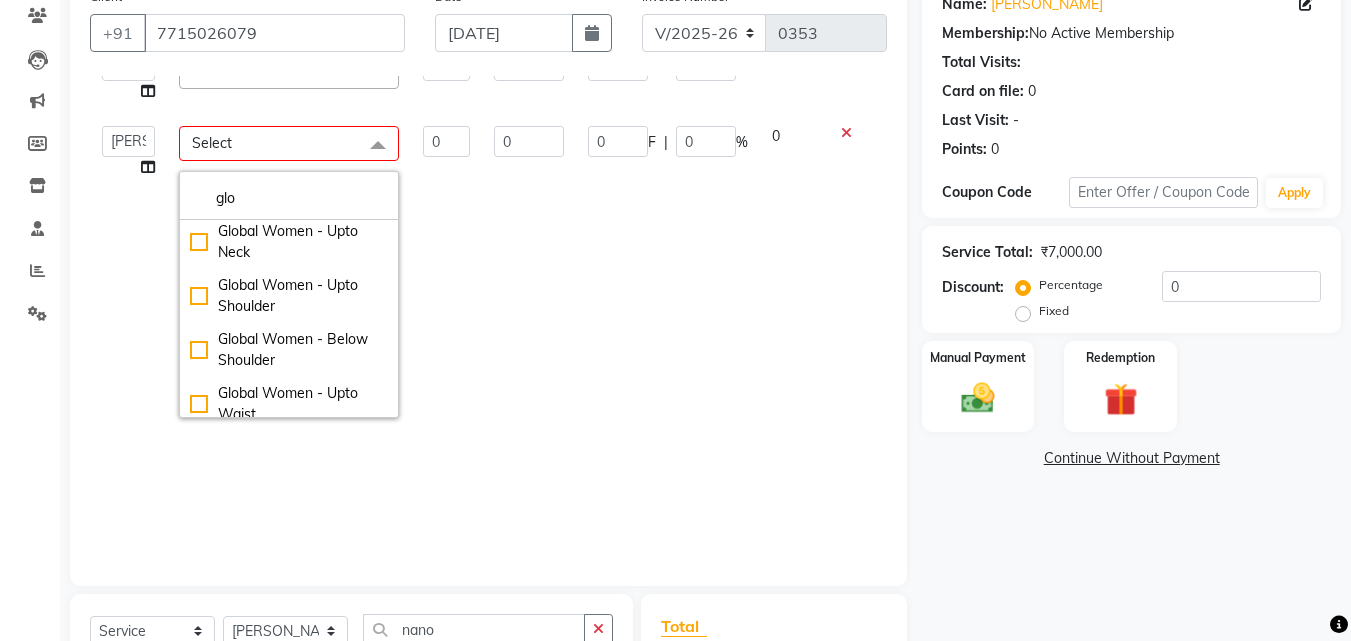click on "Name: [PERSON_NAME]  Membership:  No Active Membership  Total Visits:   Card on file:  0 Last Visit:   - Points:   0  Coupon Code Apply Service Total:  ₹7,000.00  Discount:  Percentage   Fixed  0 Manual Payment Redemption  Continue Without Payment" 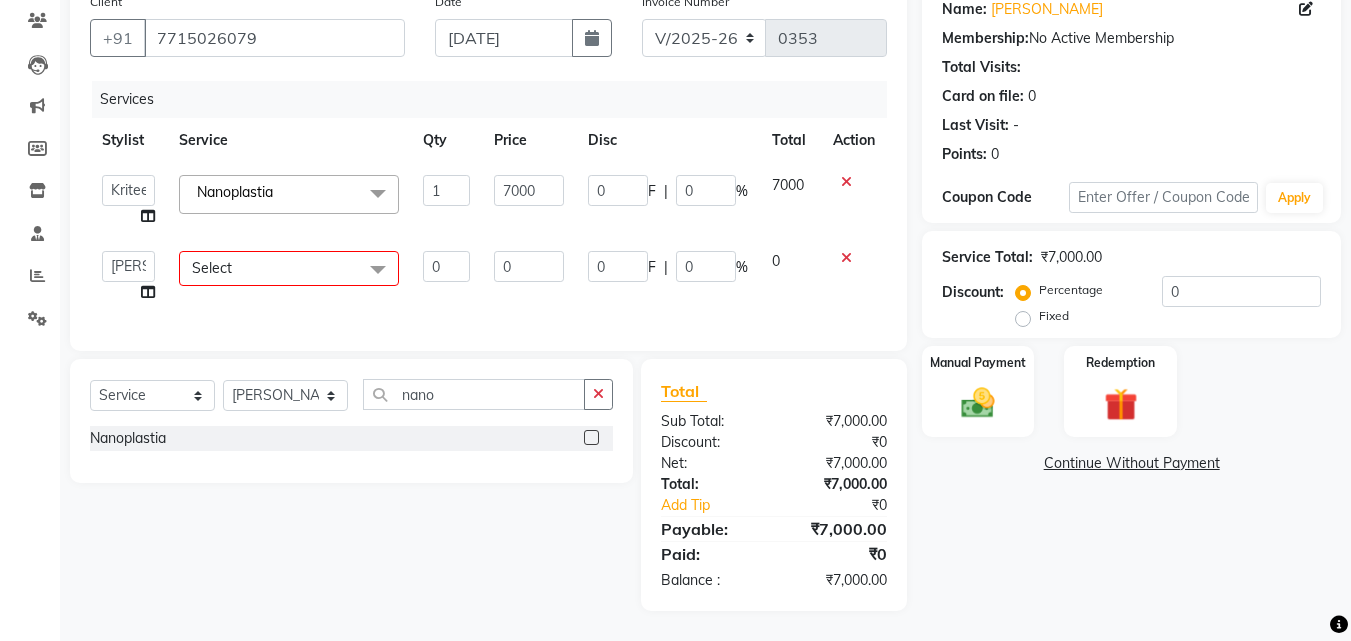 scroll, scrollTop: 167, scrollLeft: 0, axis: vertical 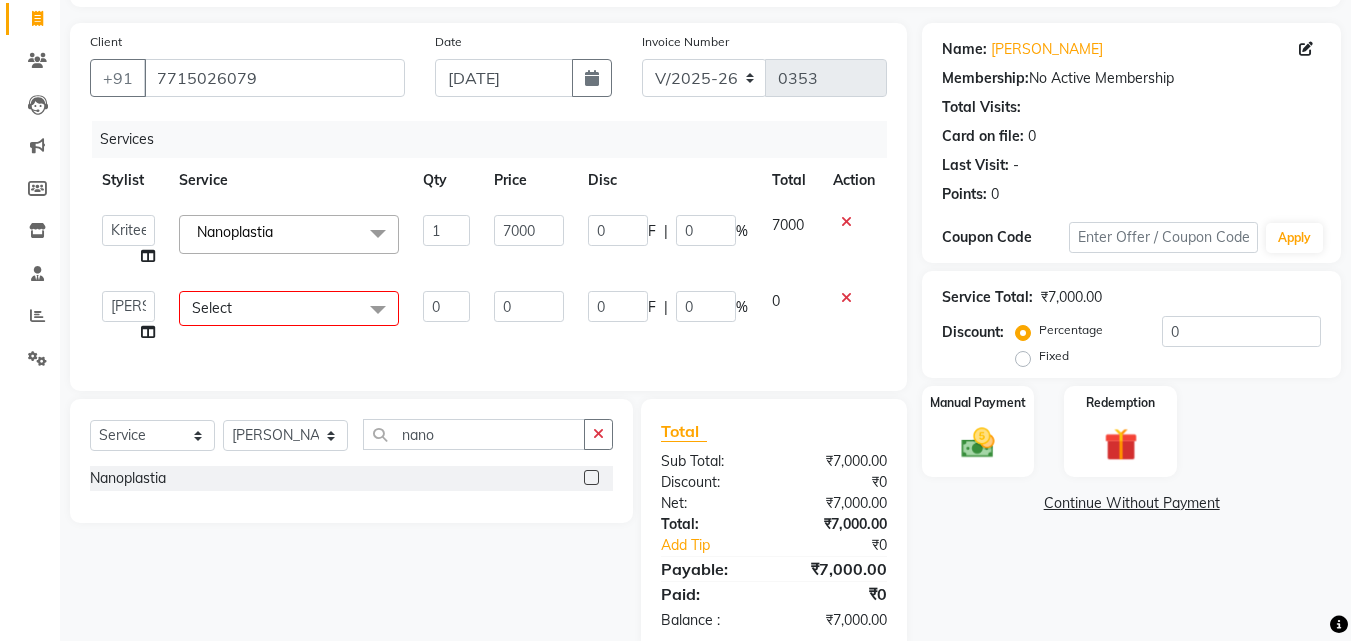 click on "Select" 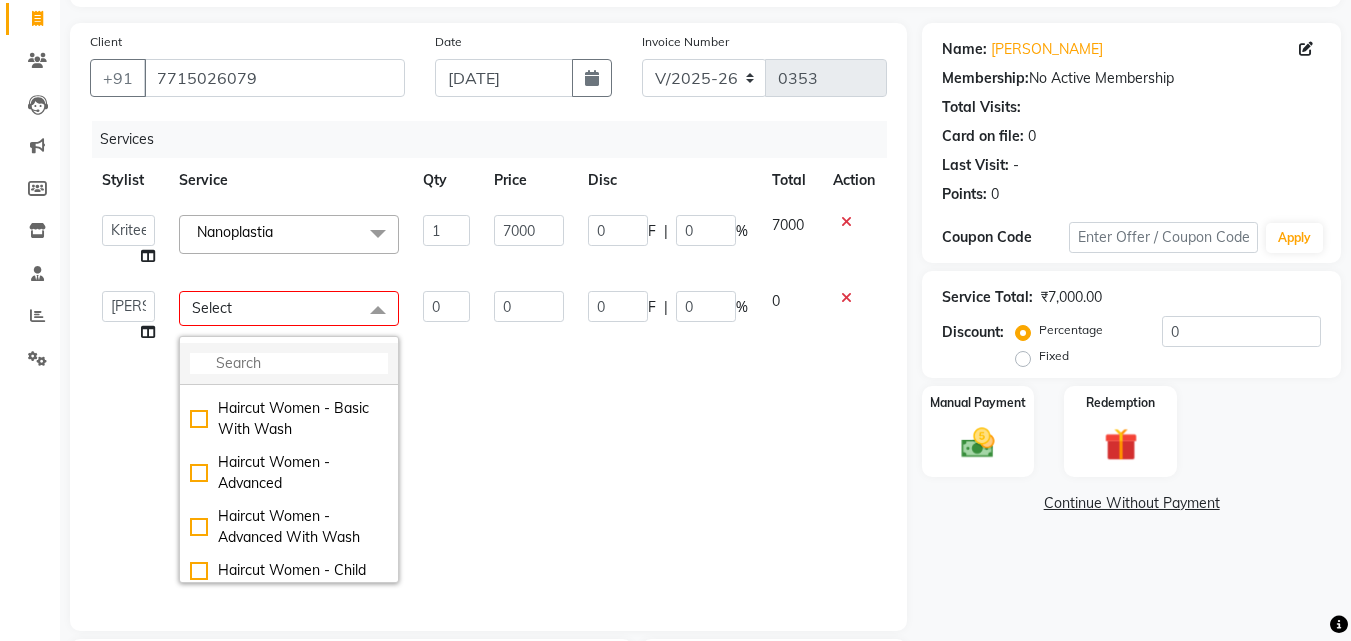 click 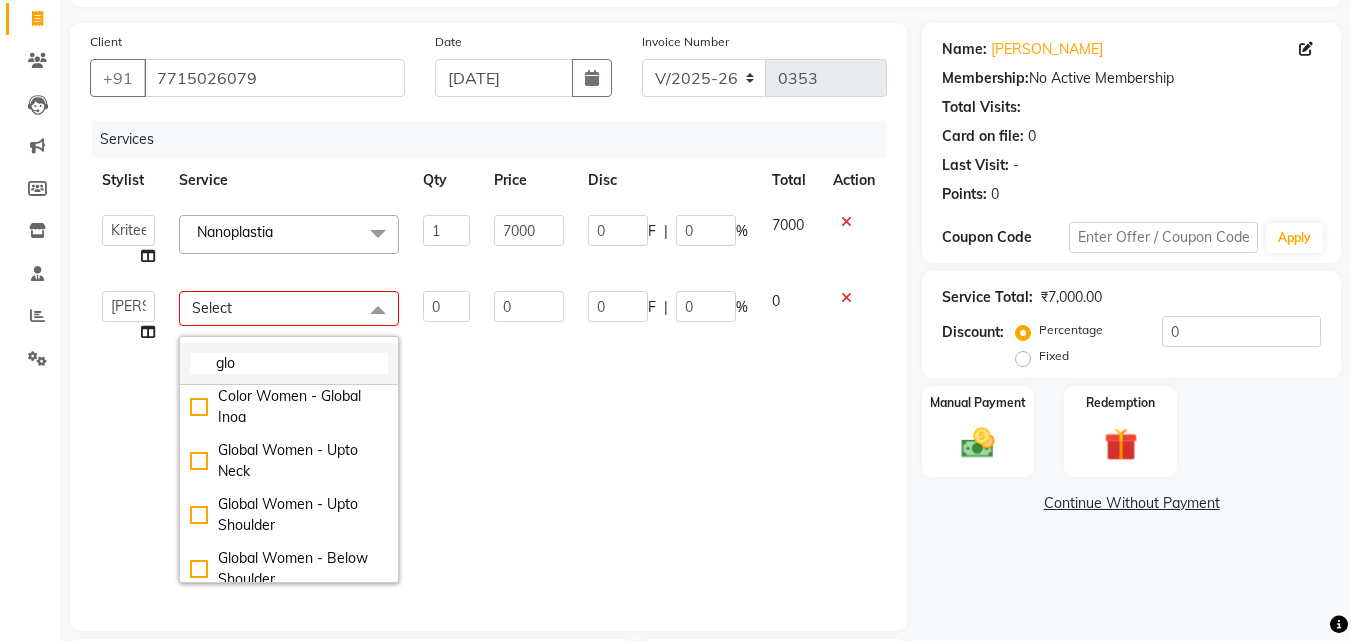 scroll, scrollTop: 266, scrollLeft: 0, axis: vertical 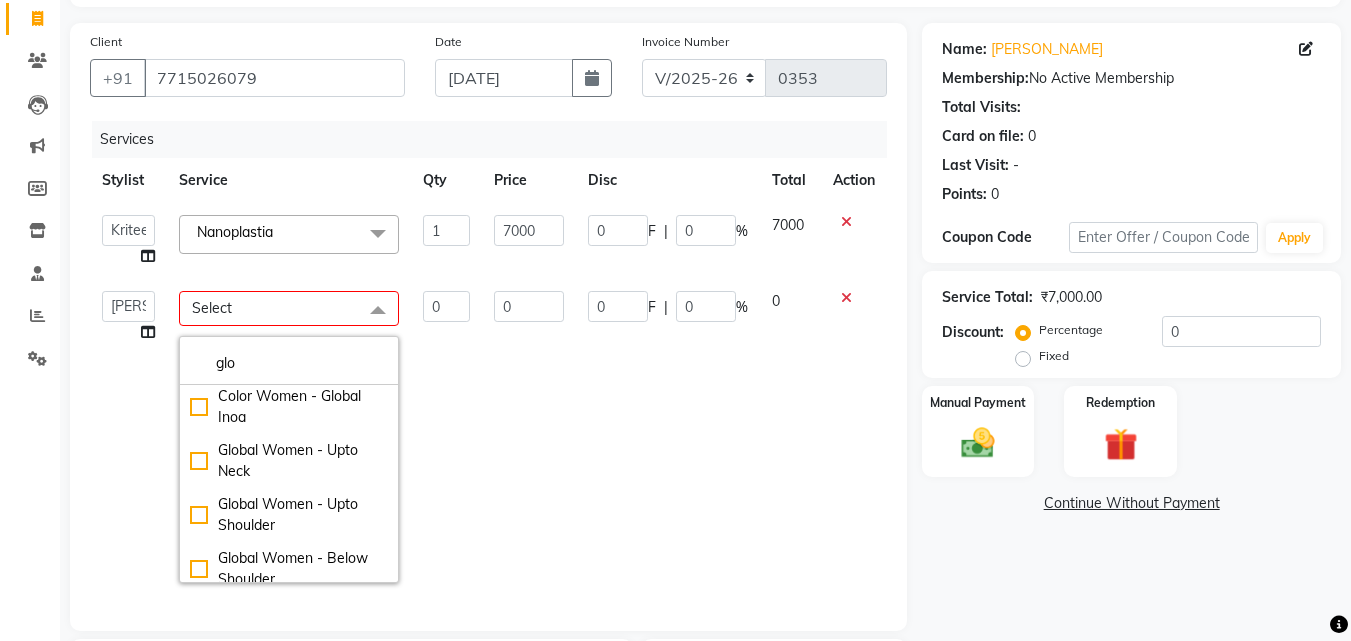 type on "glo" 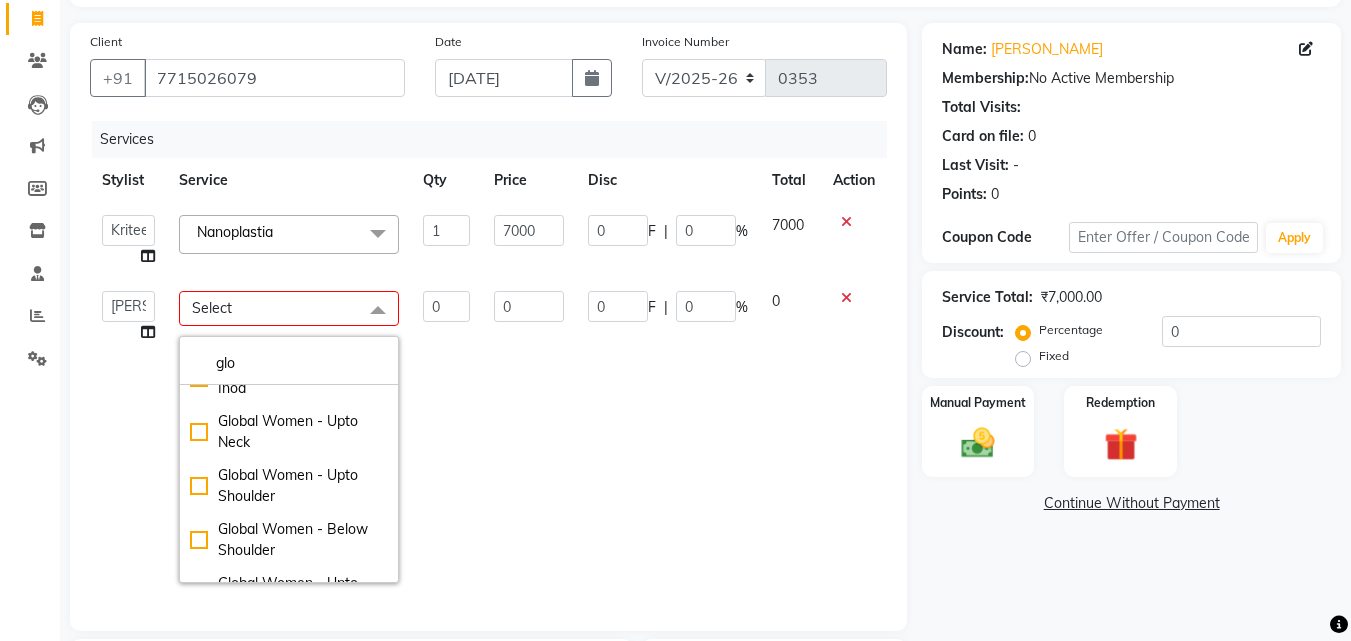 scroll, scrollTop: 306, scrollLeft: 0, axis: vertical 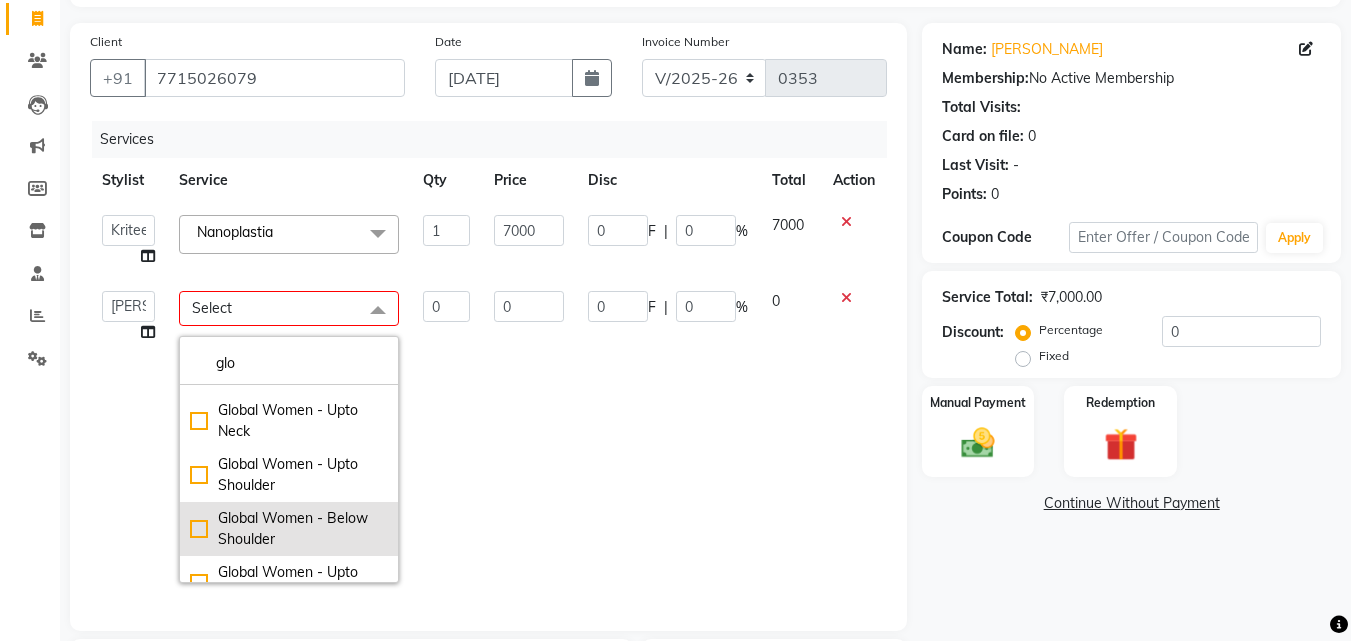 click on "Global Women - Below Shoulder" 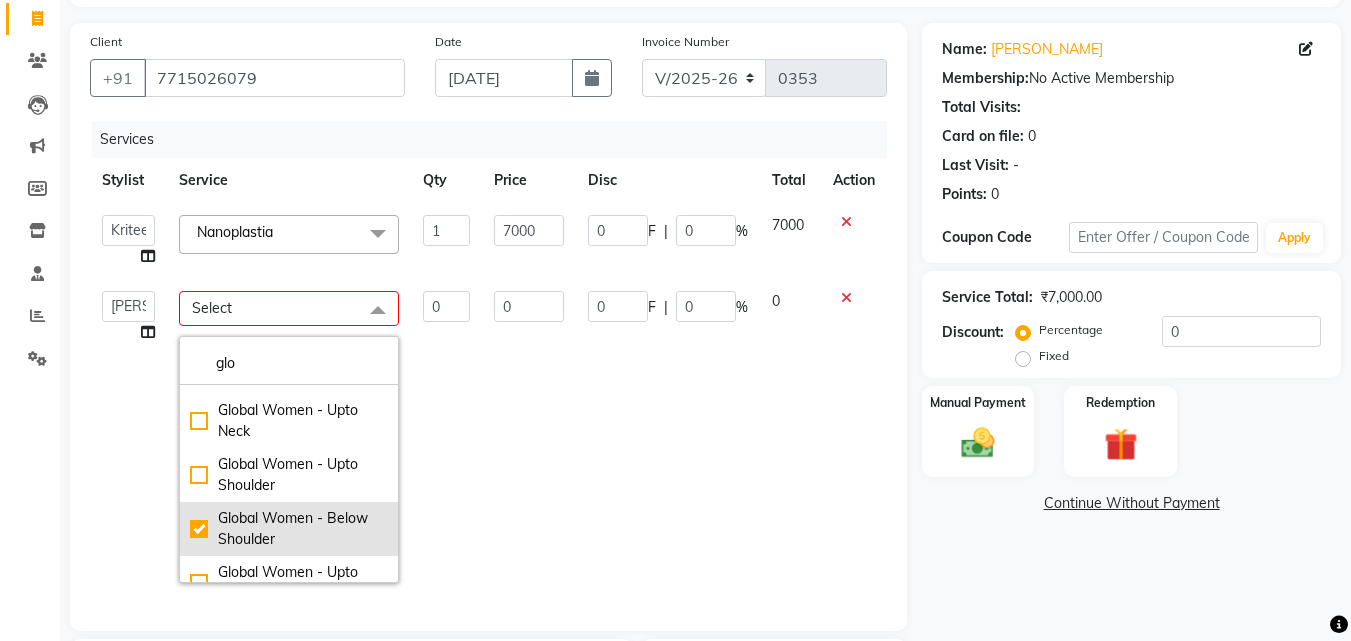 checkbox on "true" 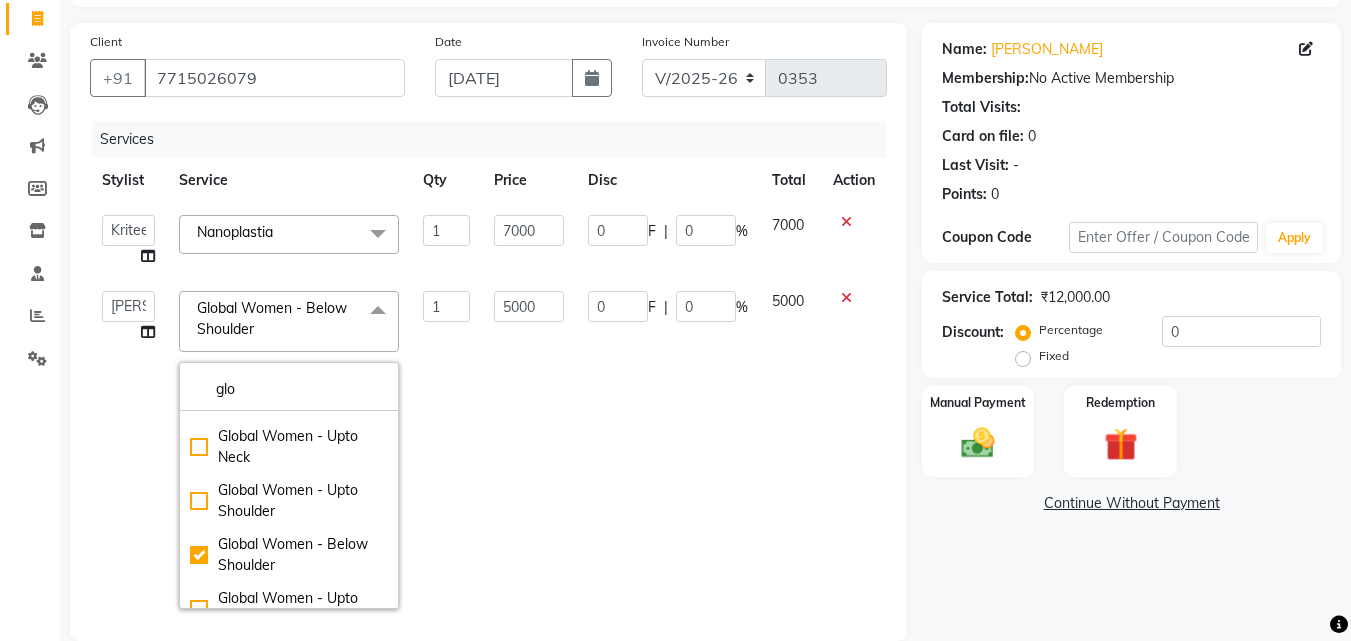 click on "Name: [PERSON_NAME]  Membership:  No Active Membership  Total Visits:   Card on file:  0 Last Visit:   - Points:   0  Coupon Code Apply Service Total:  ₹12,000.00  Discount:  Percentage   Fixed  0 Manual Payment Redemption  Continue Without Payment" 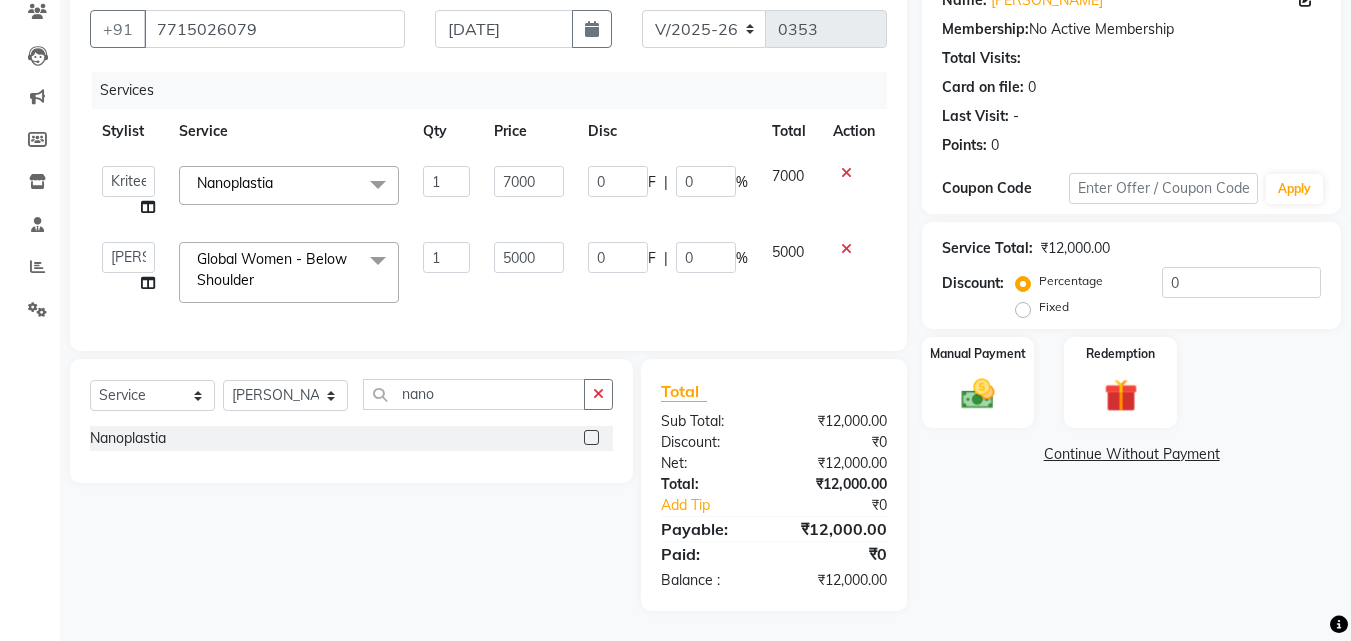 scroll, scrollTop: 191, scrollLeft: 0, axis: vertical 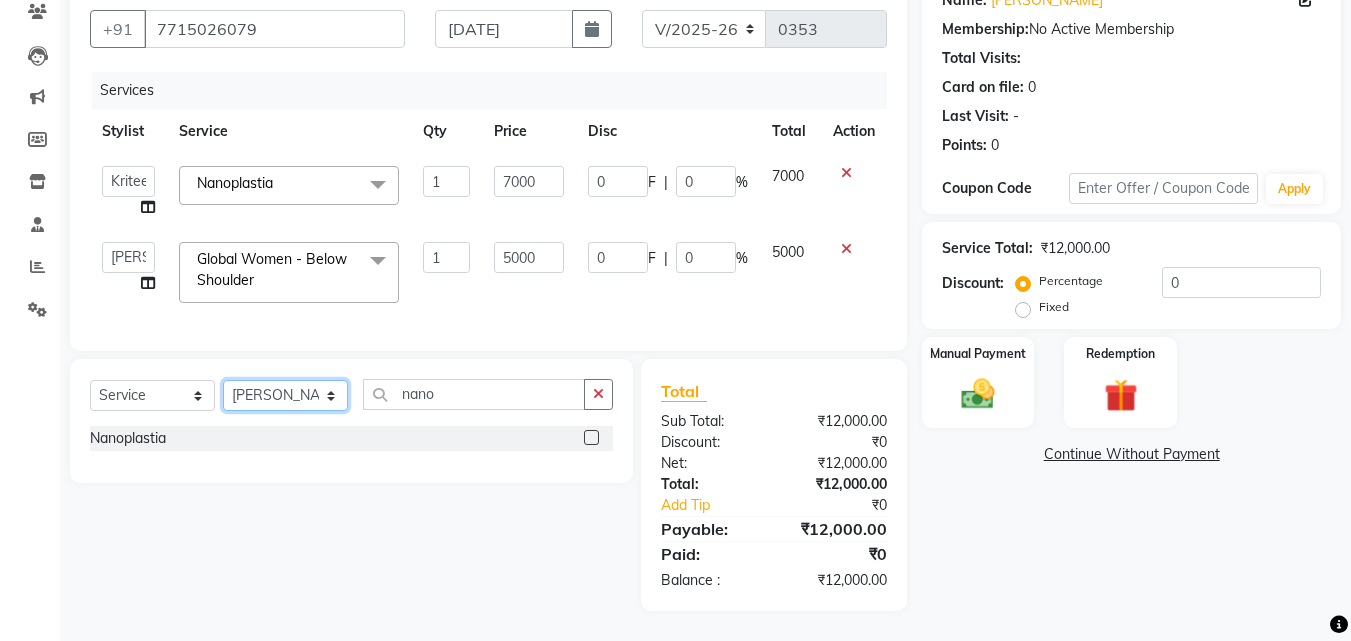 click on "Select Stylist [PERSON_NAME] Ankit [PERSON_NAME] Front Desk Kriteekaa [PERSON_NAME]" 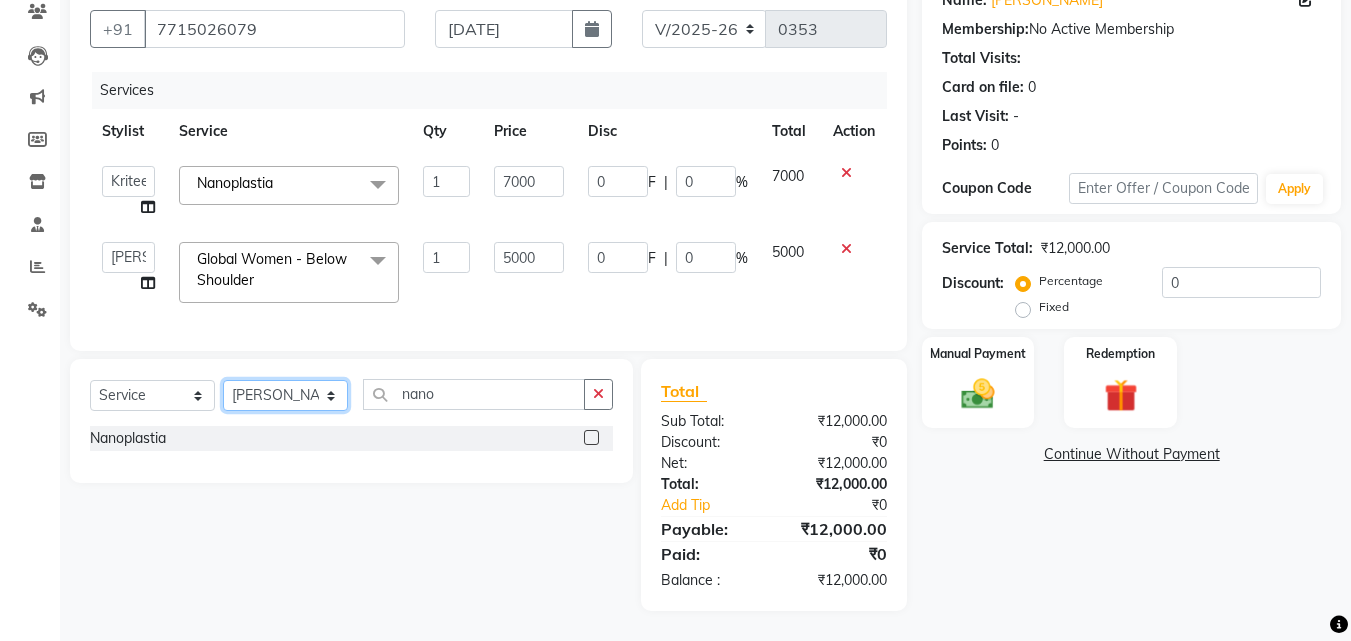 select on "51194" 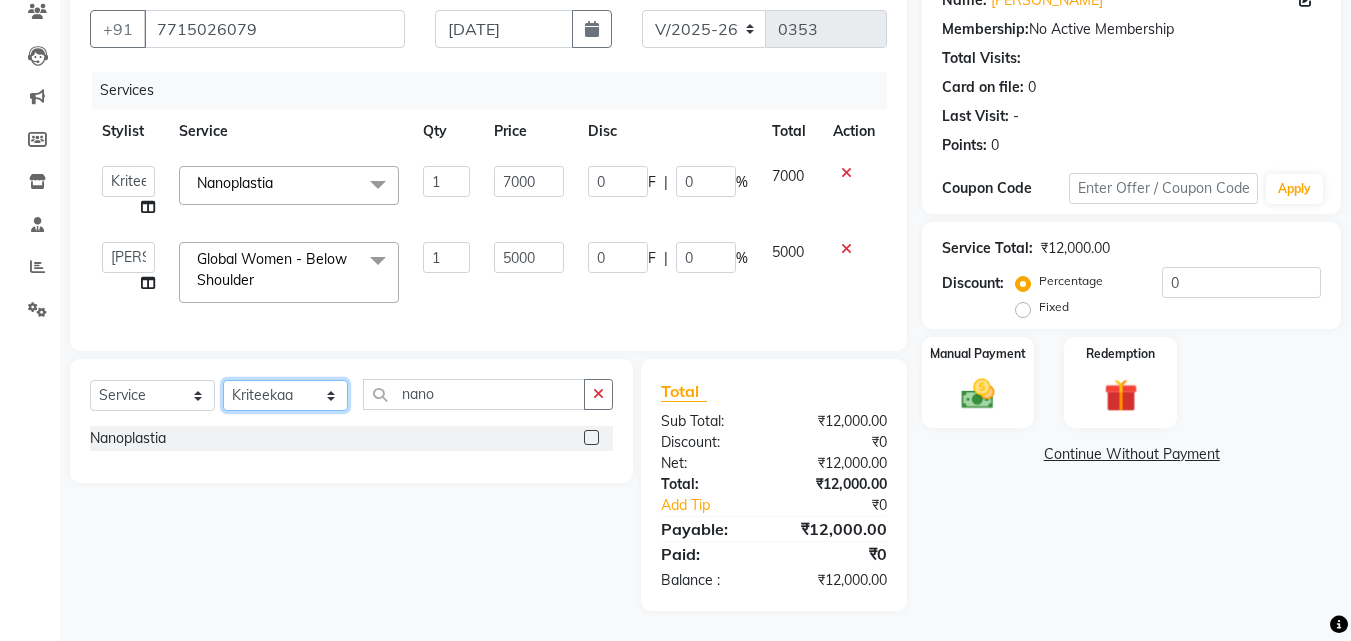 click on "Select Stylist [PERSON_NAME] Ankit [PERSON_NAME] Front Desk Kriteekaa [PERSON_NAME]" 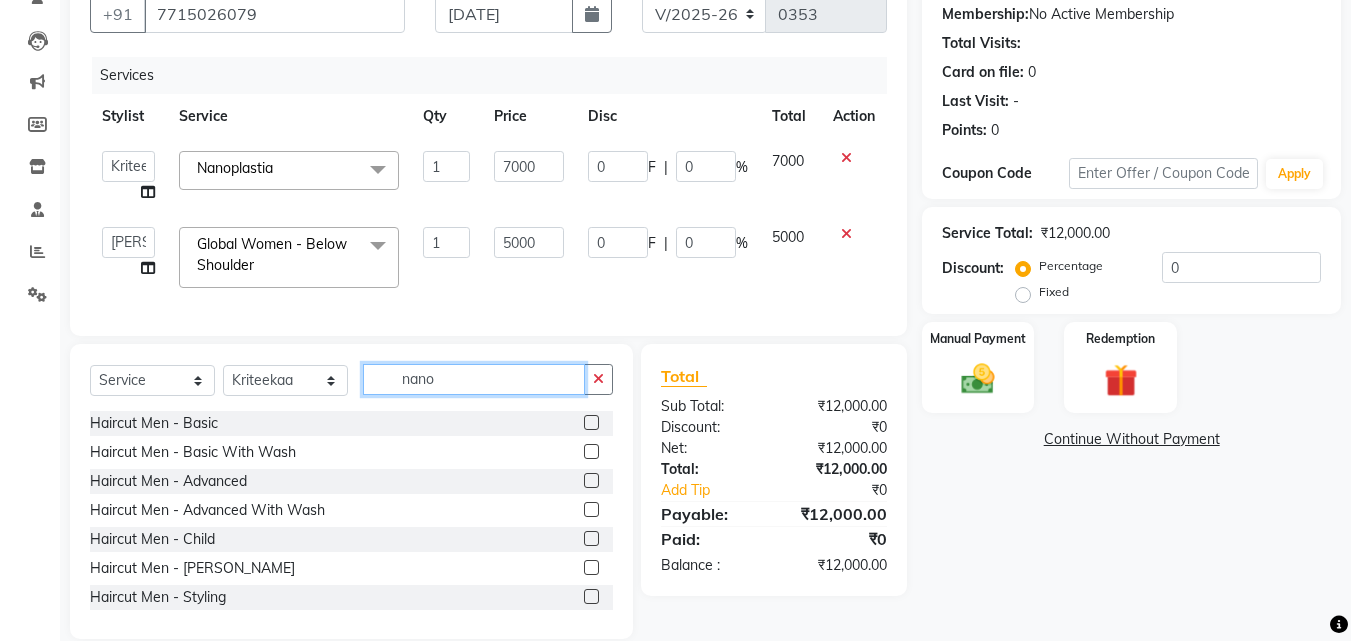 click on "nano" 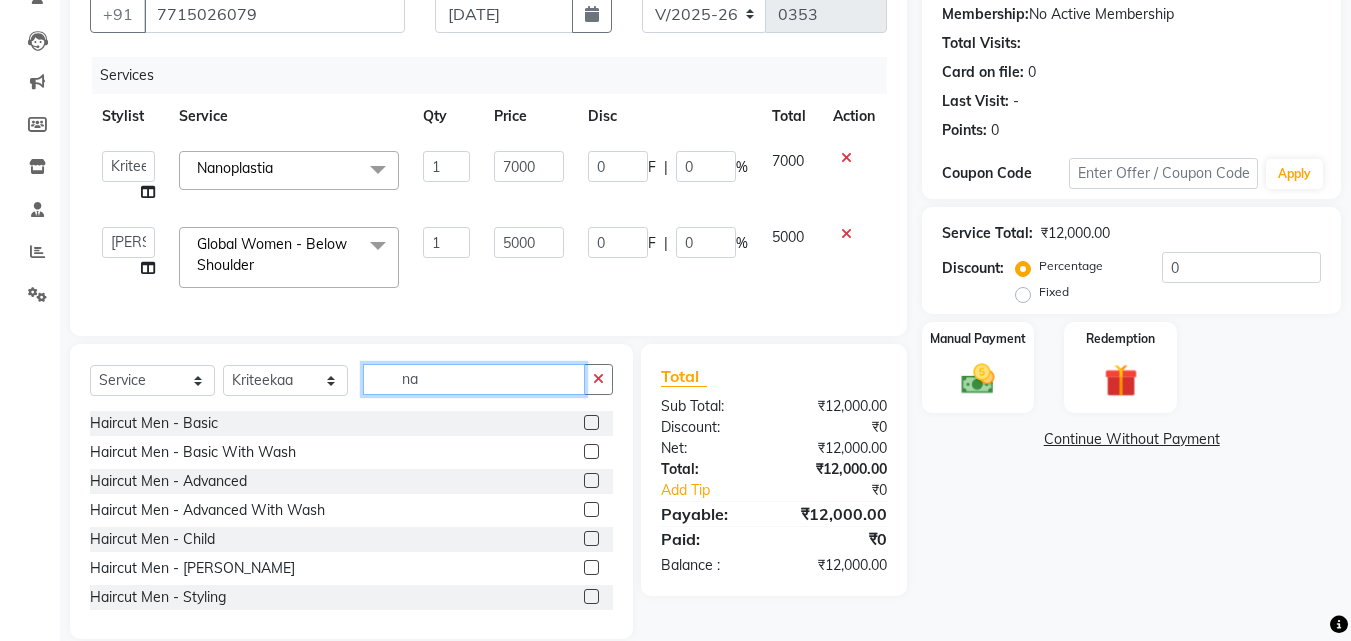 type on "n" 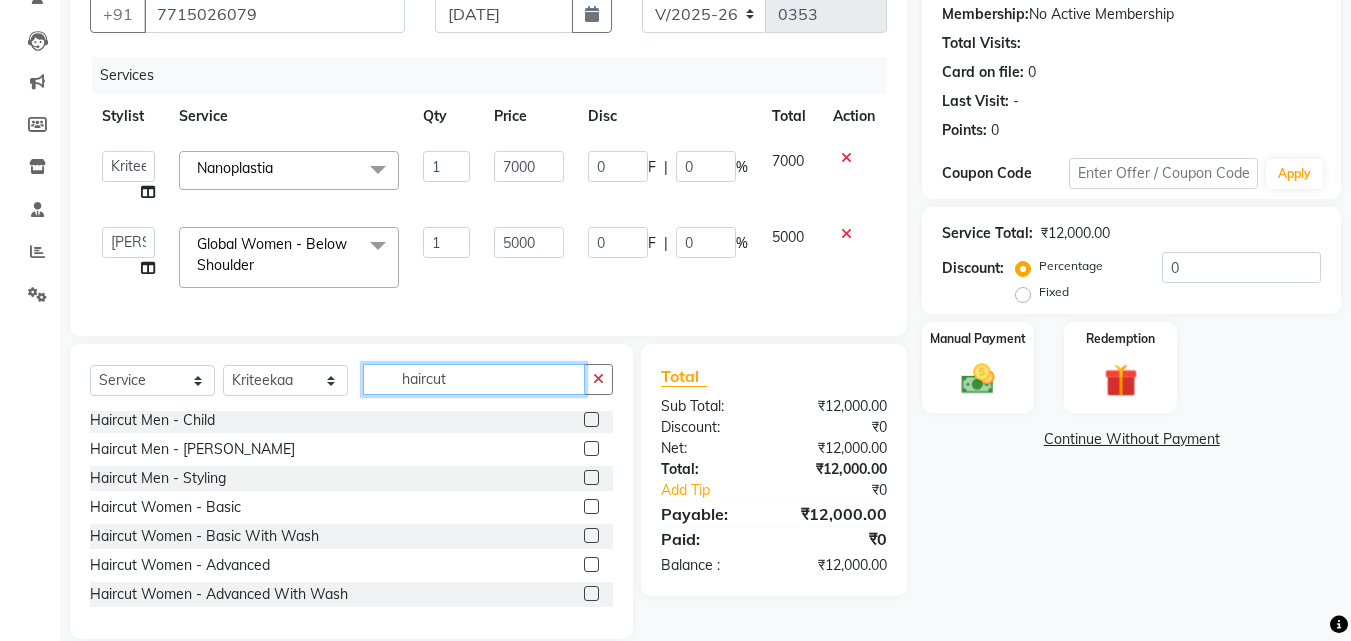 scroll, scrollTop: 120, scrollLeft: 0, axis: vertical 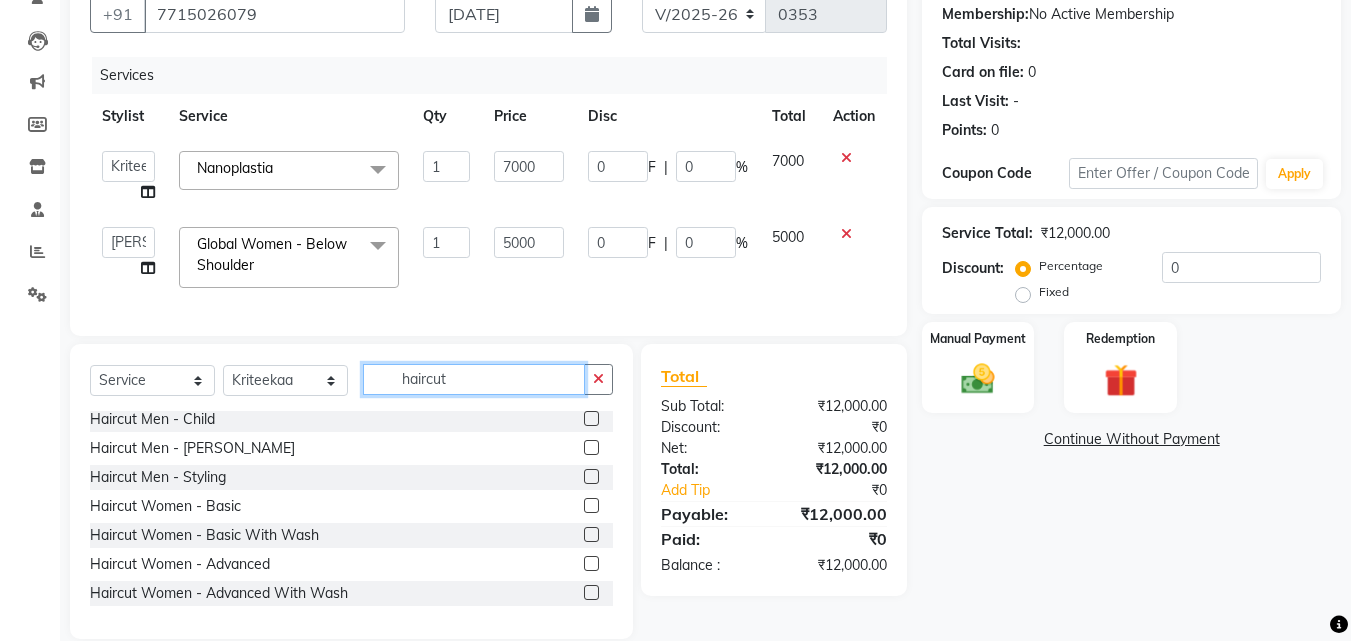 type on "haircut" 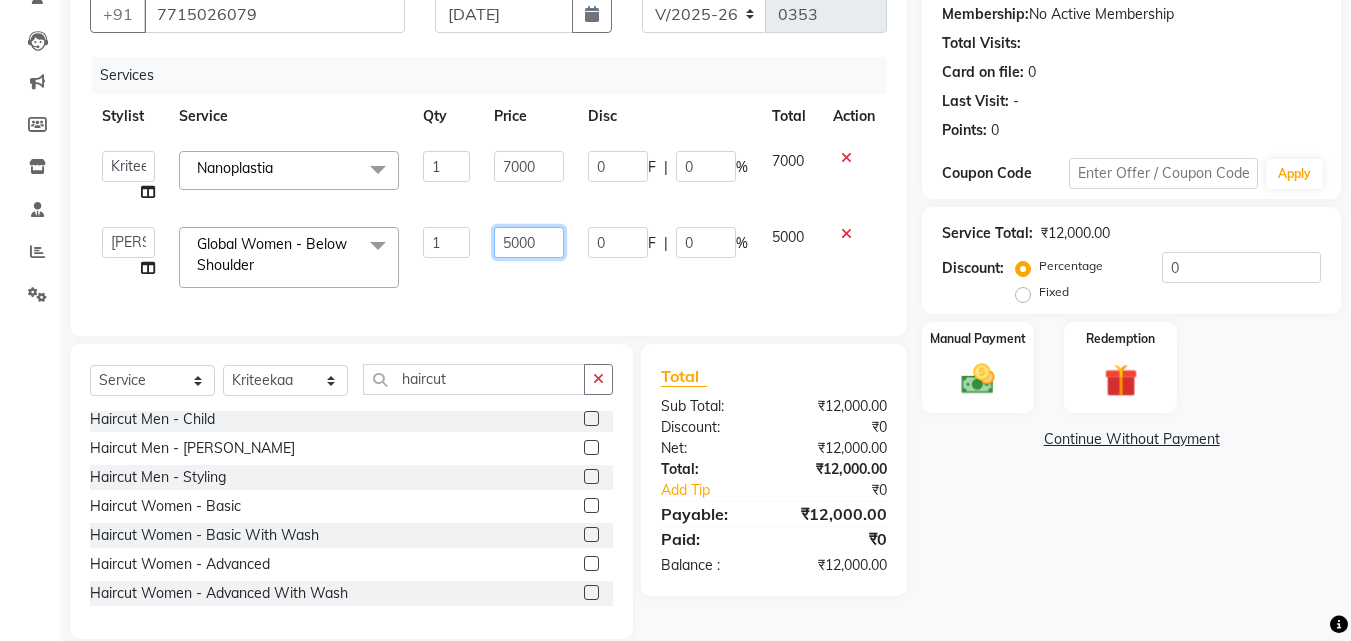 click on "5000" 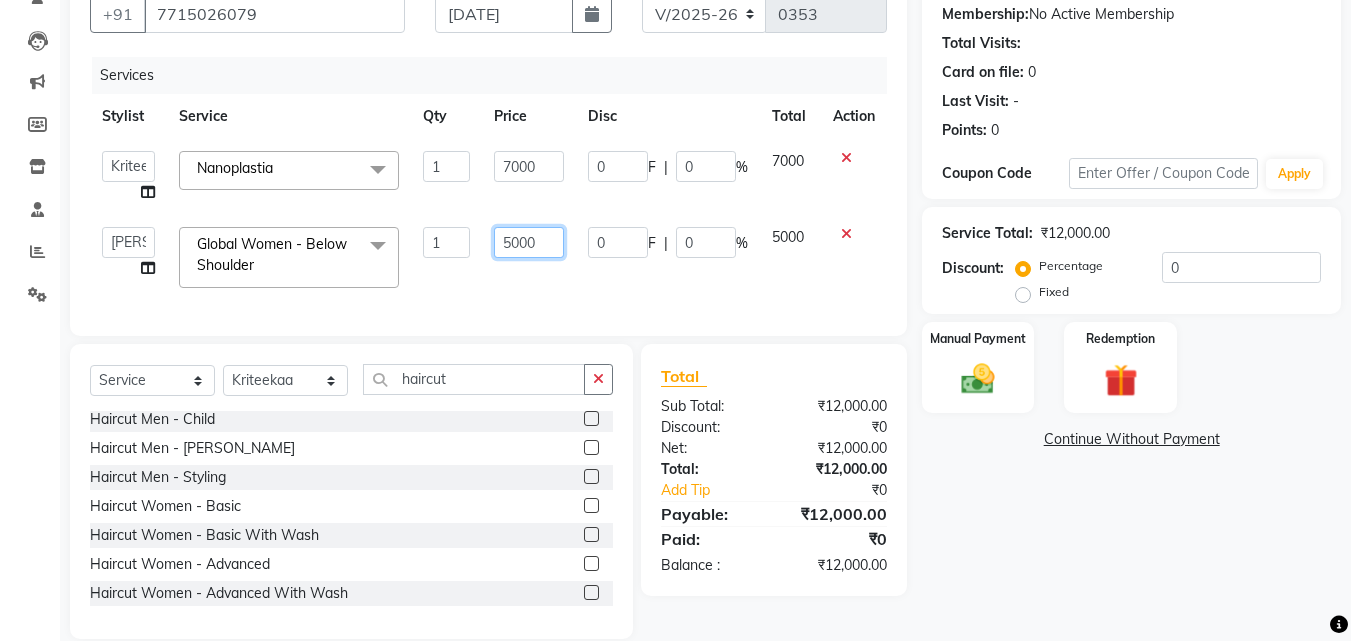 click on "5000" 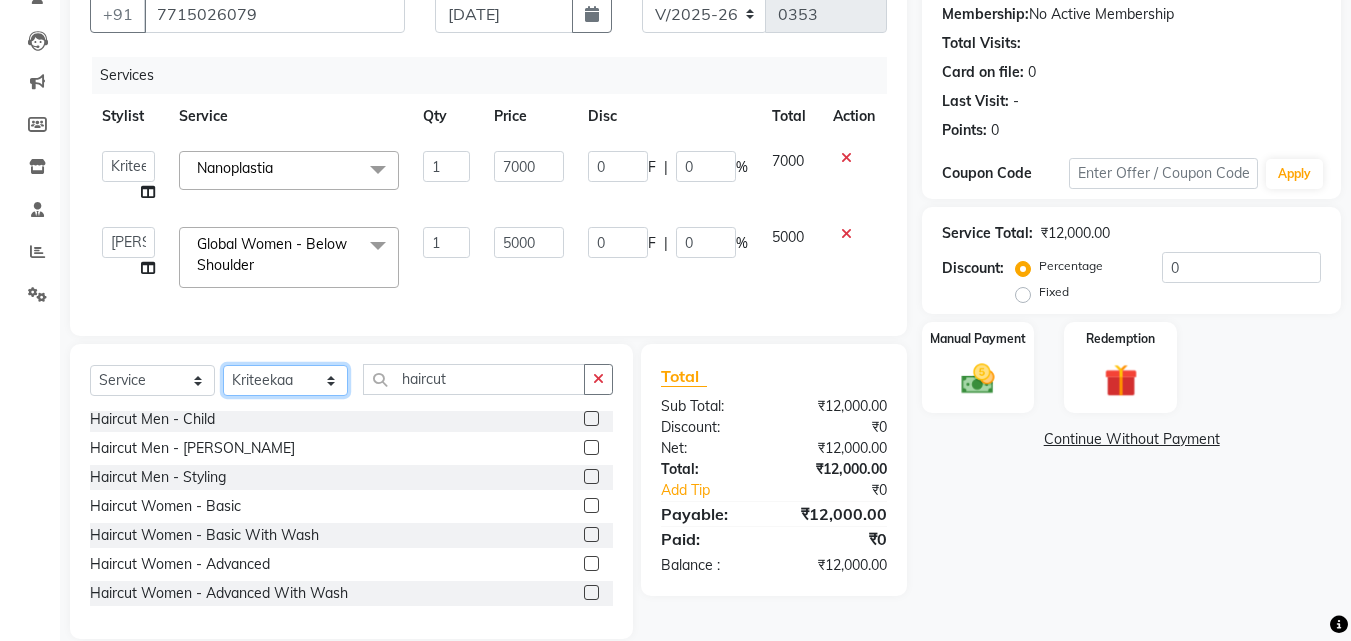 click on "Select  Service  Product  Membership  Package Voucher Prepaid Gift Card  Select Stylist [PERSON_NAME] Ankit [PERSON_NAME] Front Desk Kriteekaa [PERSON_NAME] haircut" 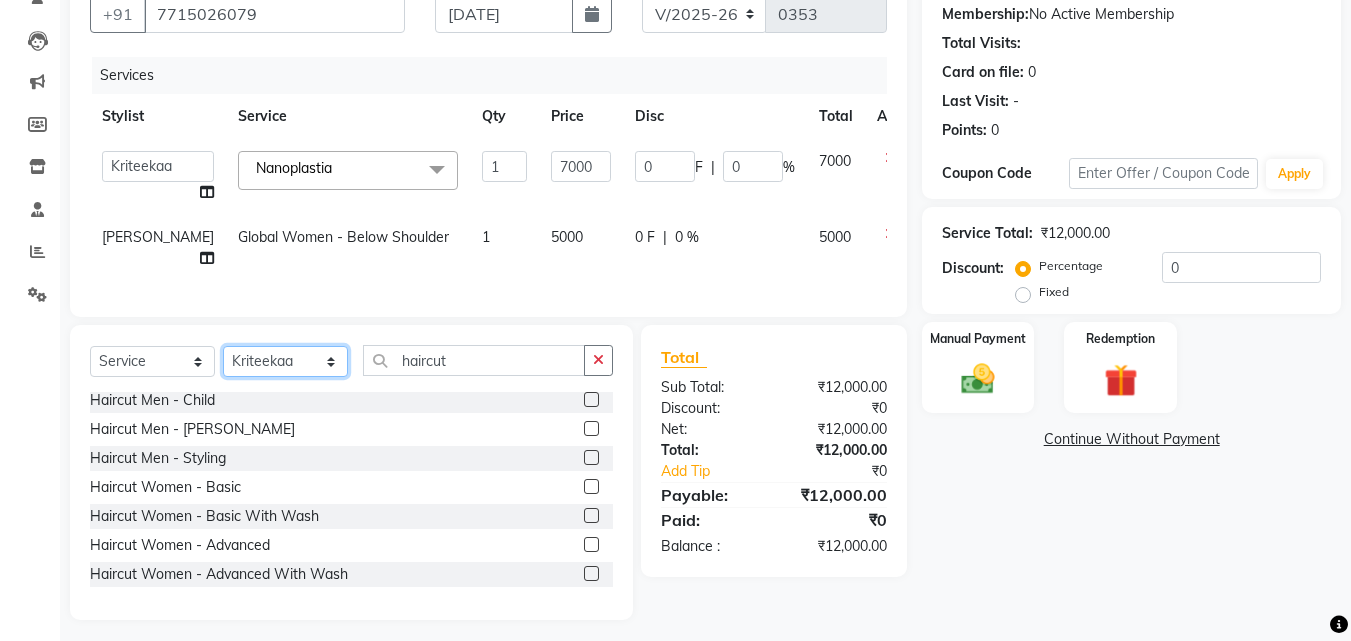 select on "51144" 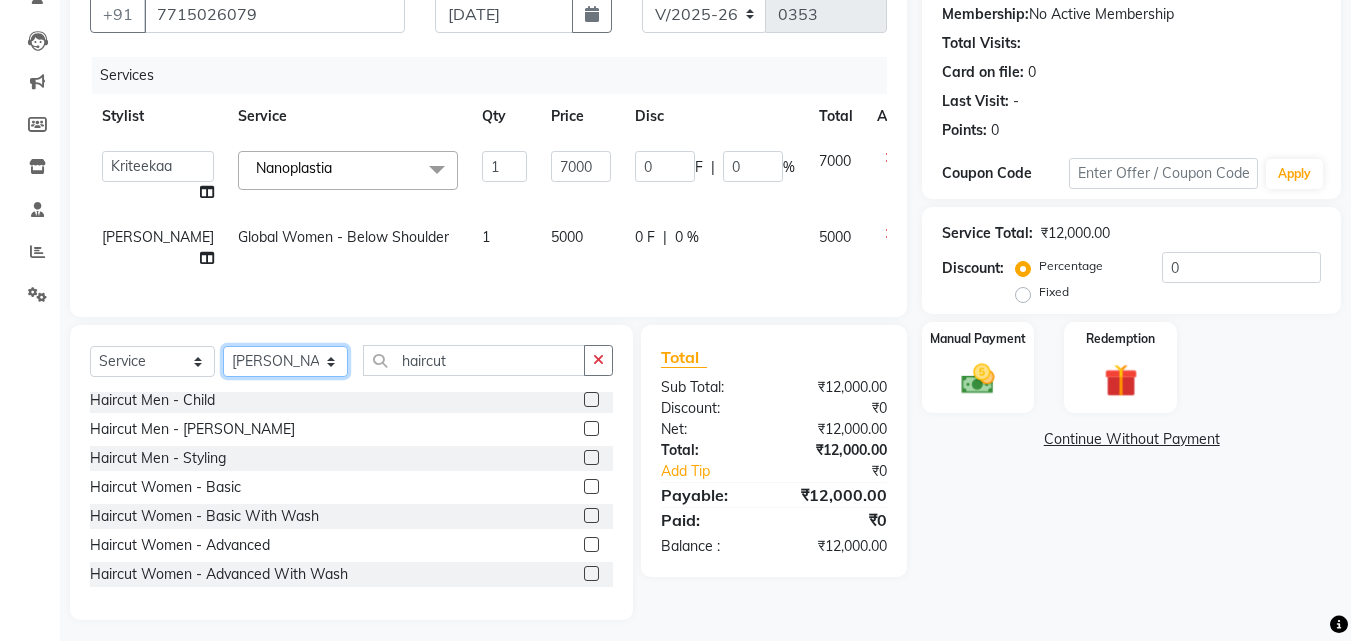 click on "Select Stylist [PERSON_NAME] Ankit [PERSON_NAME] Front Desk Kriteekaa [PERSON_NAME]" 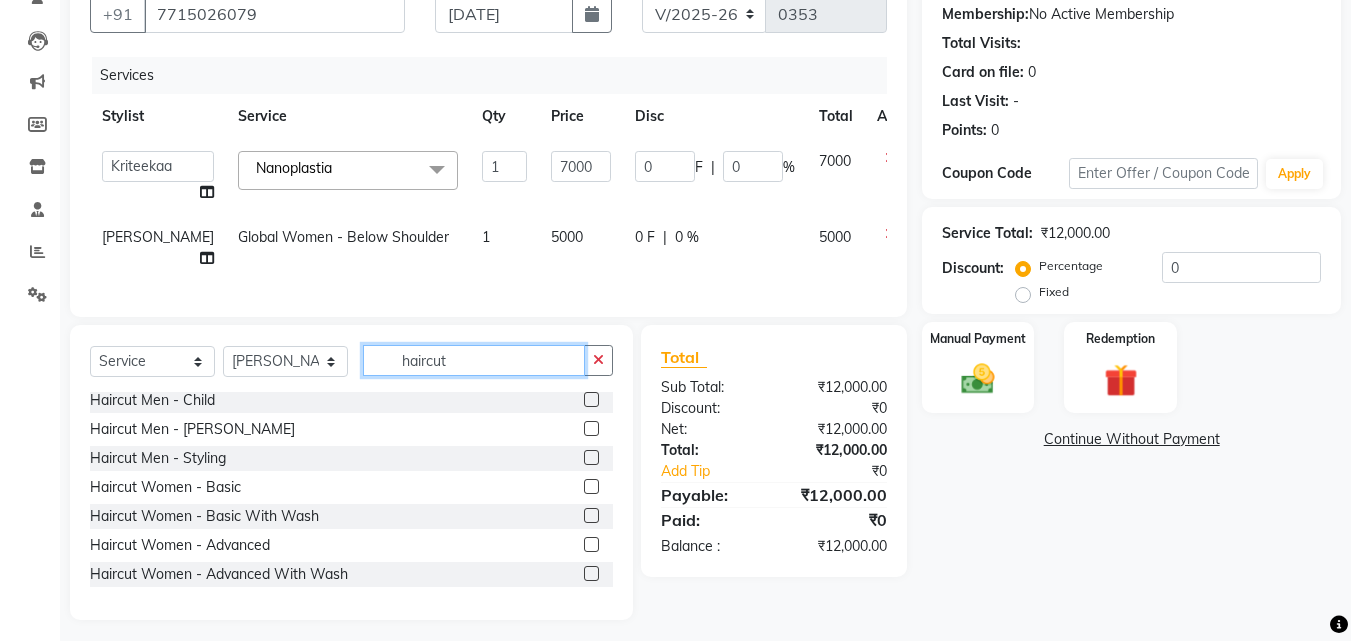 click on "haircut" 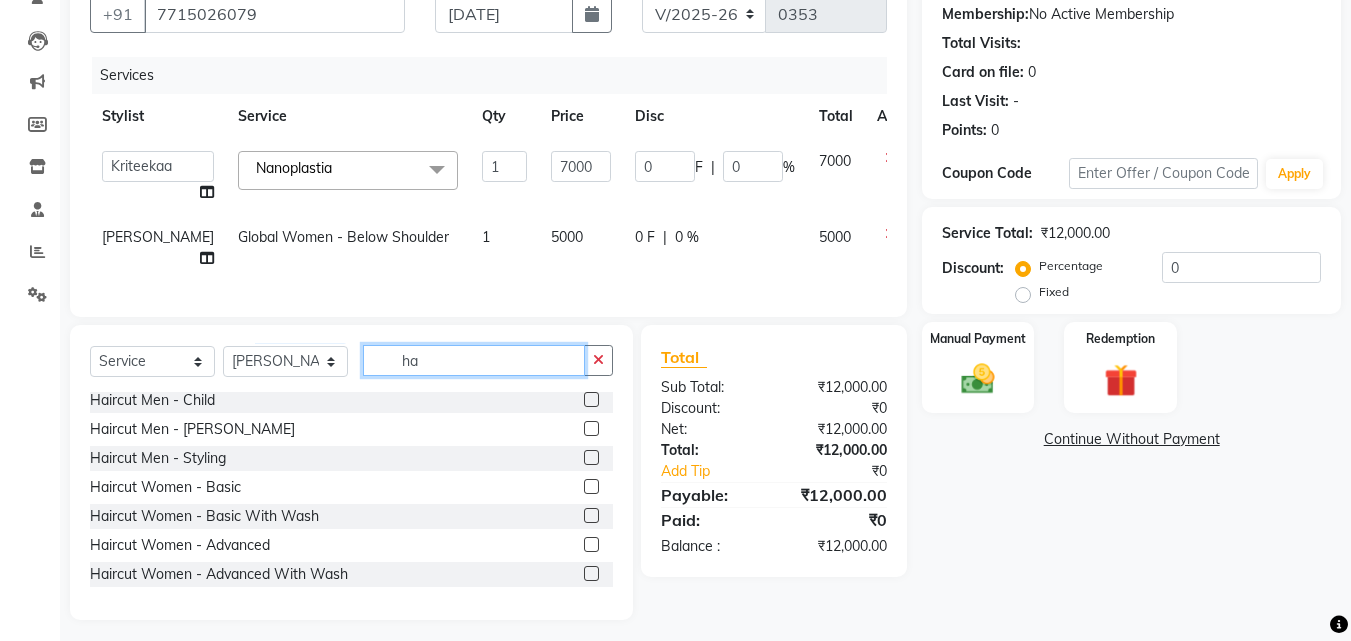 type on "h" 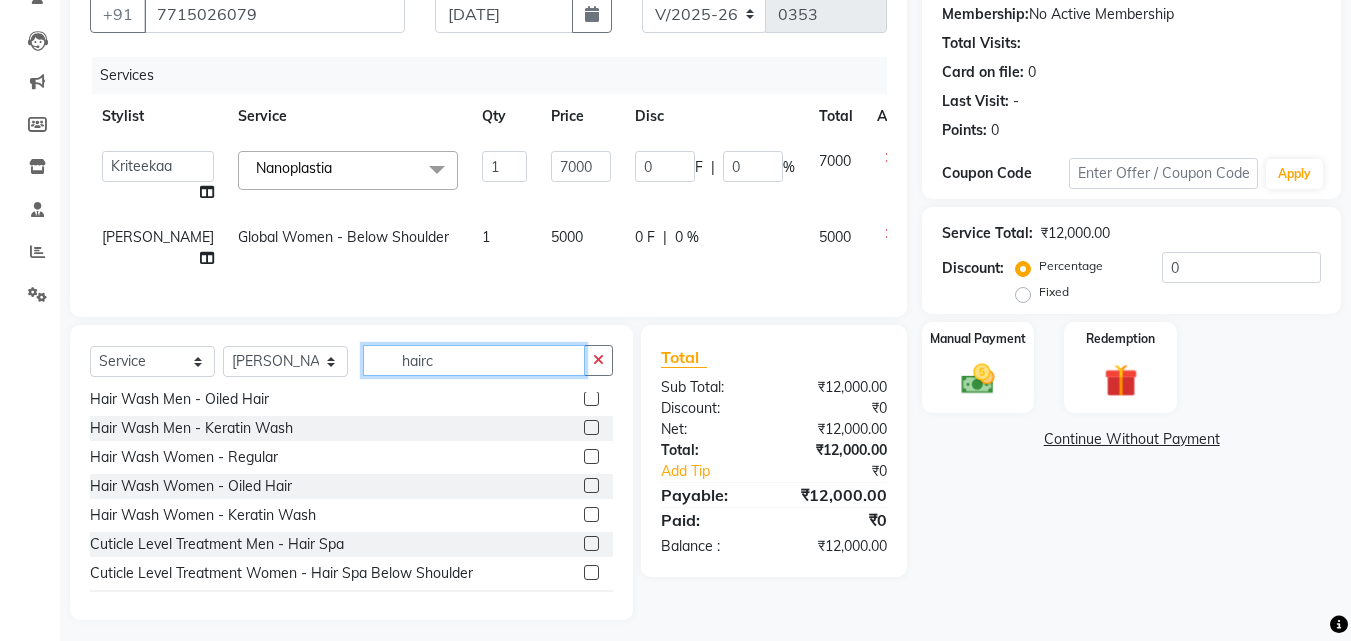 scroll, scrollTop: 206, scrollLeft: 0, axis: vertical 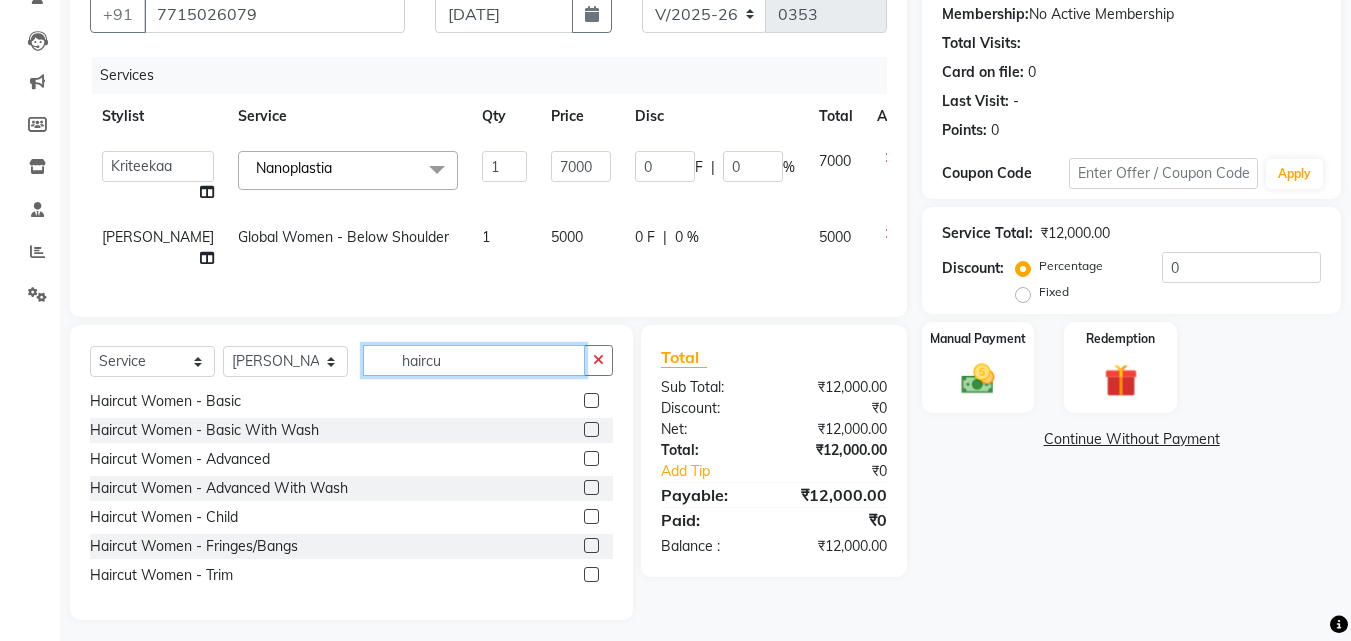 type on "haircu" 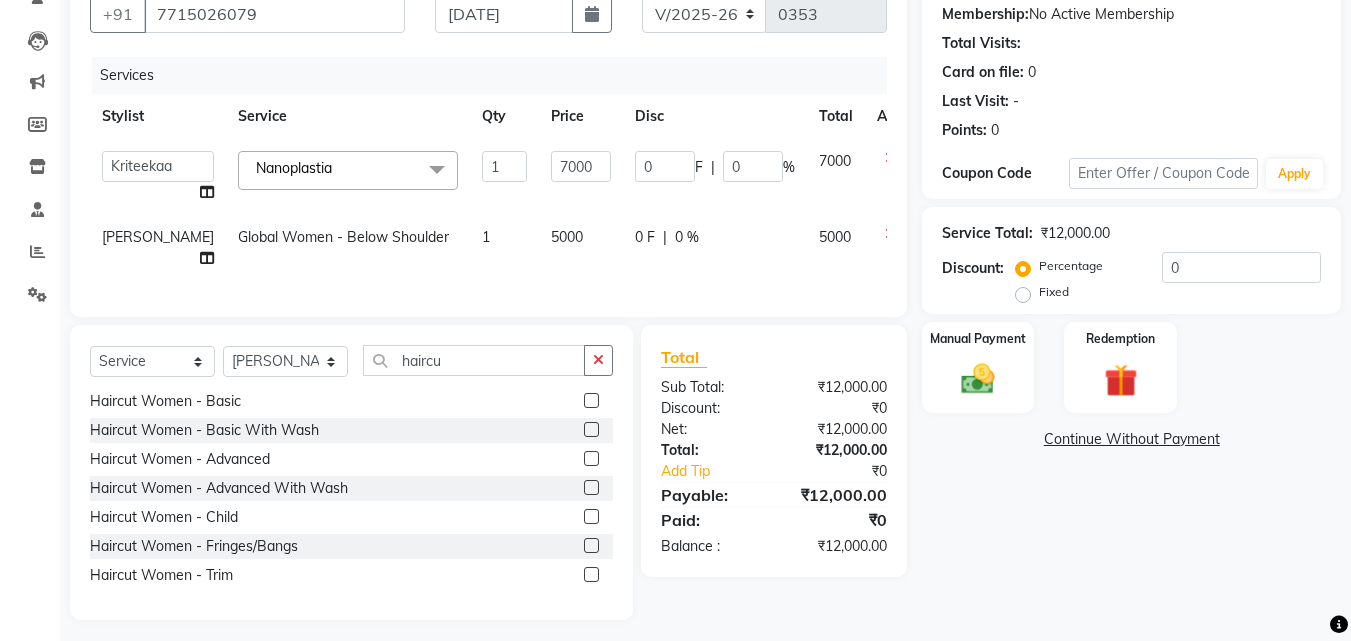 click on "Total Sub Total: ₹12,000.00 Discount: ₹0 Net: ₹12,000.00 Total: ₹12,000.00 Add Tip ₹0 Payable: ₹12,000.00 Paid: ₹0 Balance   : ₹12,000.00" 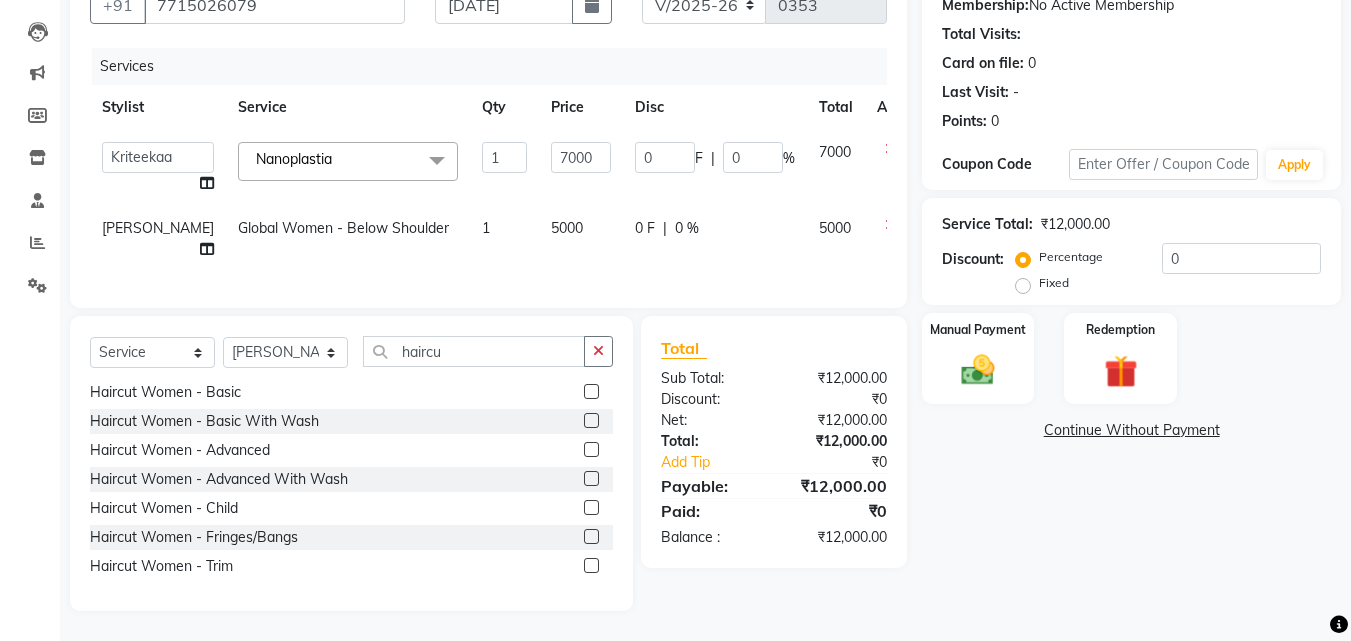 click 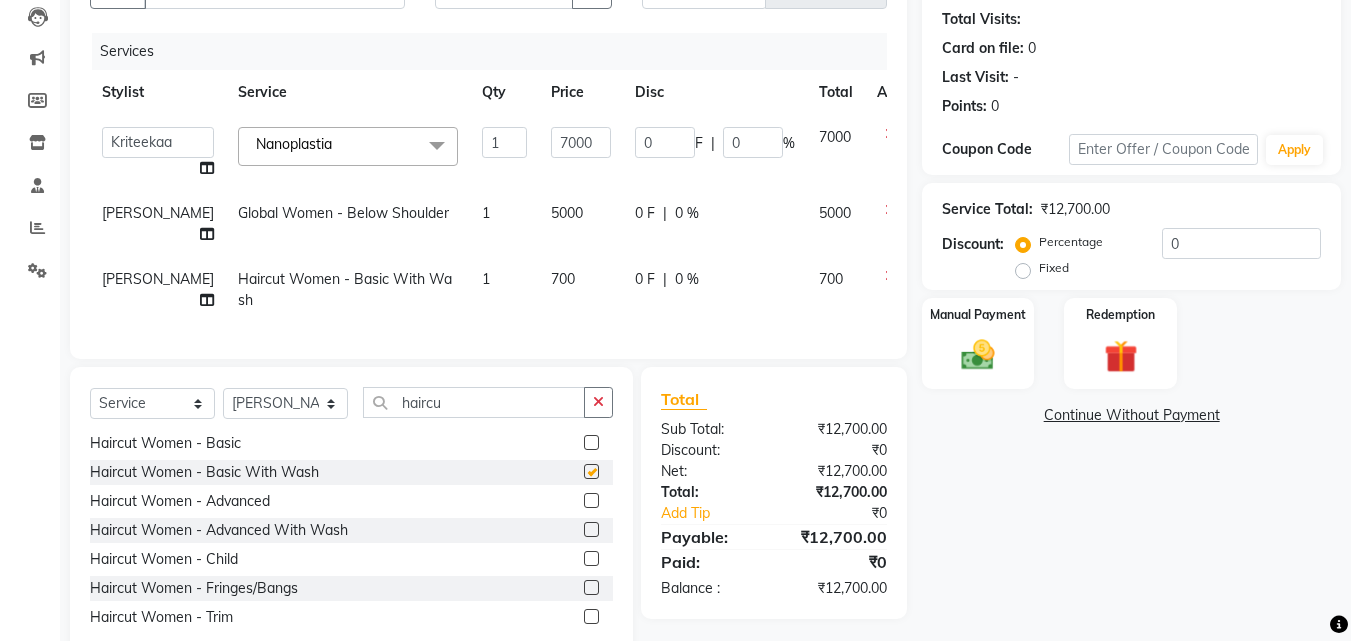 checkbox on "false" 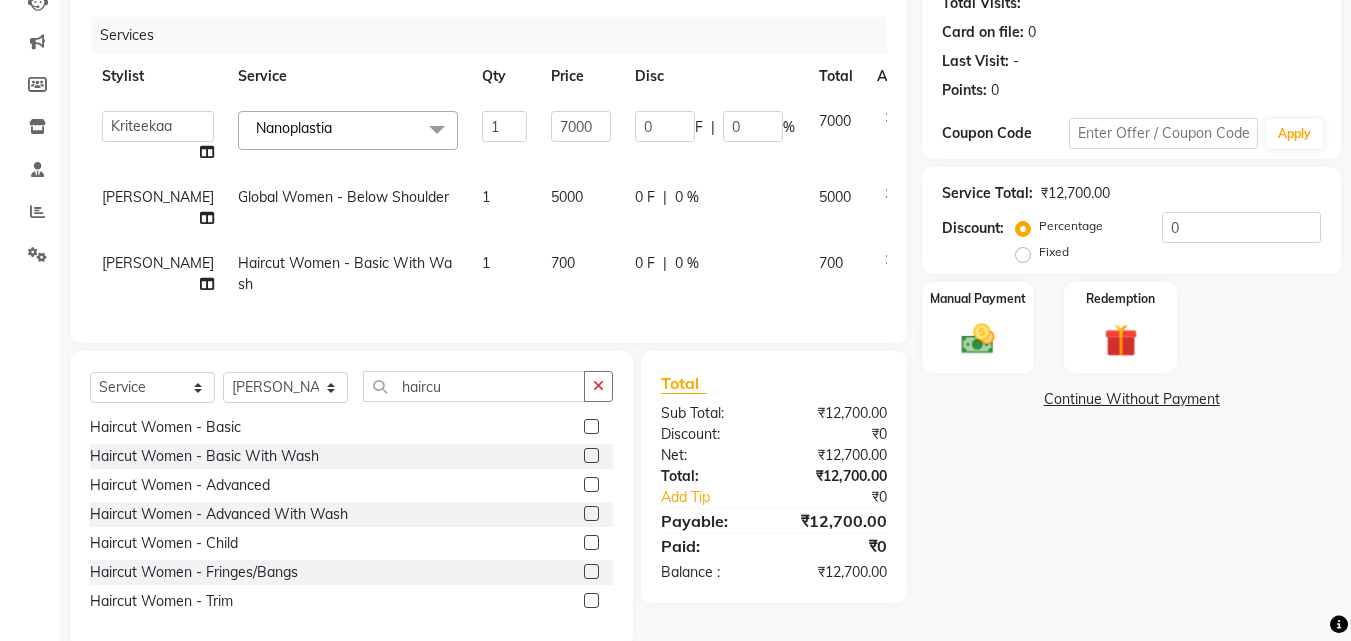 click on "Name: [PERSON_NAME]  Membership:  No Active Membership  Total Visits:   Card on file:  0 Last Visit:   - Points:   0  Coupon Code Apply Service Total:  ₹12,700.00  Discount:  Percentage   Fixed  0 Manual Payment Redemption  Continue Without Payment" 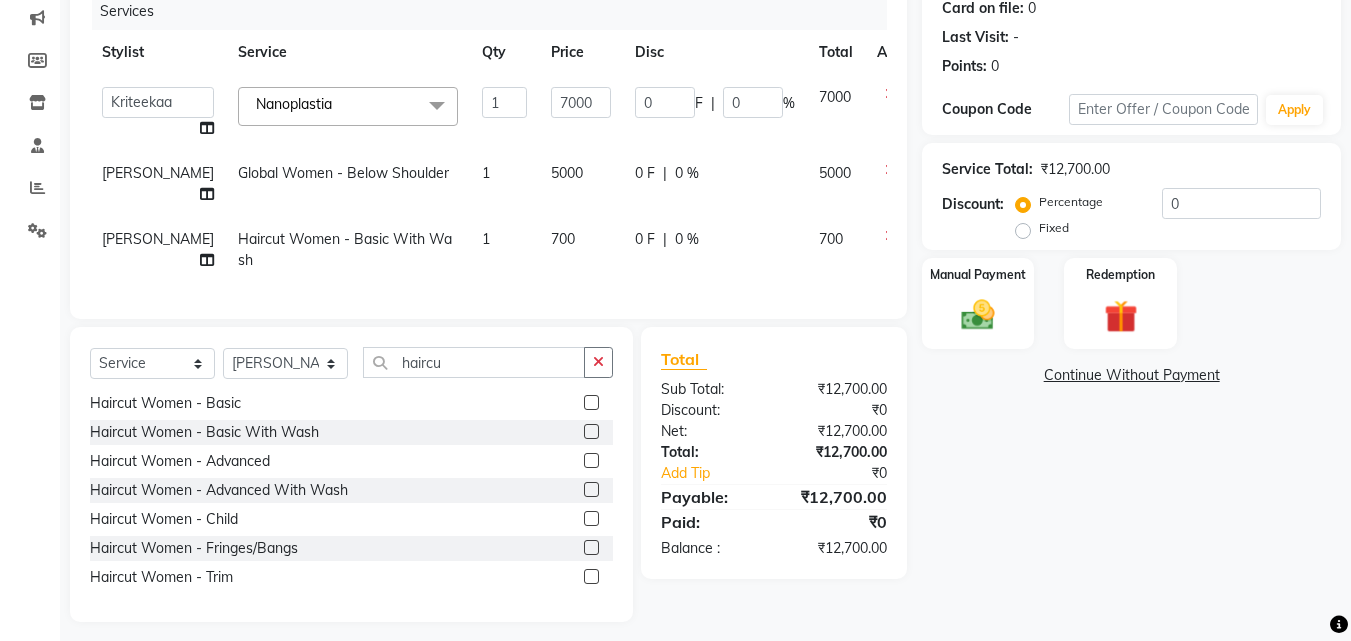 click on "700" 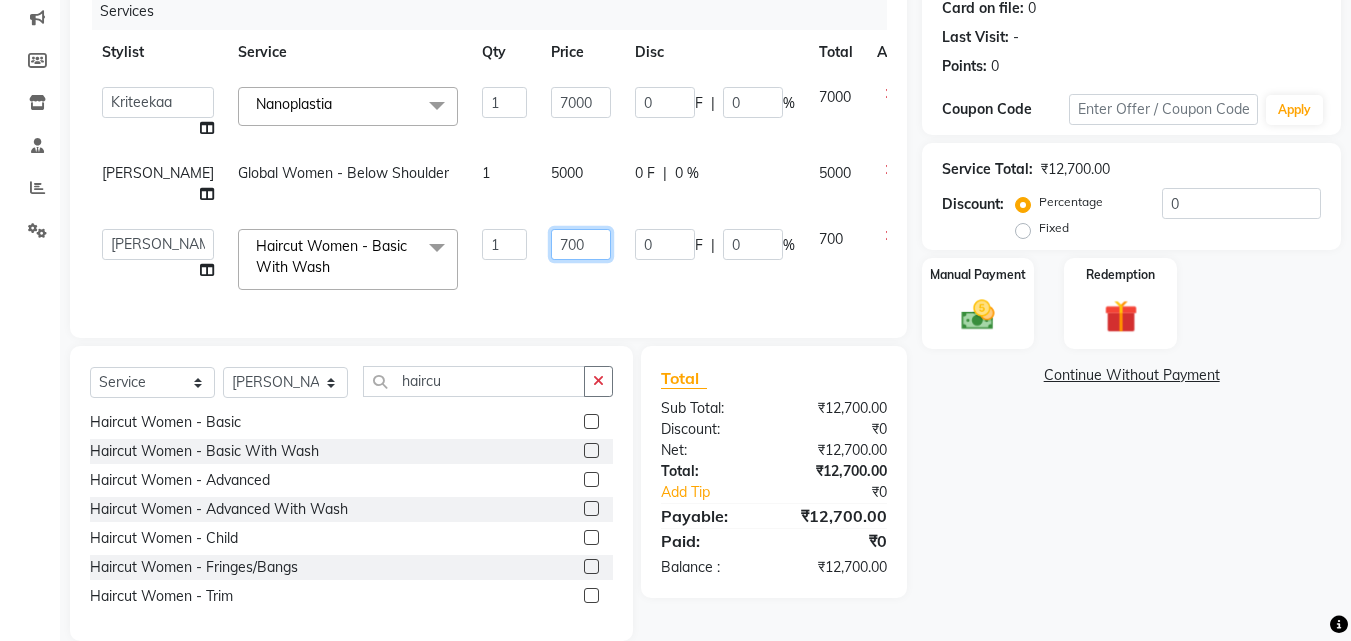 click on "700" 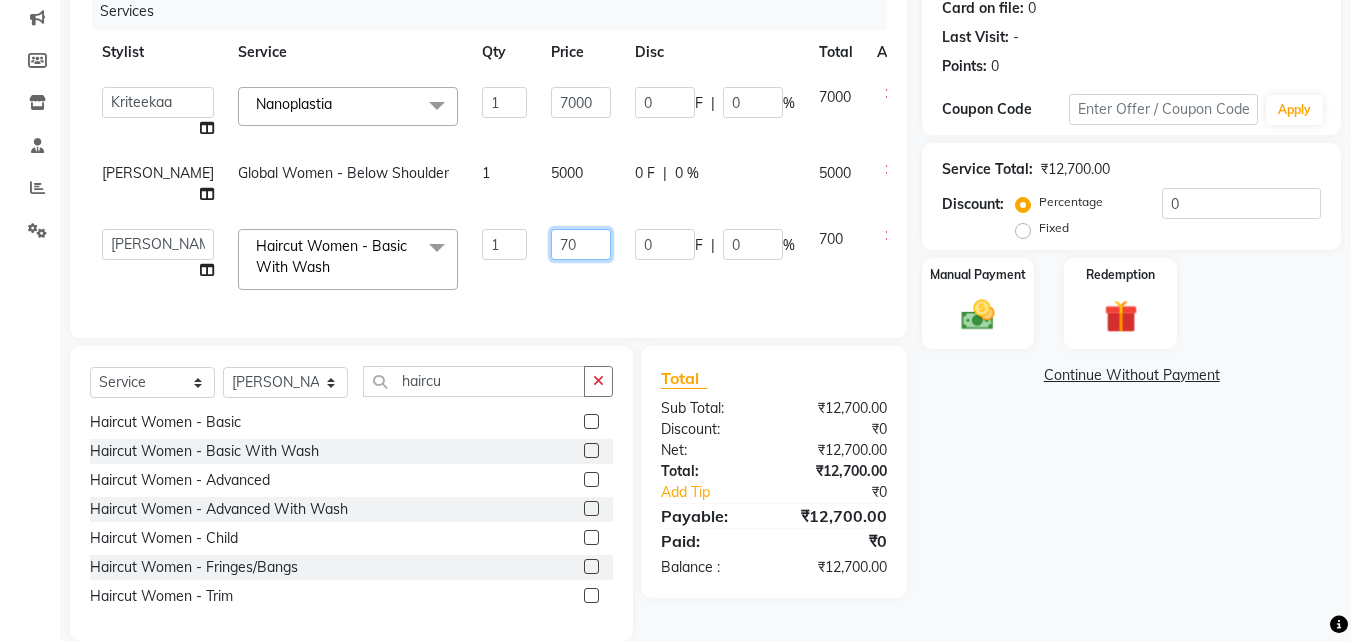 type on "7" 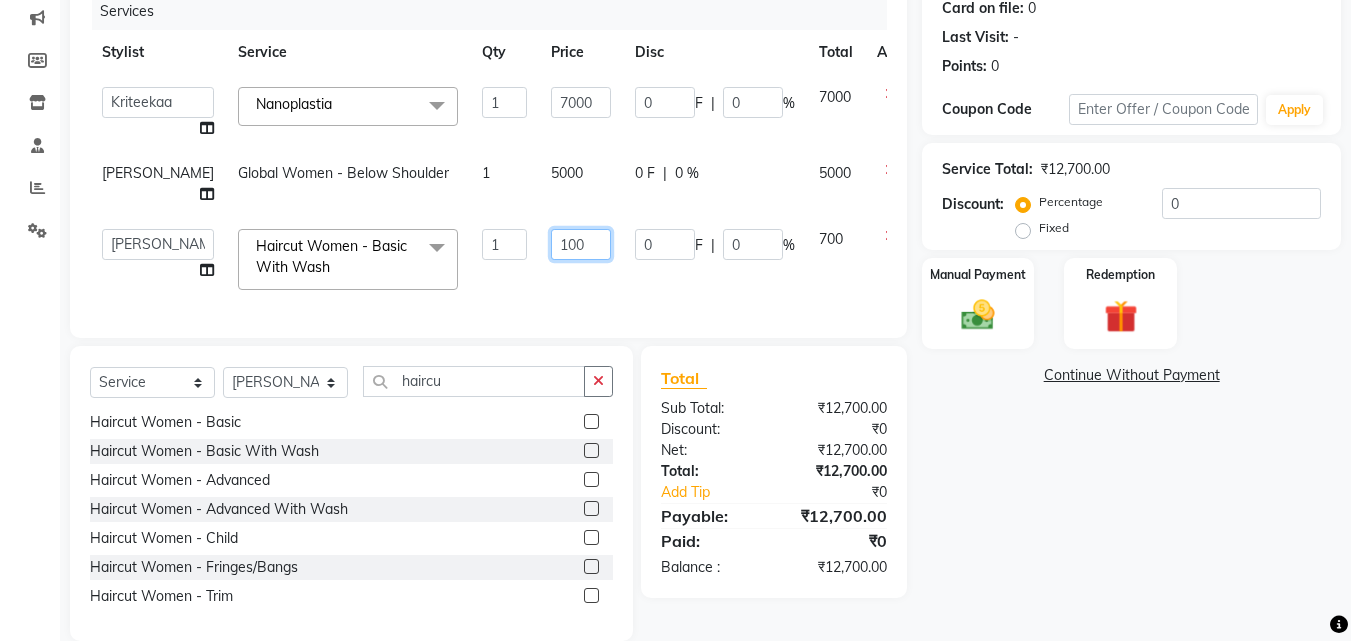 type on "1000" 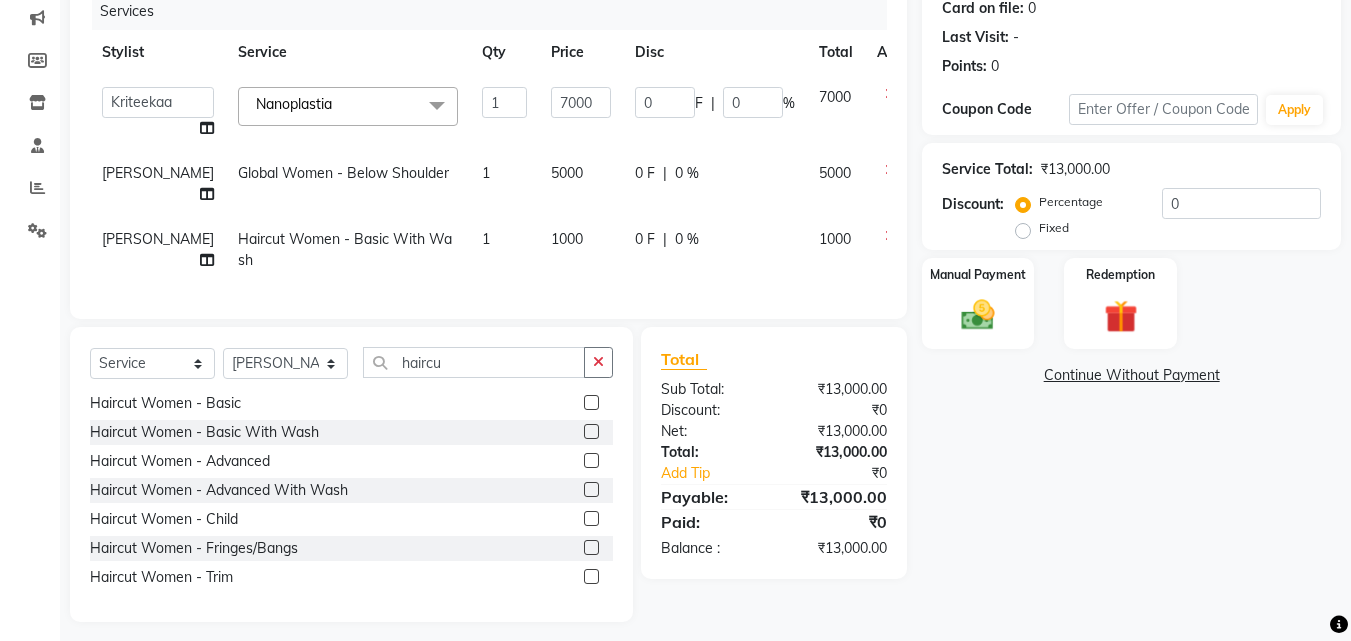 click on "Name: [PERSON_NAME]  Membership:  No Active Membership  Total Visits:   Card on file:  0 Last Visit:   - Points:   0  Coupon Code Apply Service Total:  ₹13,000.00  Discount:  Percentage   Fixed  0 Manual Payment Redemption  Continue Without Payment" 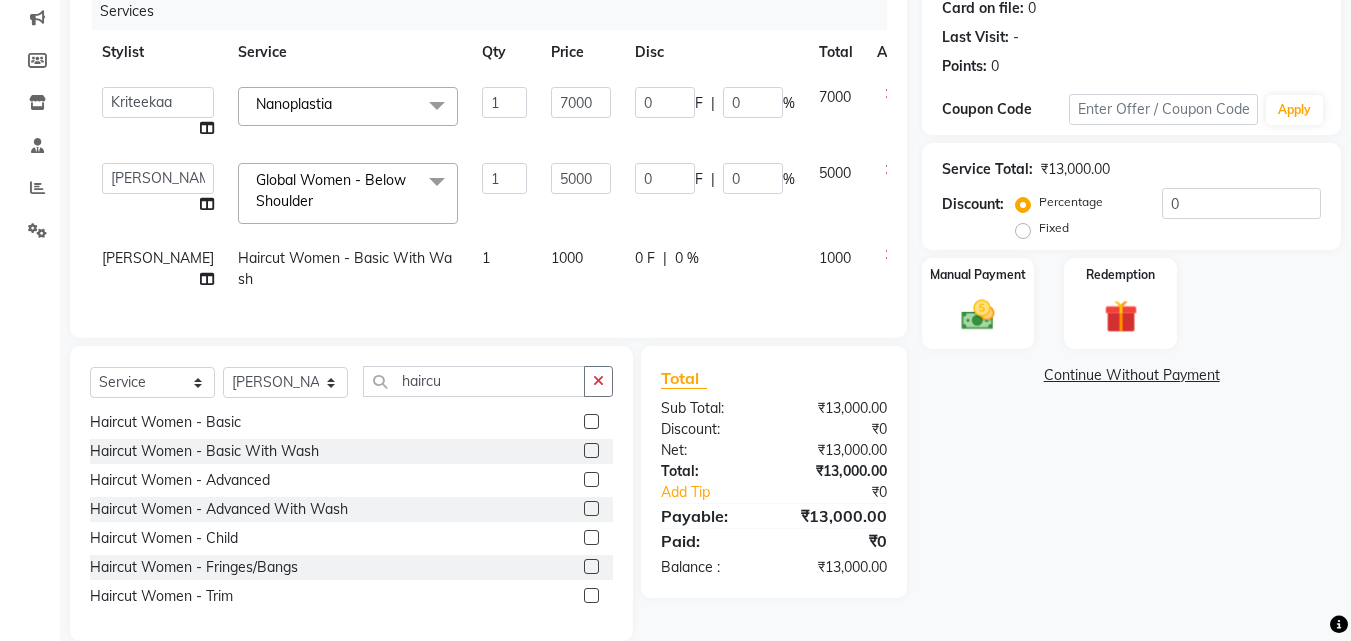 click on "Name: [PERSON_NAME]  Membership:  No Active Membership  Total Visits:   Card on file:  0 Last Visit:   - Points:   0  Coupon Code Apply Service Total:  ₹13,000.00  Discount:  Percentage   Fixed  0 Manual Payment Redemption  Continue Without Payment" 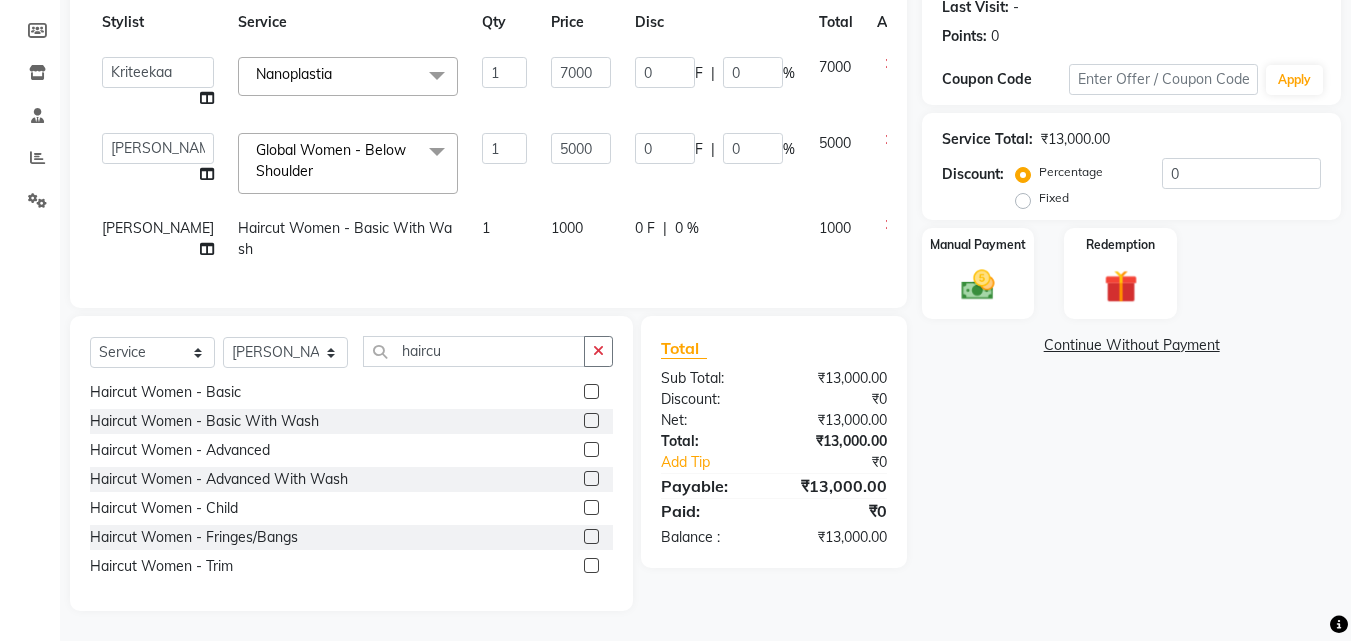 scroll, scrollTop: 300, scrollLeft: 0, axis: vertical 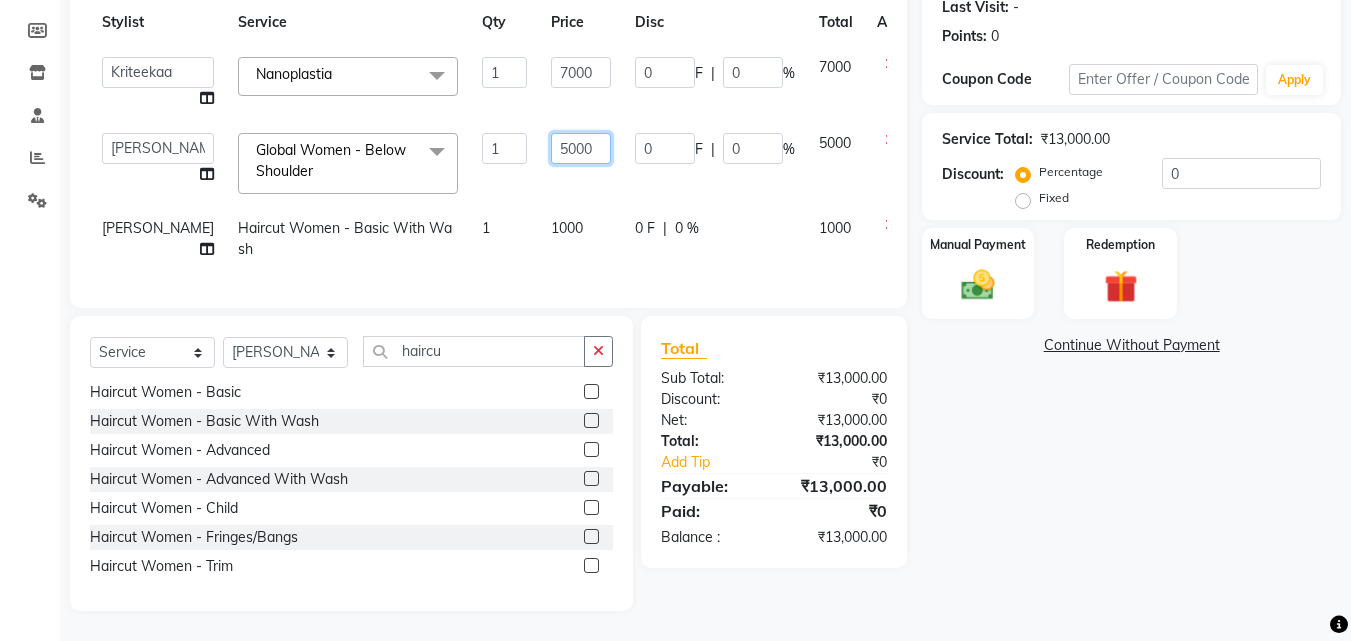 click on "5000" 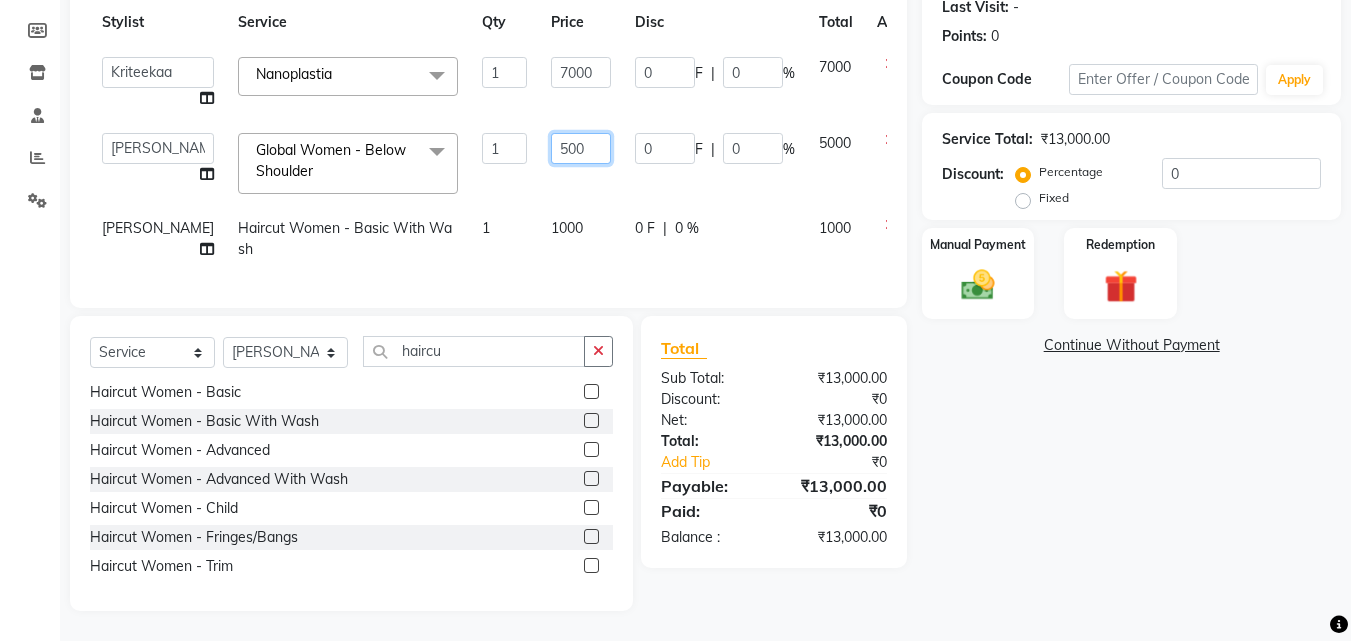 type on "5500" 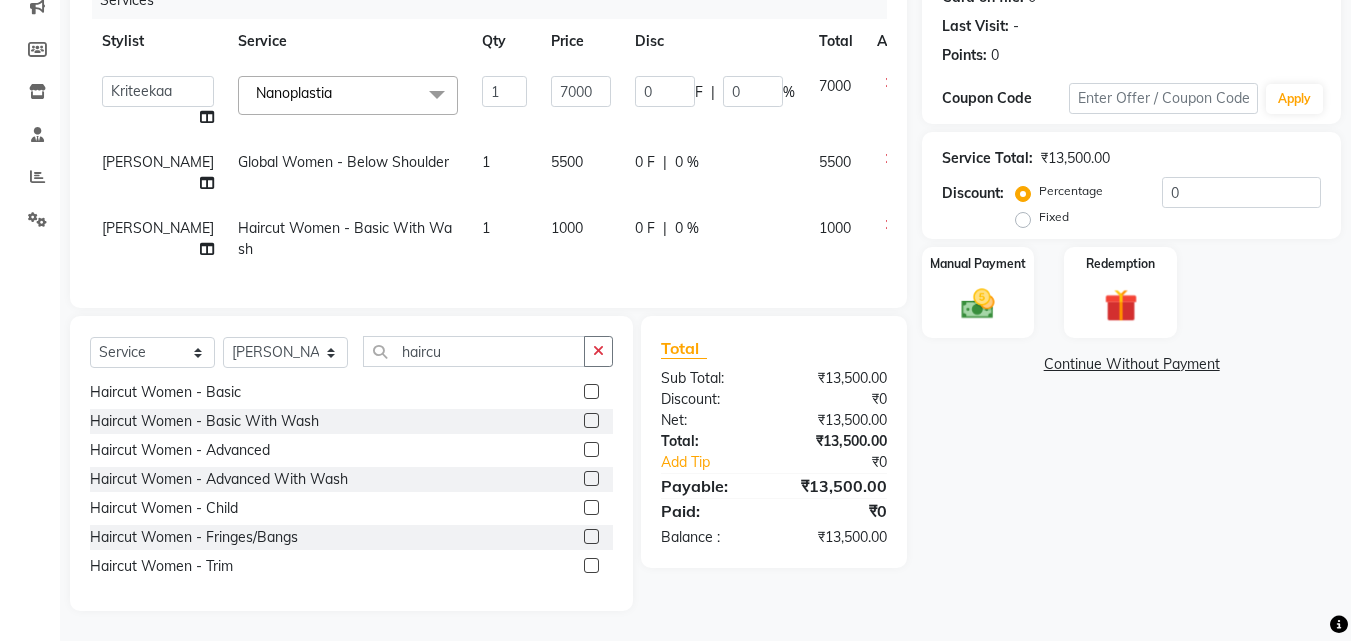 scroll, scrollTop: 281, scrollLeft: 0, axis: vertical 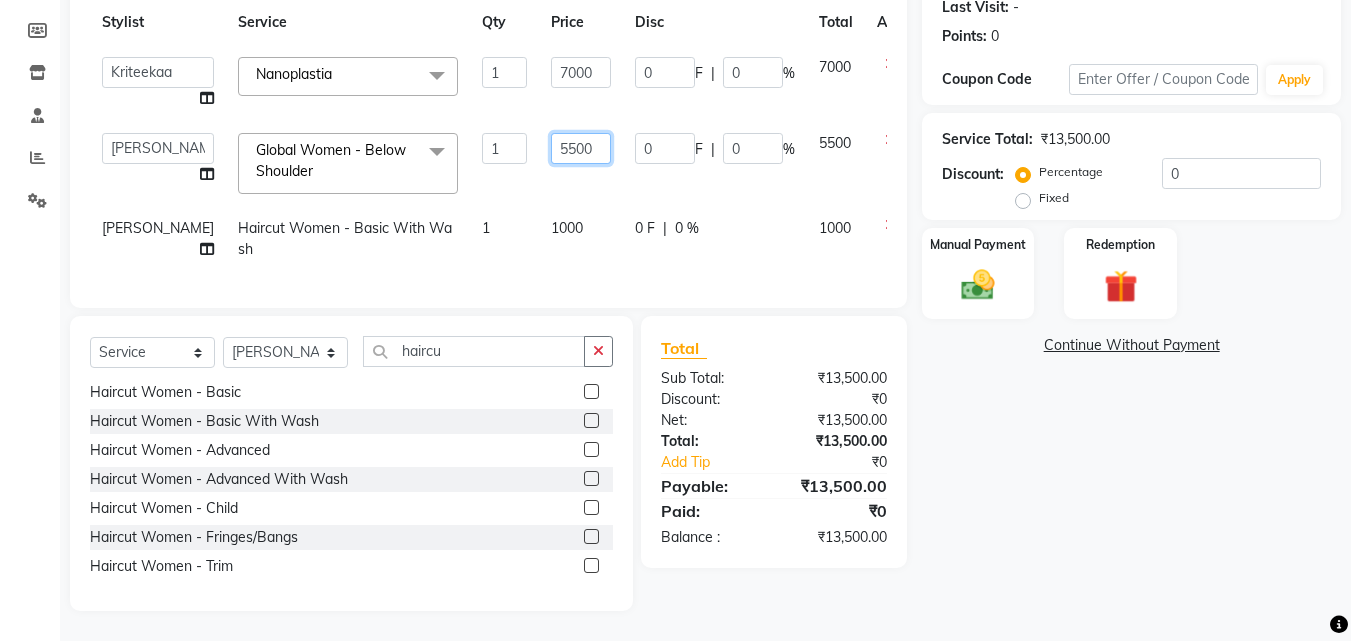 click on "5500" 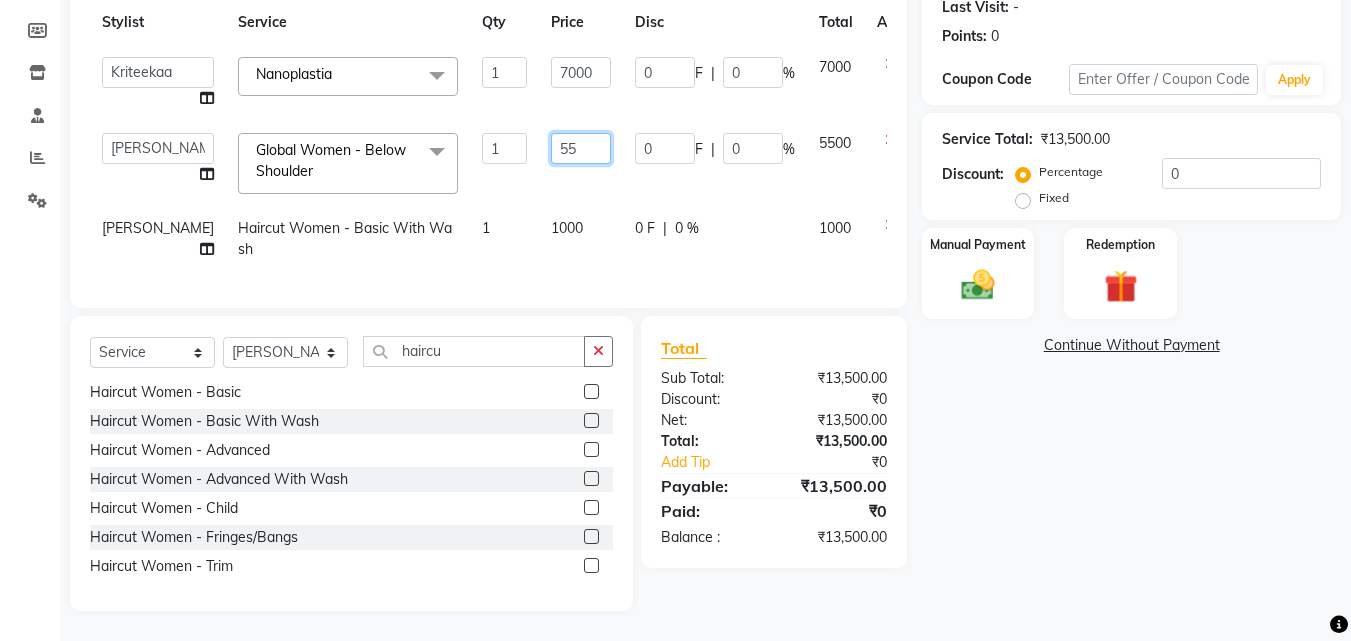 type on "5" 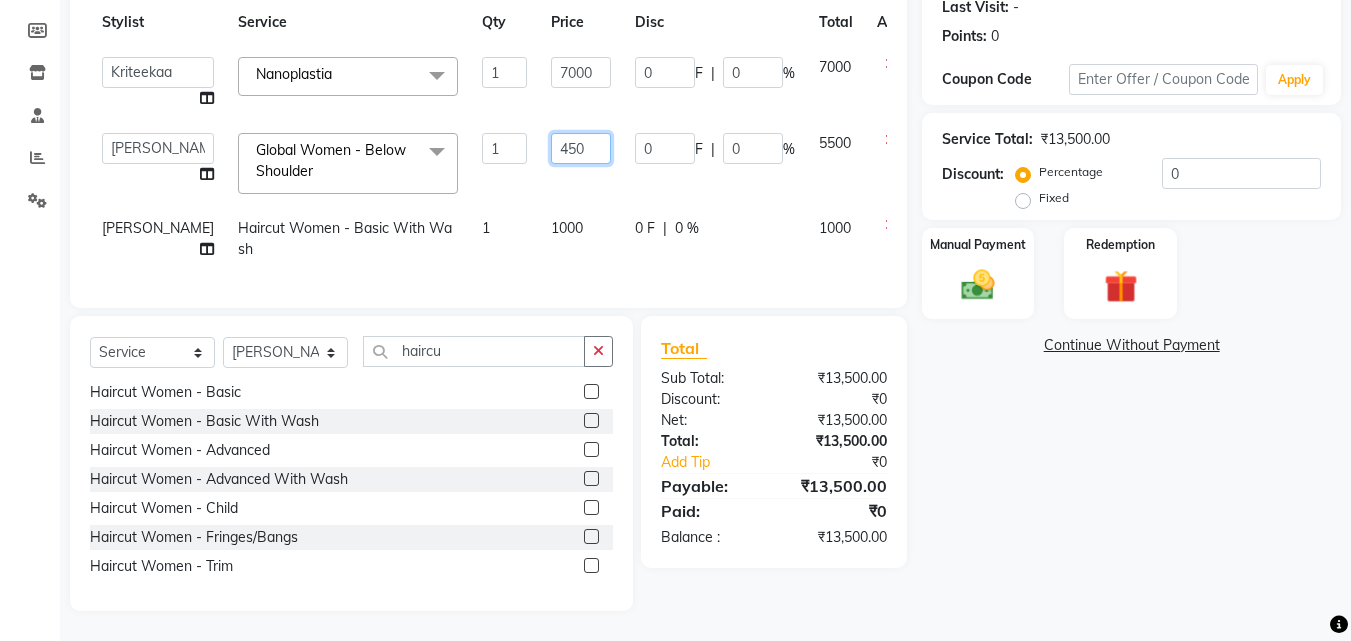 type on "4500" 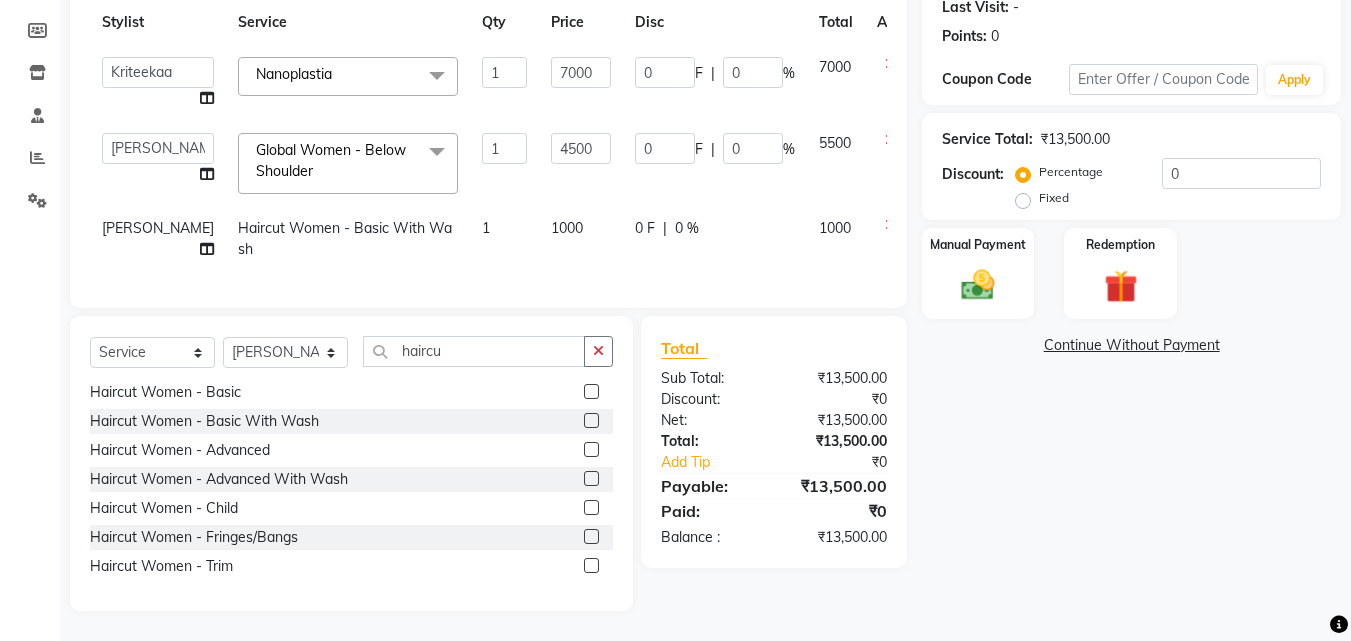 scroll, scrollTop: 281, scrollLeft: 0, axis: vertical 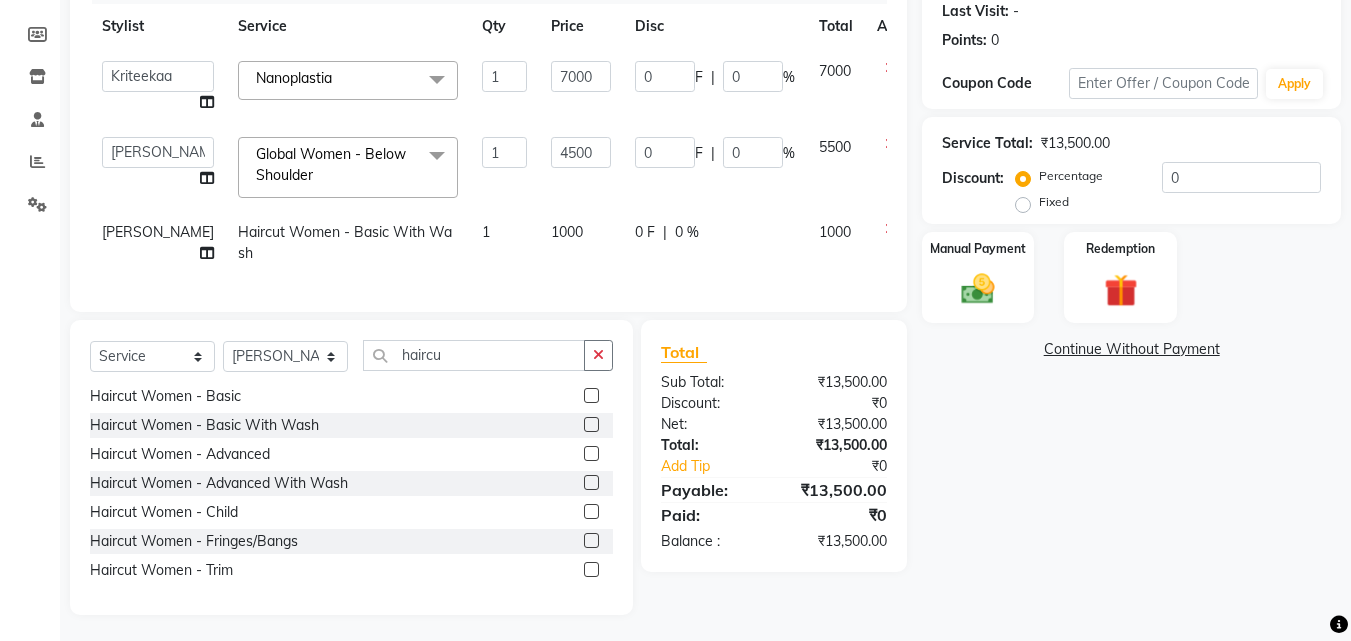 click on "Name: [PERSON_NAME]  Membership:  No Active Membership  Total Visits:   Card on file:  0 Last Visit:   - Points:   0  Coupon Code Apply Service Total:  ₹13,500.00  Discount:  Percentage   Fixed  0 Manual Payment Redemption  Continue Without Payment" 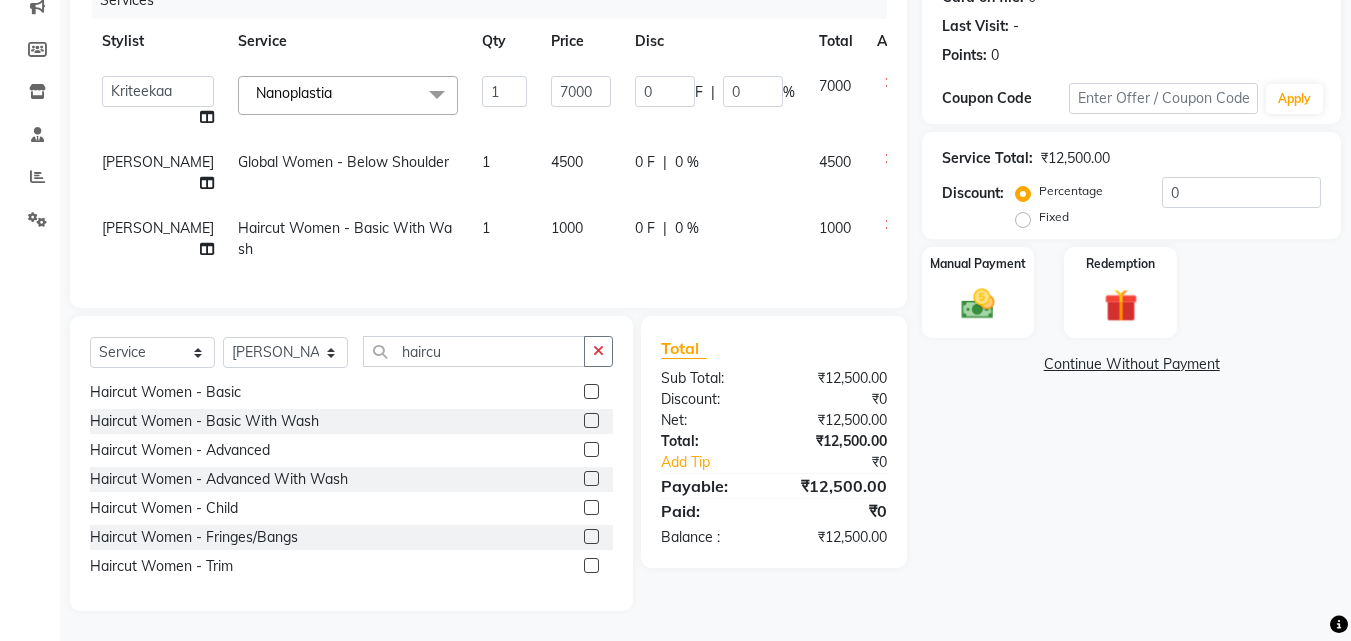click on "1000" 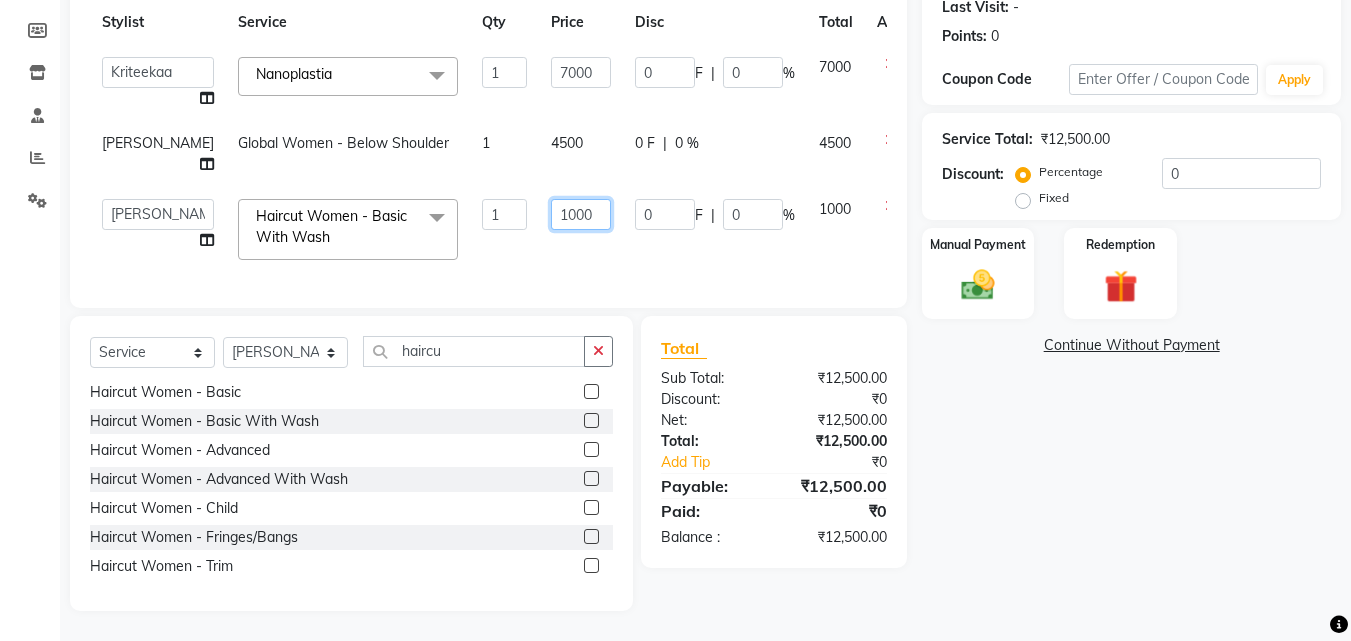 click on "1000" 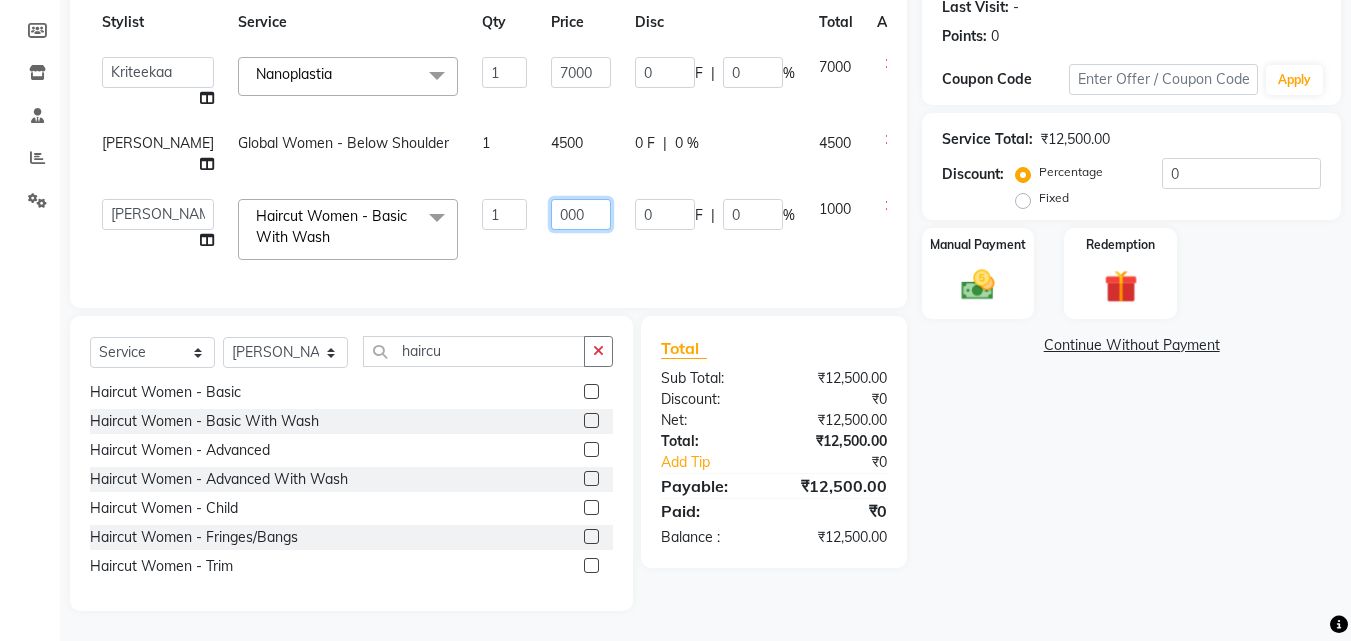 type on "2000" 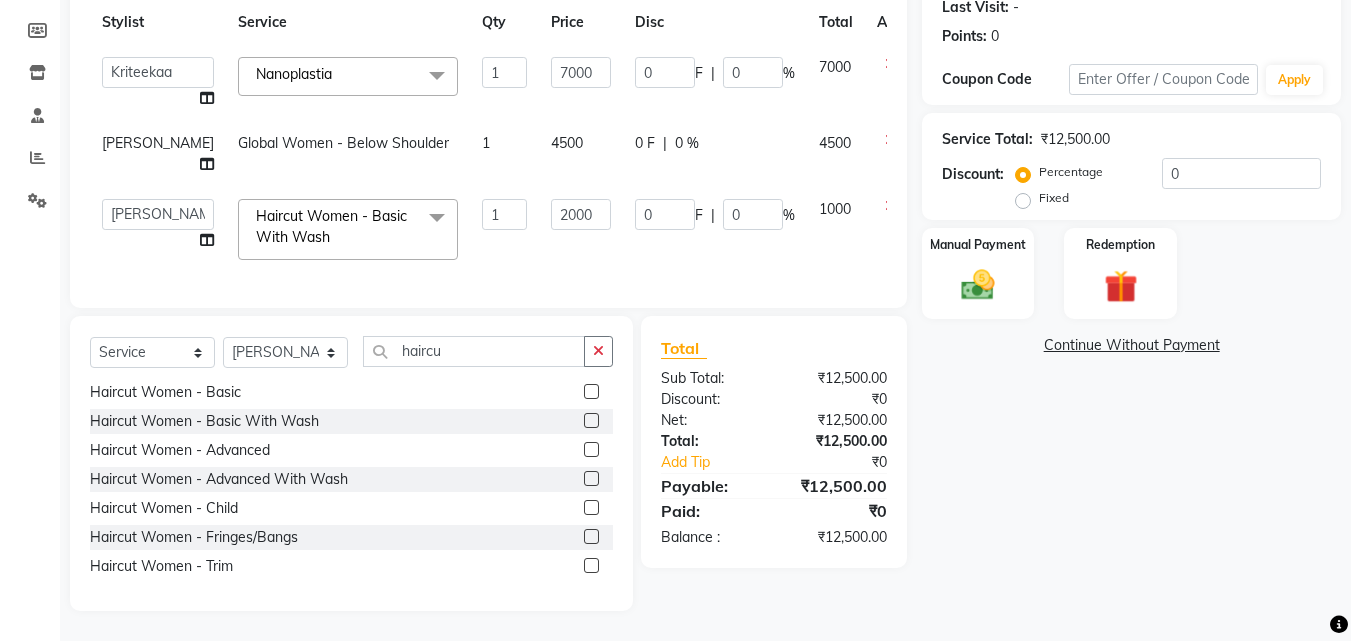 scroll, scrollTop: 281, scrollLeft: 0, axis: vertical 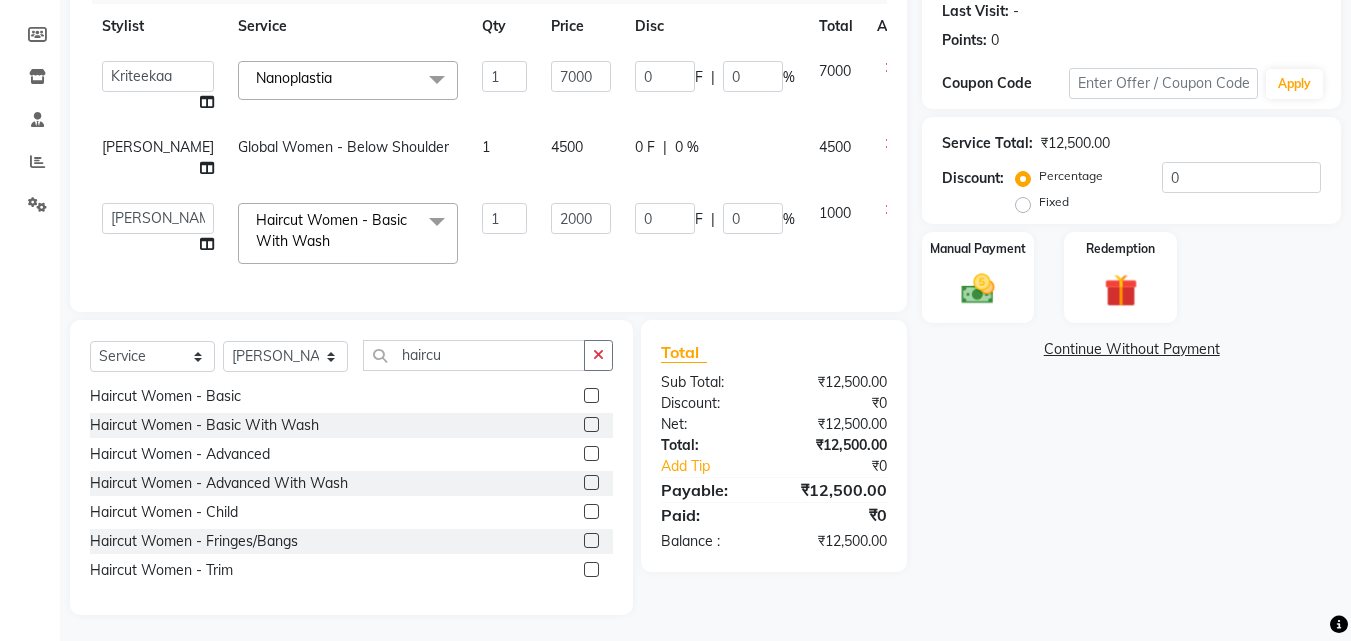 click on "Name: [PERSON_NAME]  Membership:  No Active Membership  Total Visits:   Card on file:  0 Last Visit:   - Points:   0  Coupon Code Apply Service Total:  ₹12,500.00  Discount:  Percentage   Fixed  0 Manual Payment Redemption  Continue Without Payment" 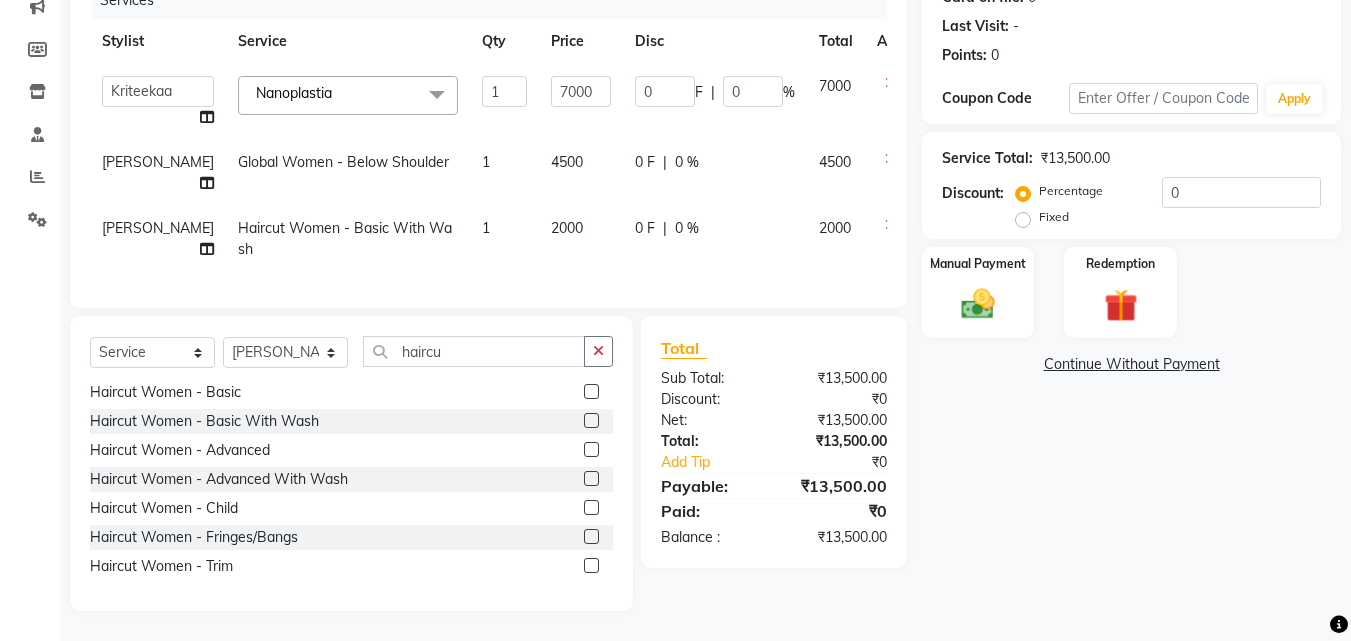 click on "Name: [PERSON_NAME]  Membership:  No Active Membership  Total Visits:   Card on file:  0 Last Visit:   - Points:   0  Coupon Code Apply Service Total:  ₹13,500.00  Discount:  Percentage   Fixed  0 Manual Payment Redemption  Continue Without Payment" 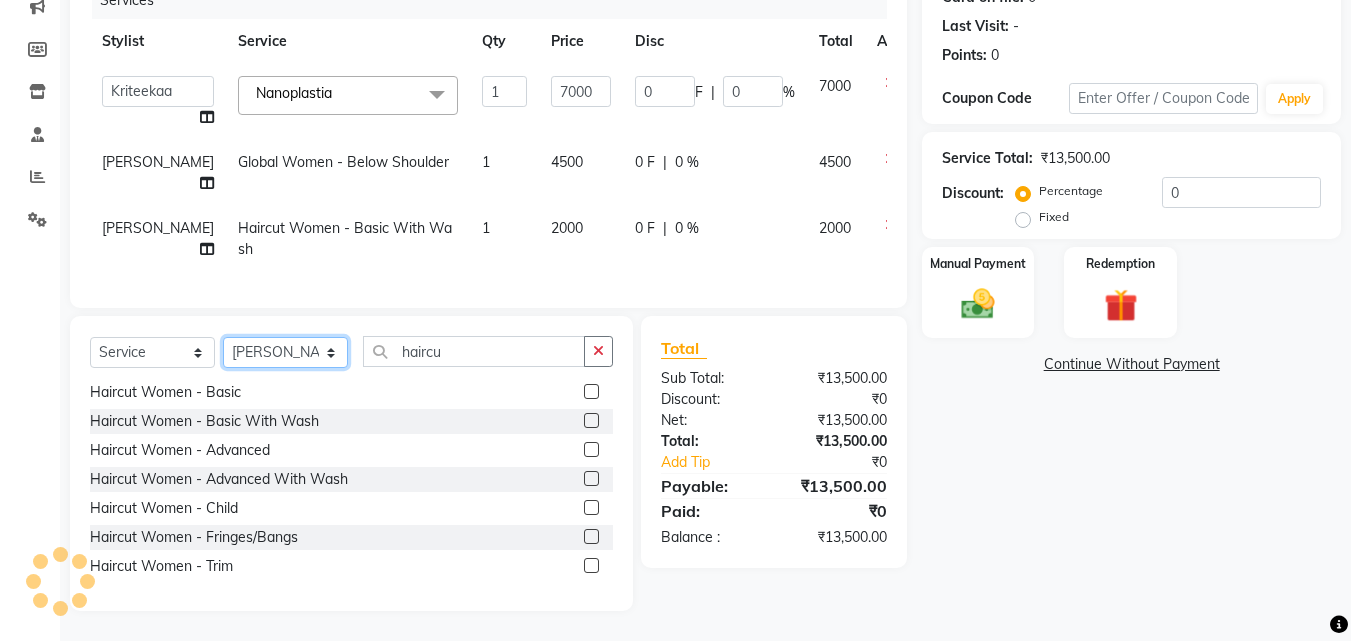 click on "Select Stylist [PERSON_NAME] Ankit [PERSON_NAME] Front Desk Kriteekaa [PERSON_NAME]" 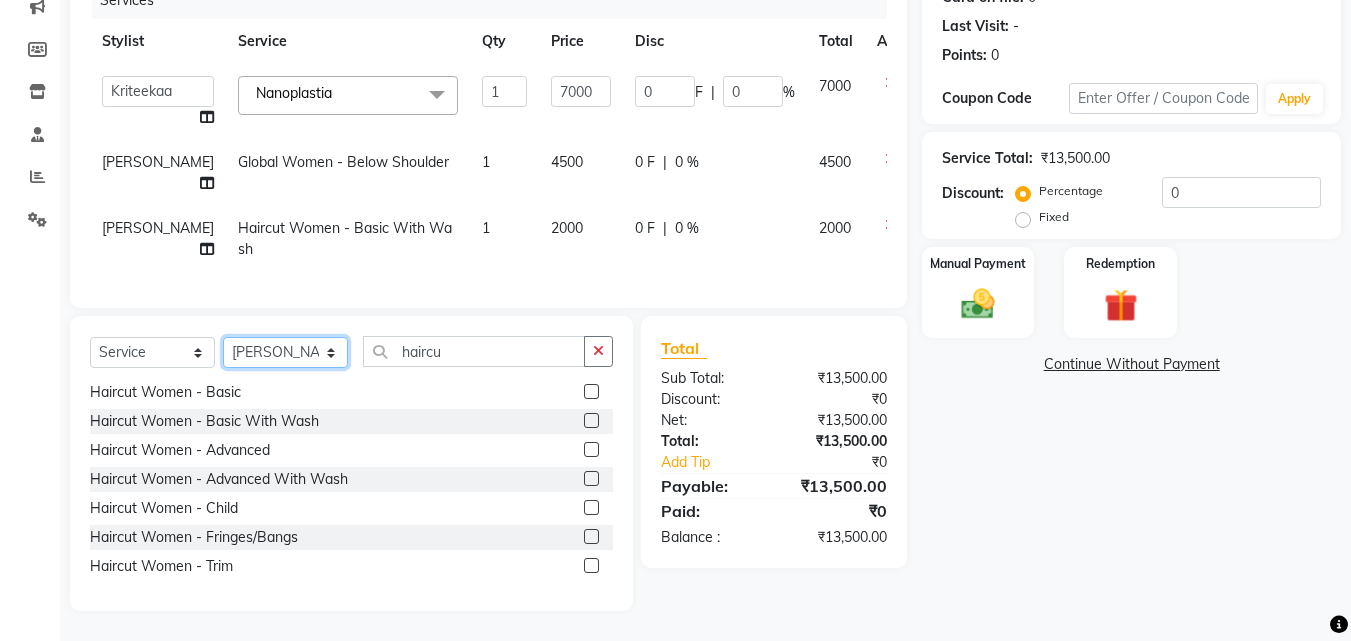 select on "62224" 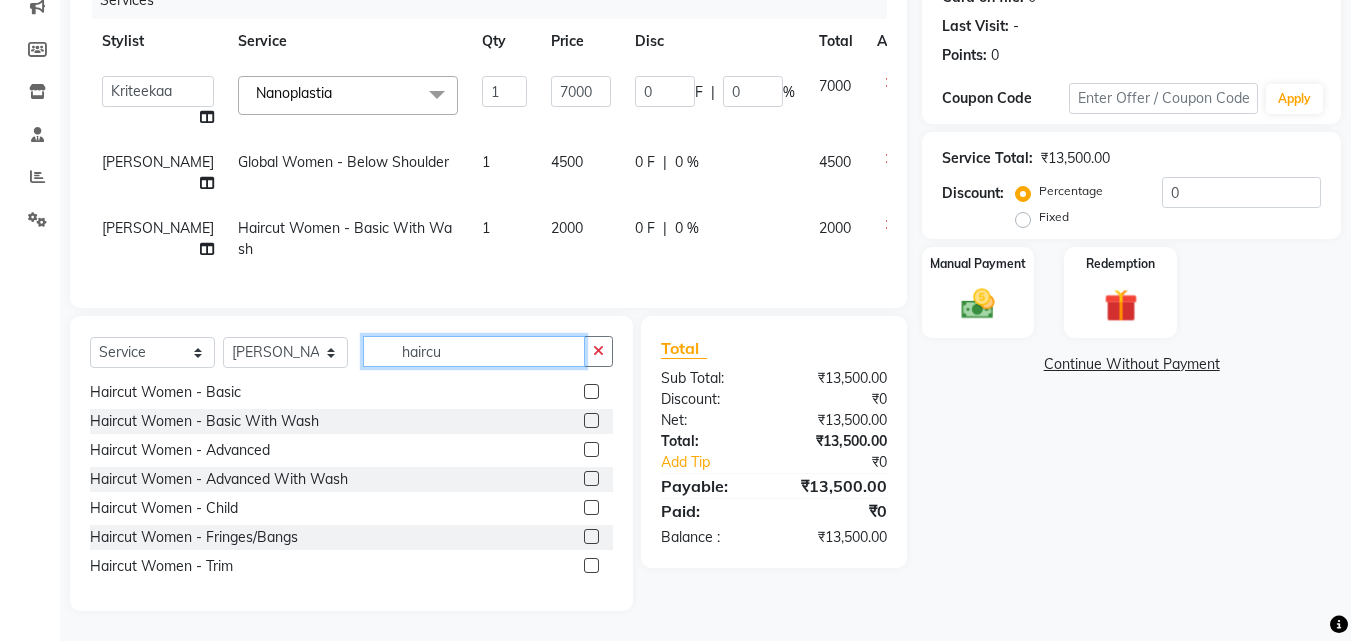 click on "haircu" 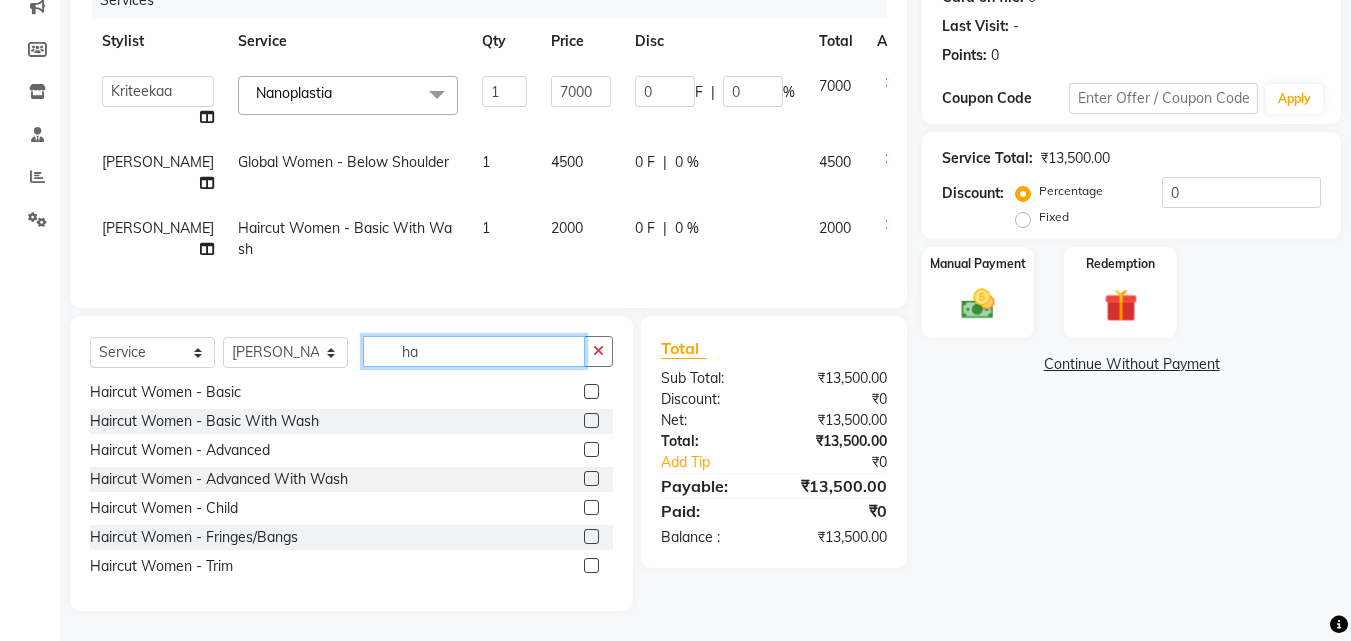 type on "h" 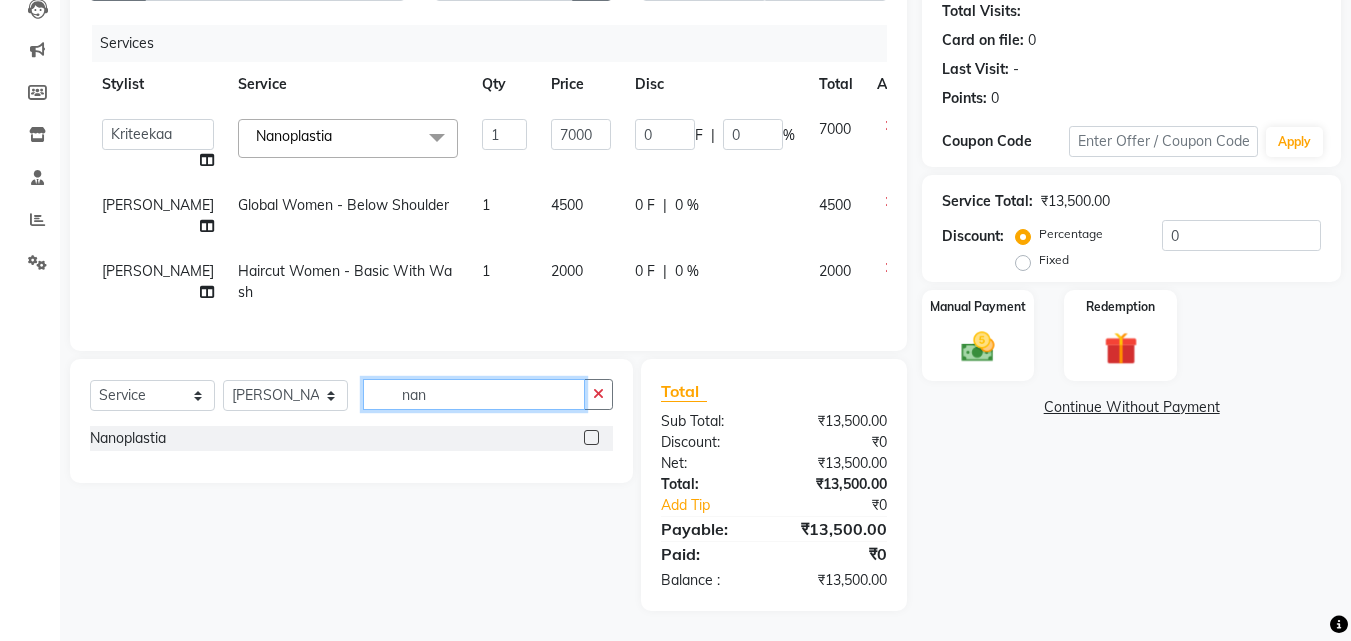 scroll, scrollTop: 0, scrollLeft: 0, axis: both 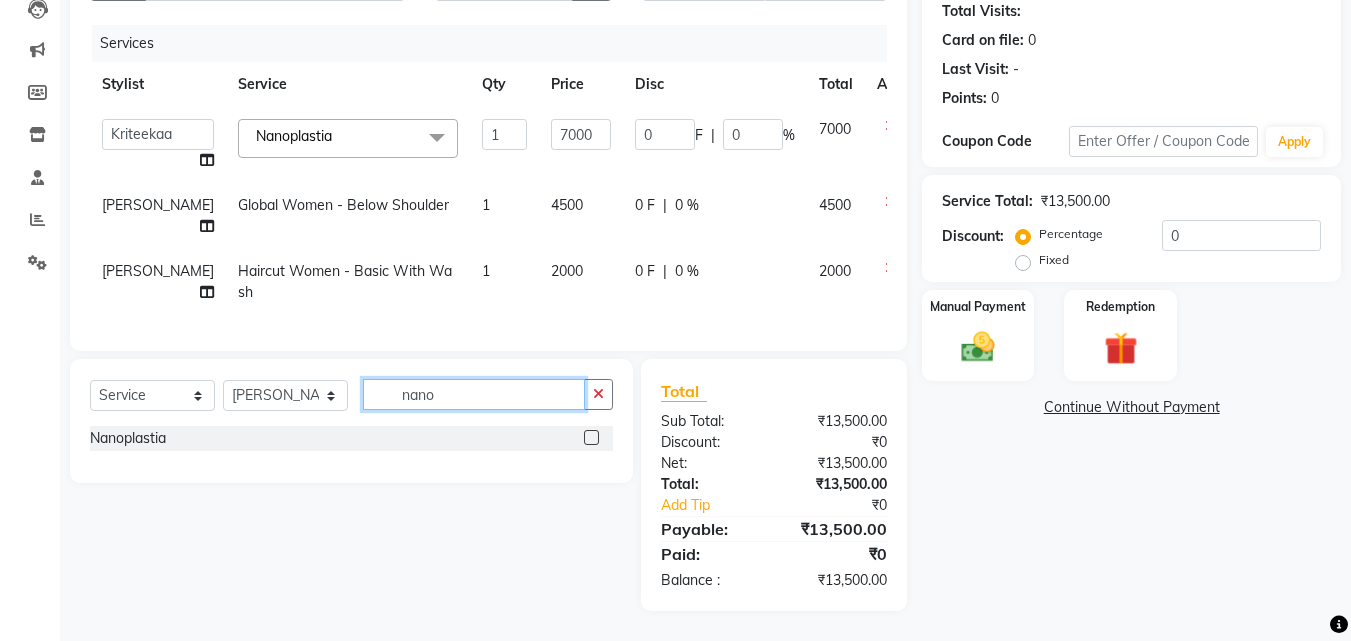 type on "nano" 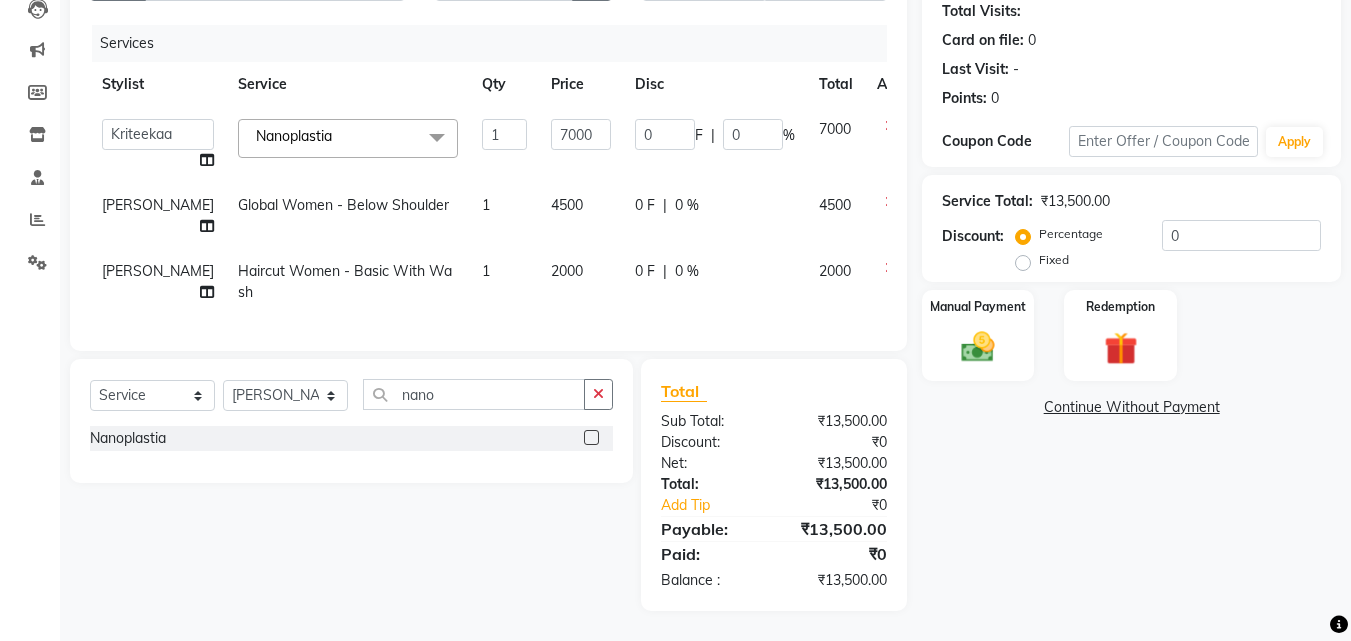 click 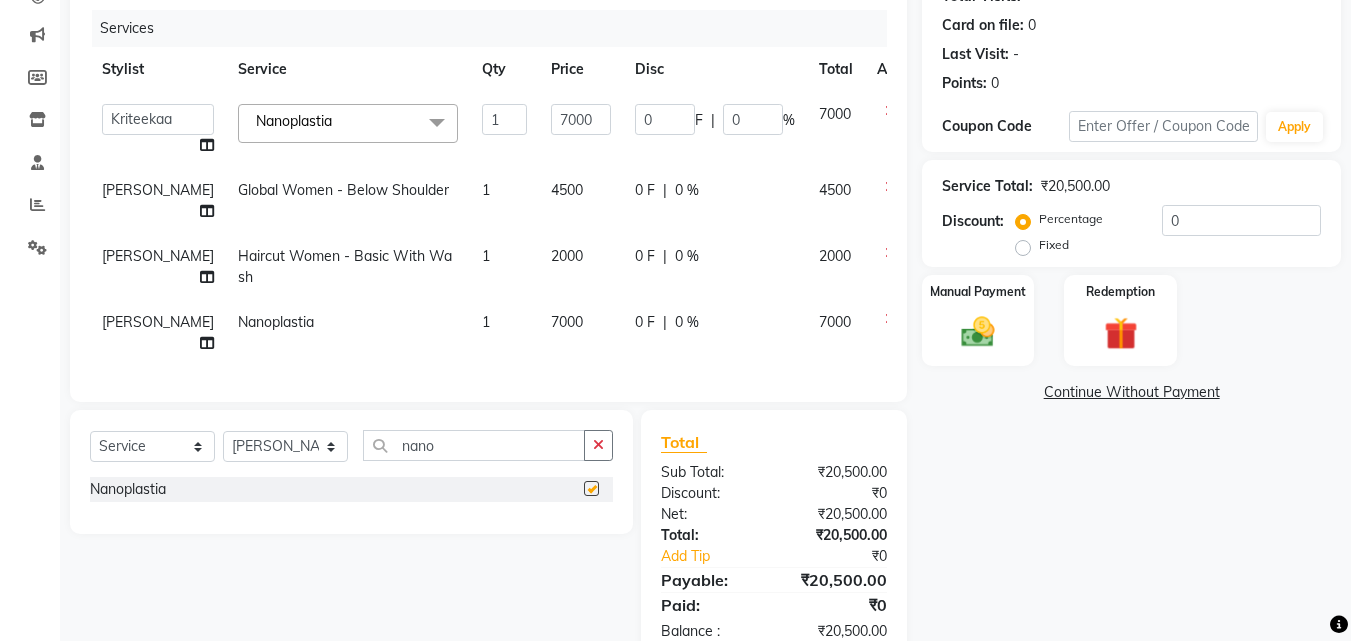 checkbox on "false" 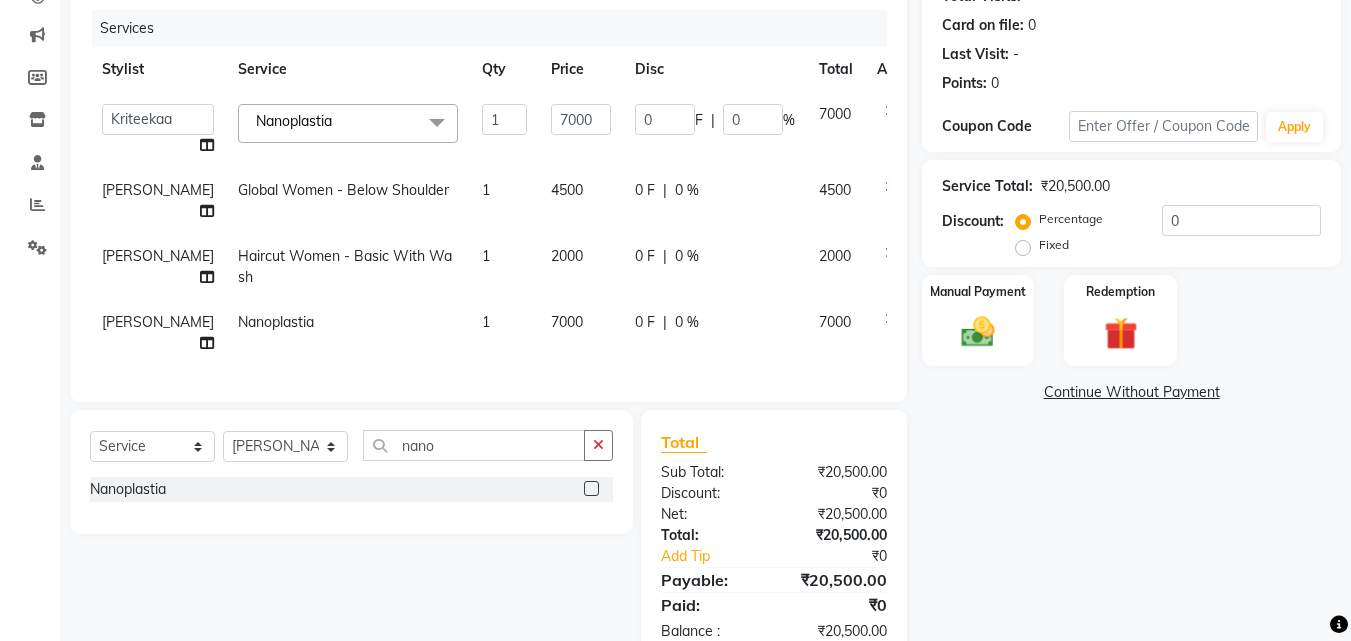 click on "7000" 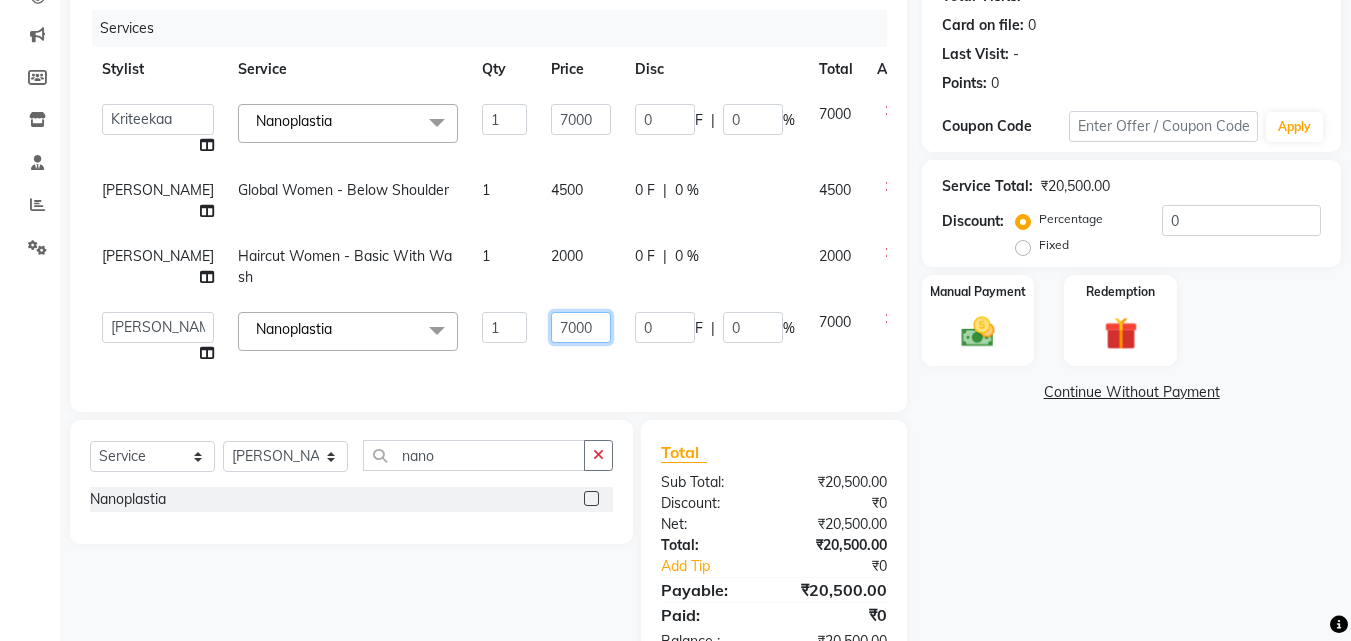 click on "7000" 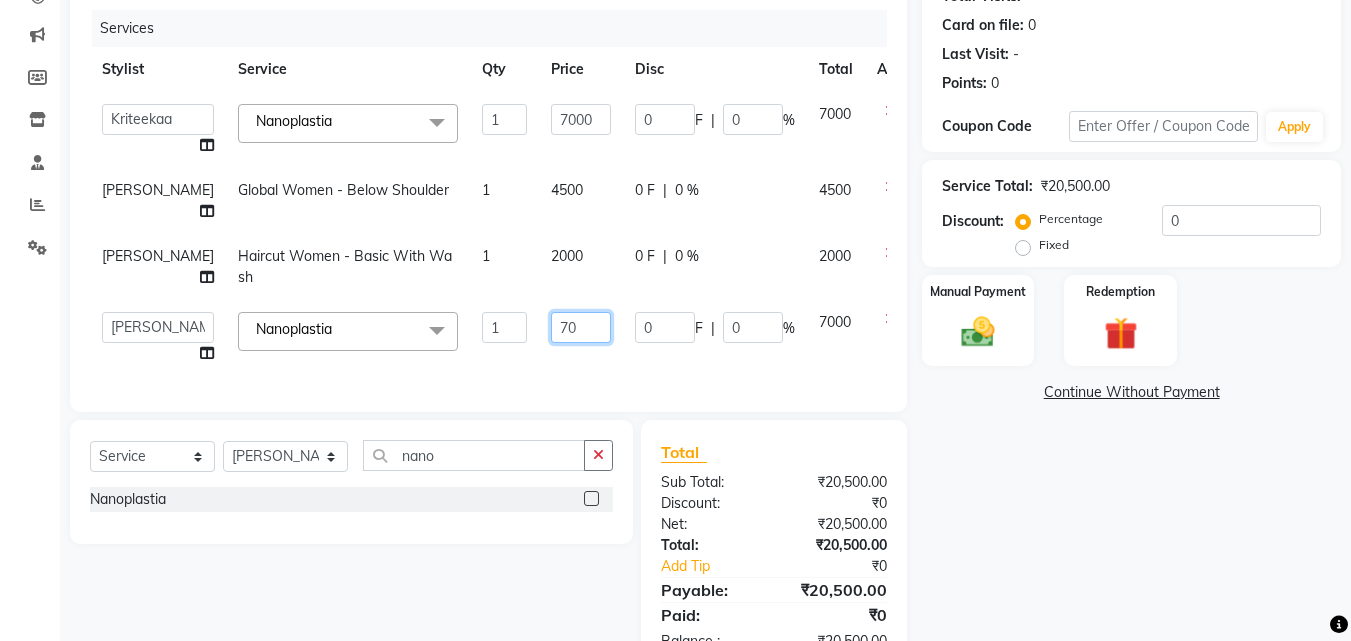 type on "7" 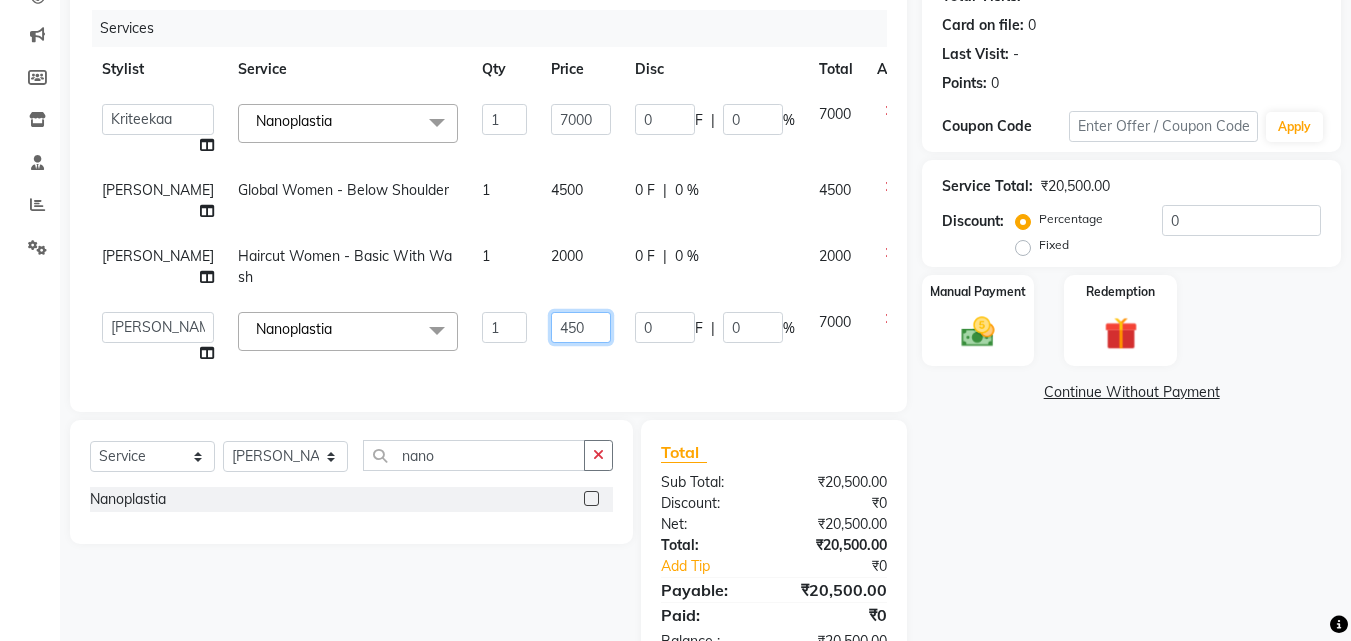 type on "4500" 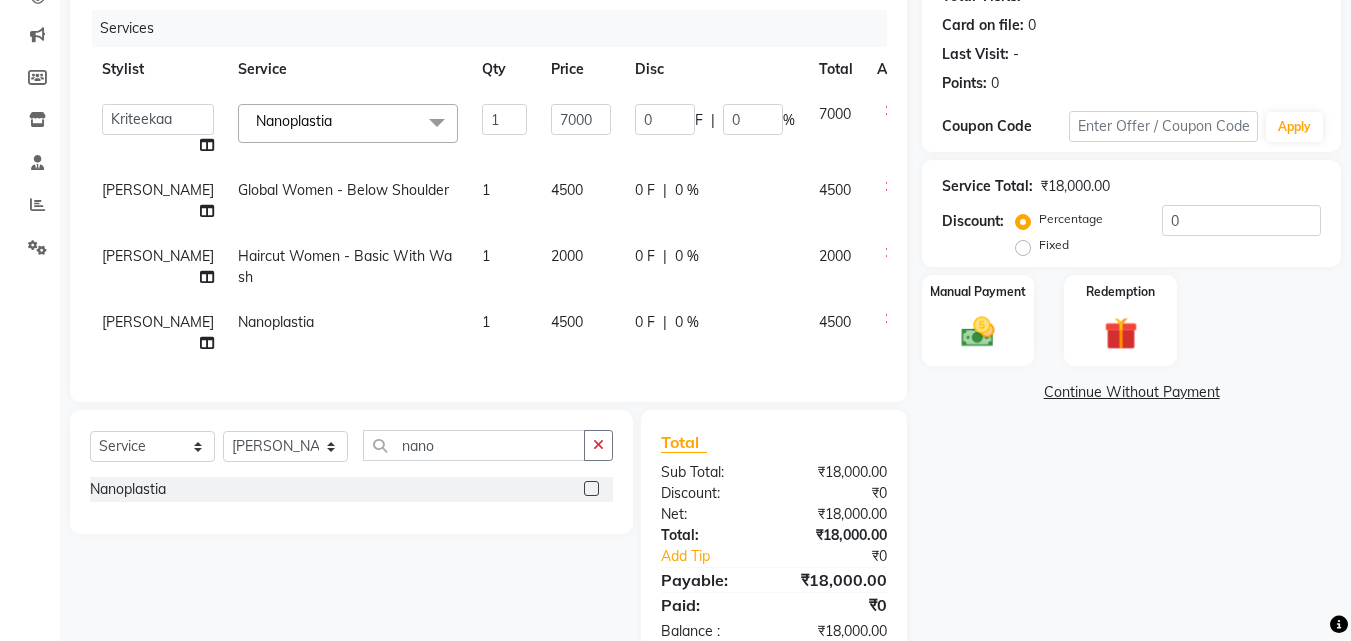 click on "Name: [PERSON_NAME]  Membership:  No Active Membership  Total Visits:   Card on file:  0 Last Visit:   - Points:   0  Coupon Code Apply Service Total:  ₹18,000.00  Discount:  Percentage   Fixed  0 Manual Payment Redemption  Continue Without Payment" 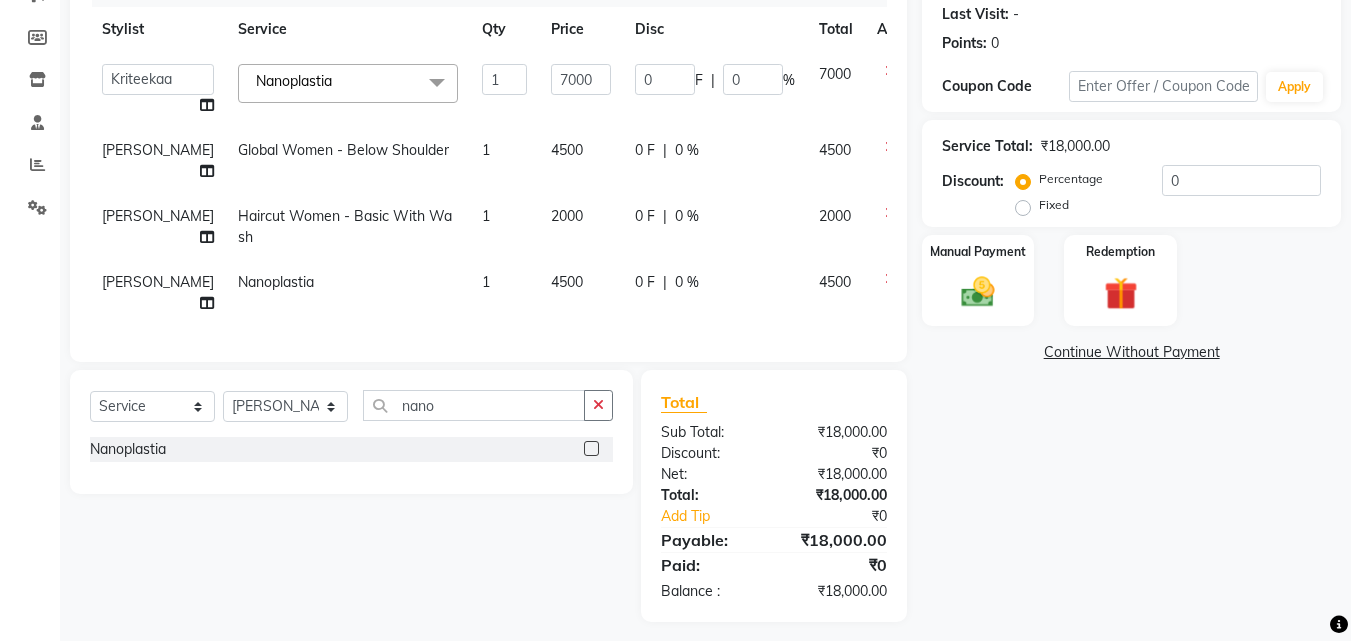 scroll, scrollTop: 304, scrollLeft: 0, axis: vertical 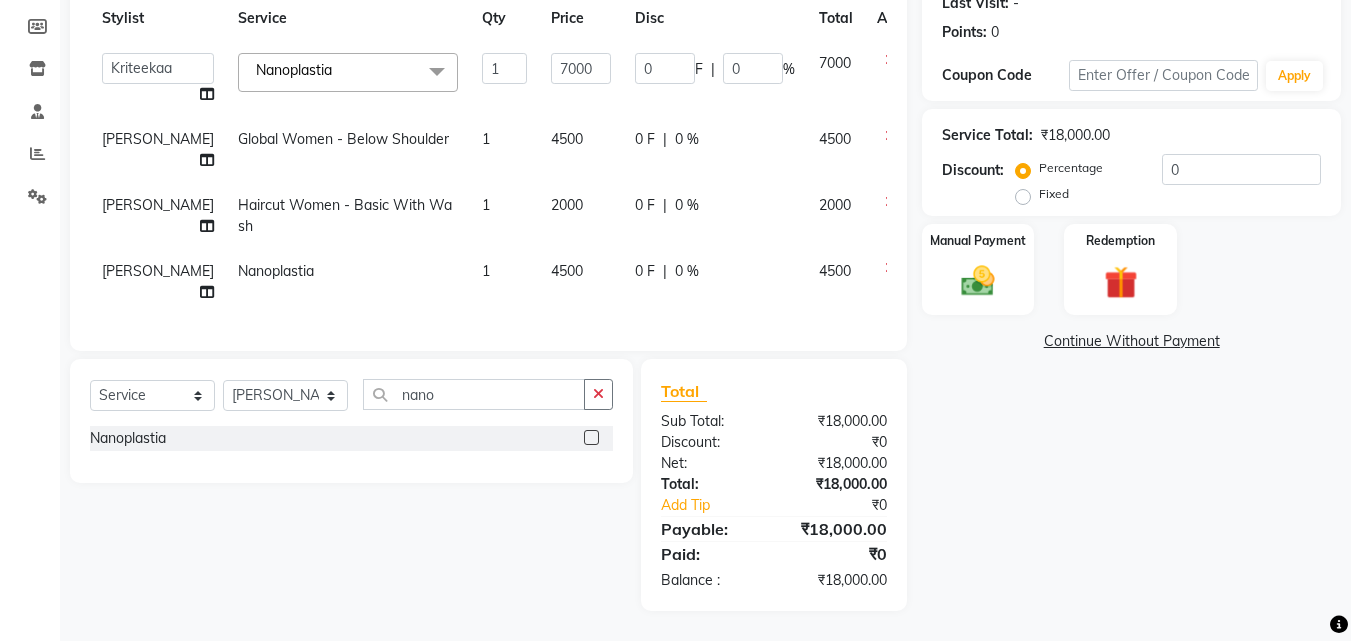 click on "Name: [PERSON_NAME]  Membership:  No Active Membership  Total Visits:   Card on file:  0 Last Visit:   - Points:   0  Coupon Code Apply Service Total:  ₹18,000.00  Discount:  Percentage   Fixed  0 Manual Payment Redemption  Continue Without Payment" 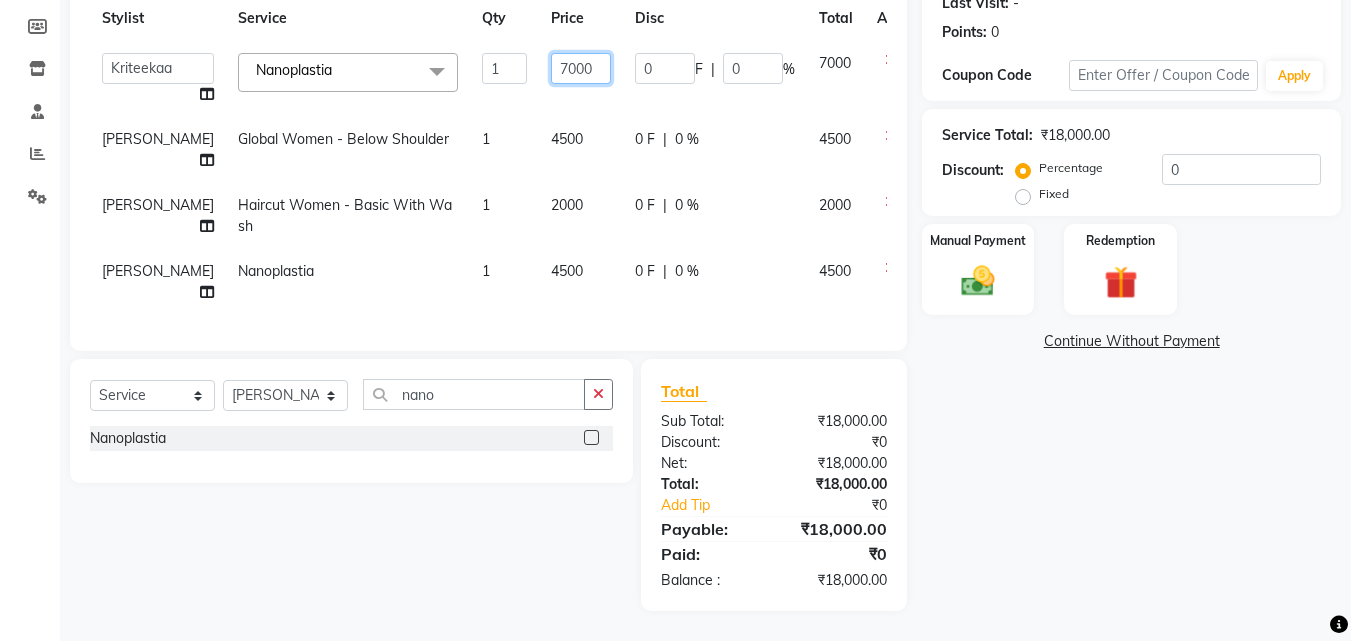 click on "7000" 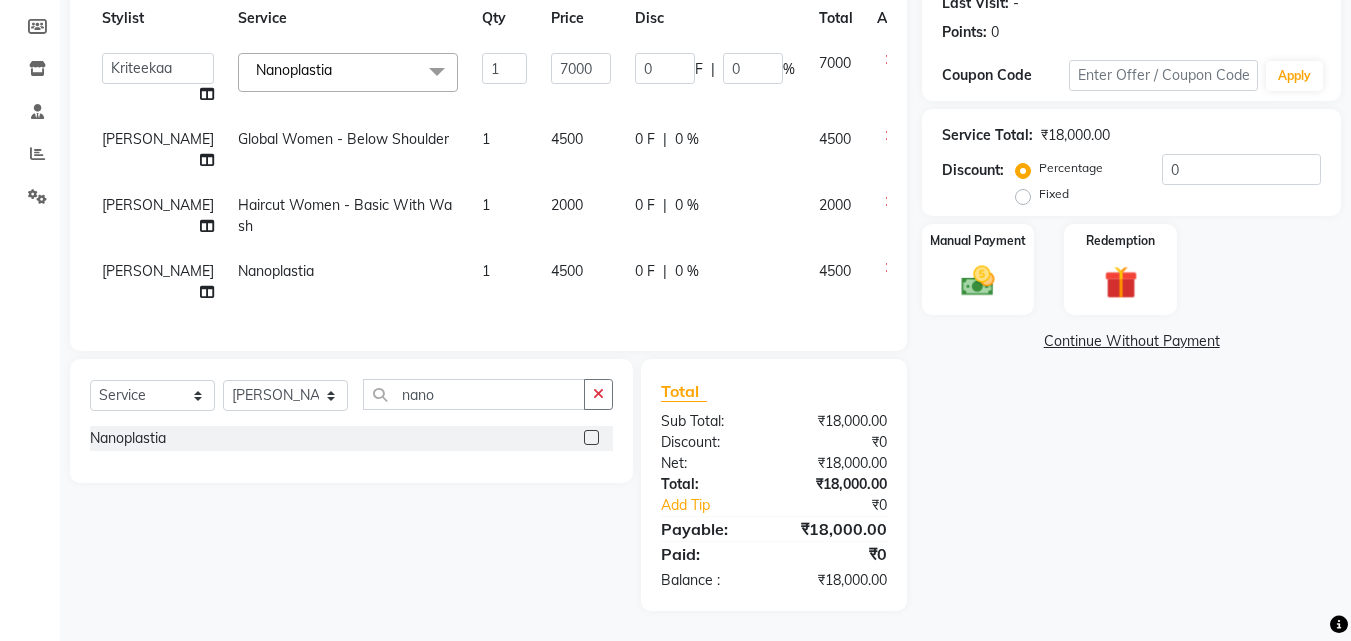 scroll, scrollTop: 294, scrollLeft: 0, axis: vertical 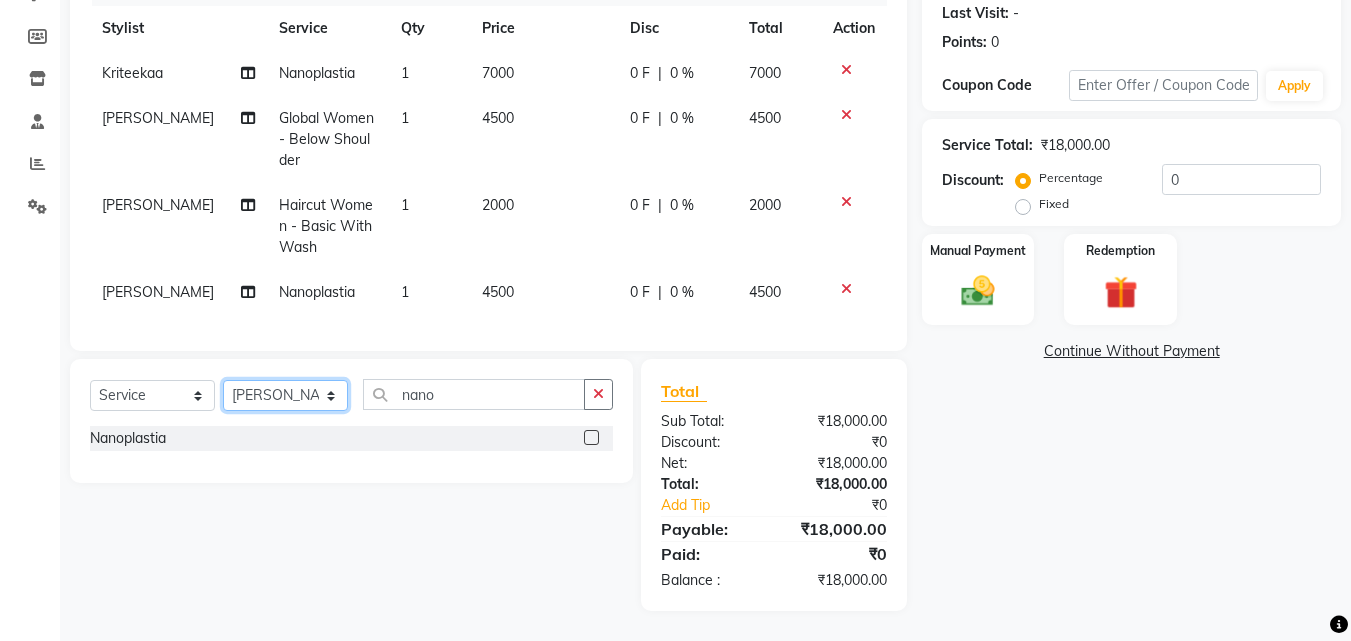 click on "Select Stylist [PERSON_NAME] Ankit [PERSON_NAME] Front Desk Kriteekaa [PERSON_NAME]" 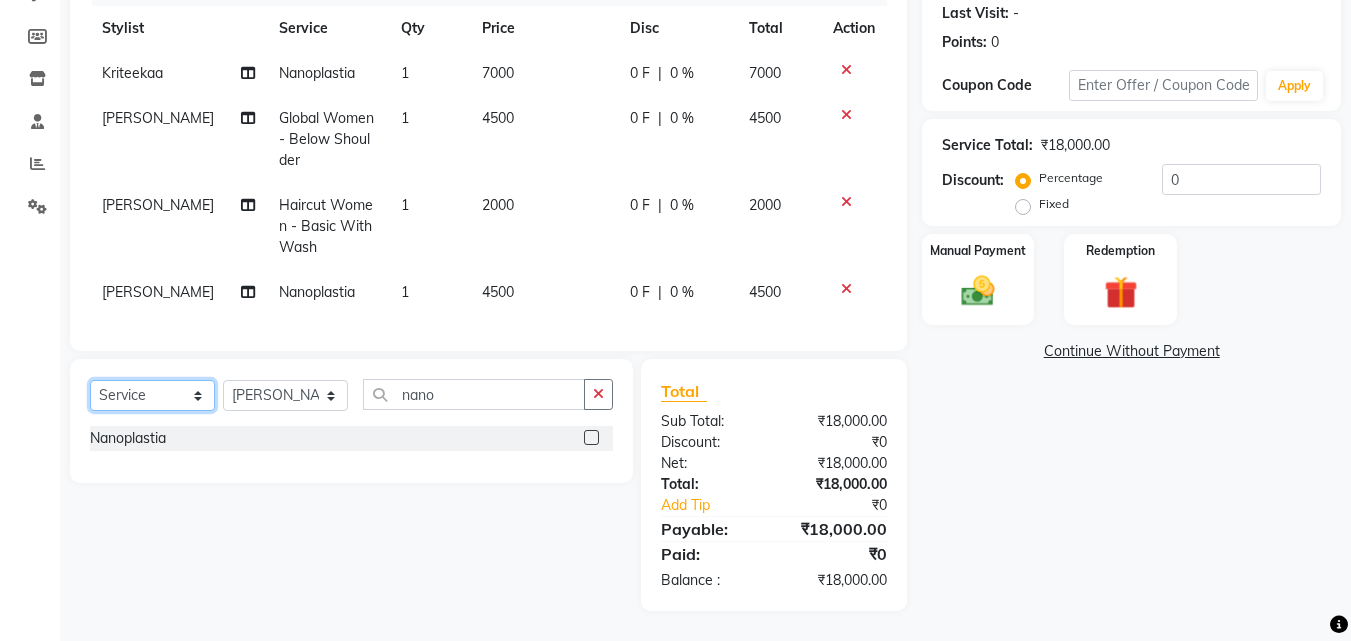 click on "Select  Service  Product  Membership  Package Voucher Prepaid Gift Card" 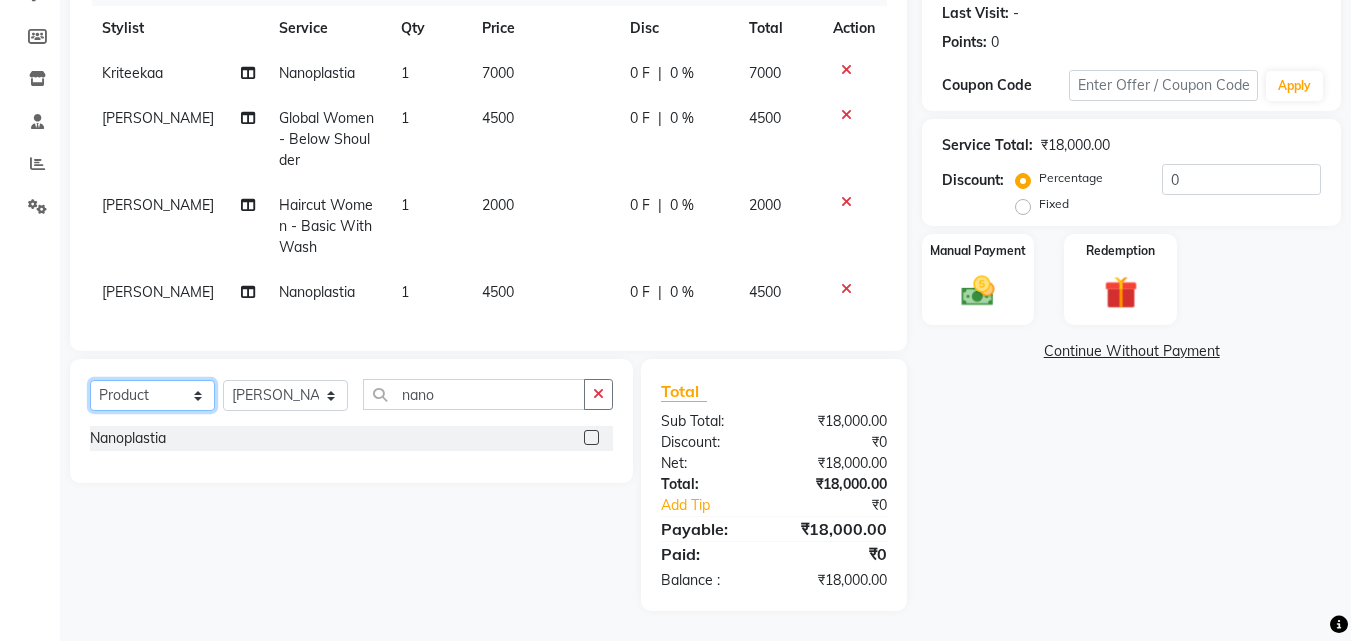 click on "Select  Service  Product  Membership  Package Voucher Prepaid Gift Card" 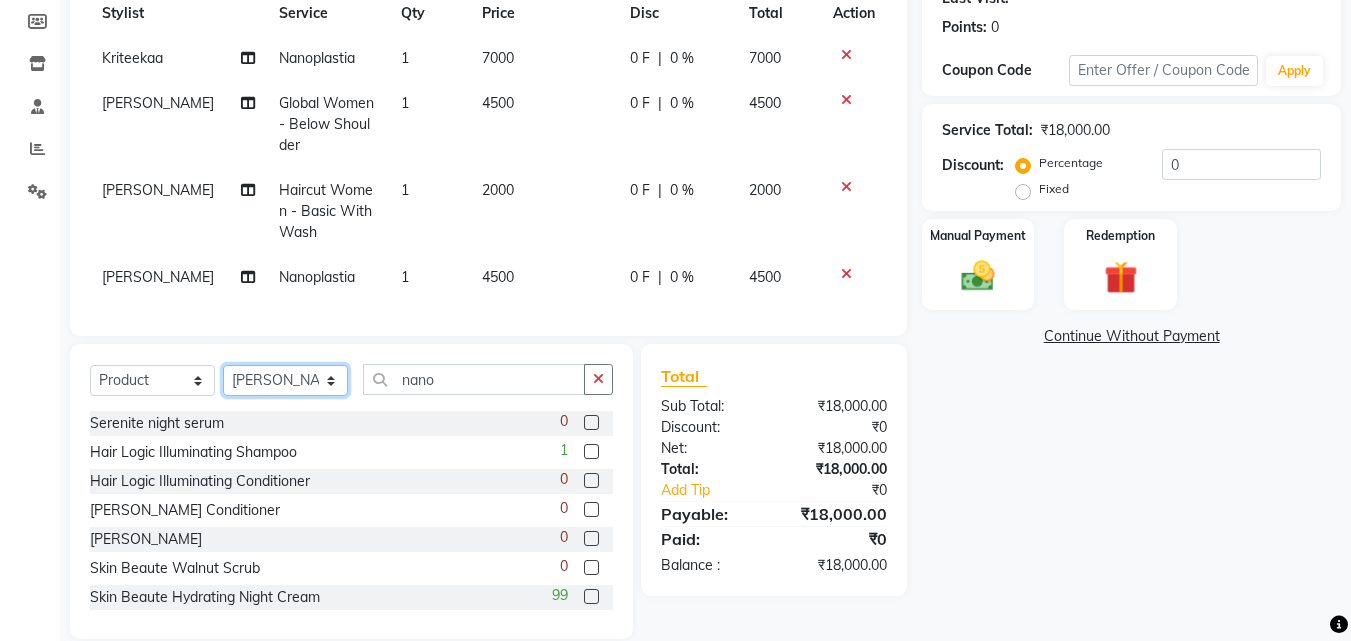 click on "Select Stylist [PERSON_NAME] Ankit [PERSON_NAME] Front Desk Kriteekaa [PERSON_NAME]" 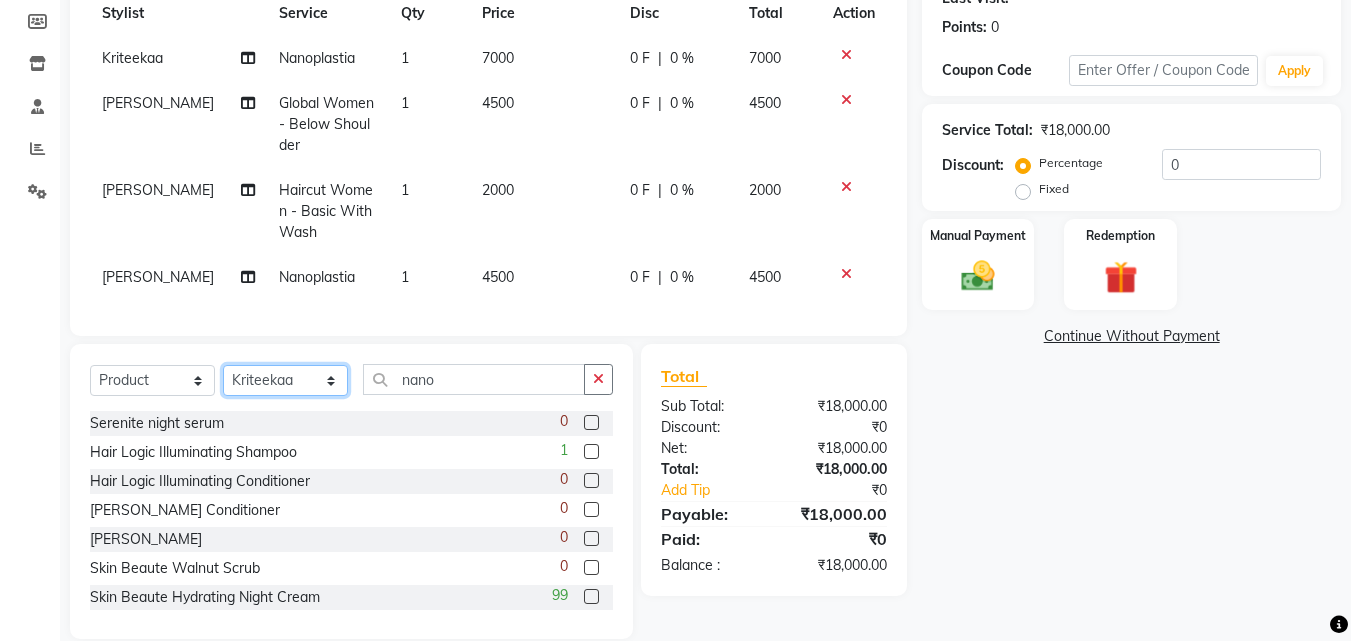 click on "Select Stylist [PERSON_NAME] Ankit [PERSON_NAME] Front Desk Kriteekaa [PERSON_NAME]" 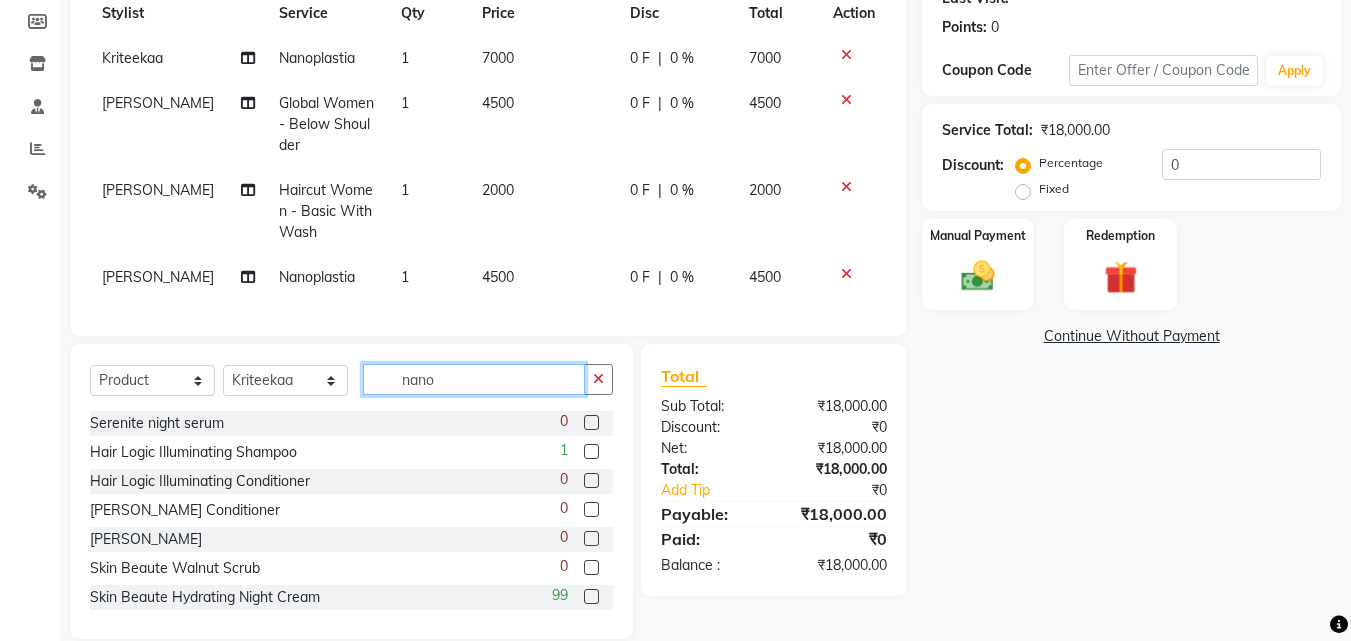 click on "nano" 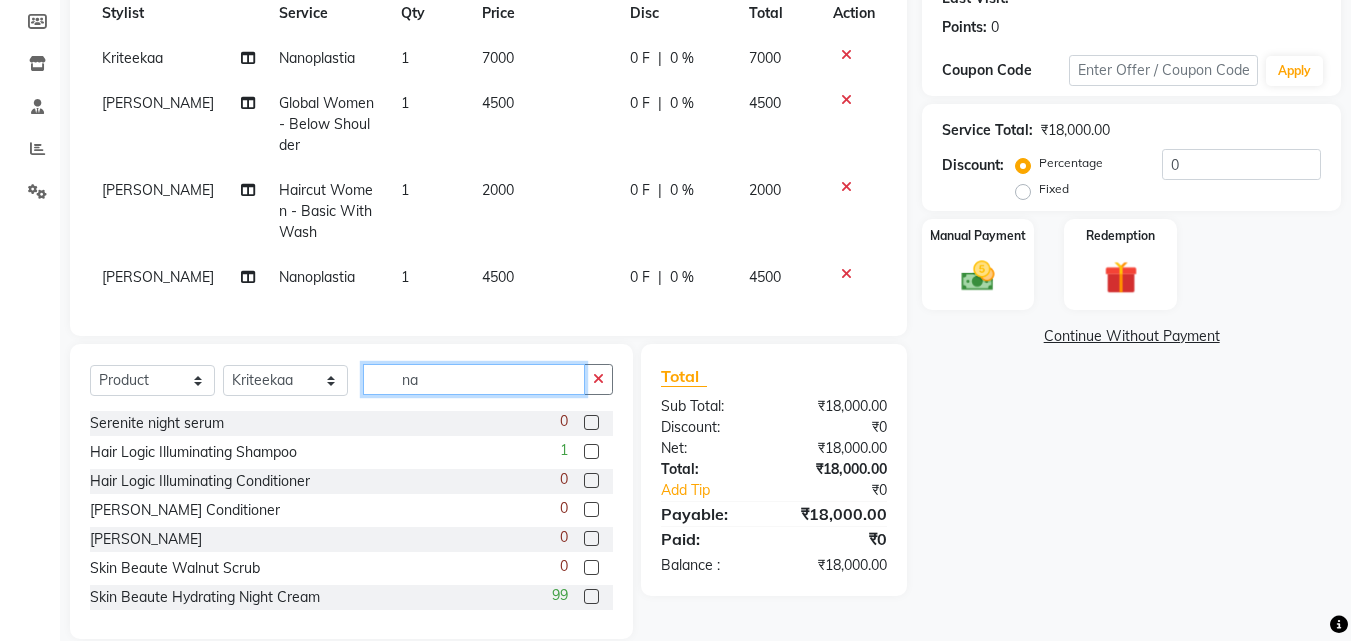 type on "n" 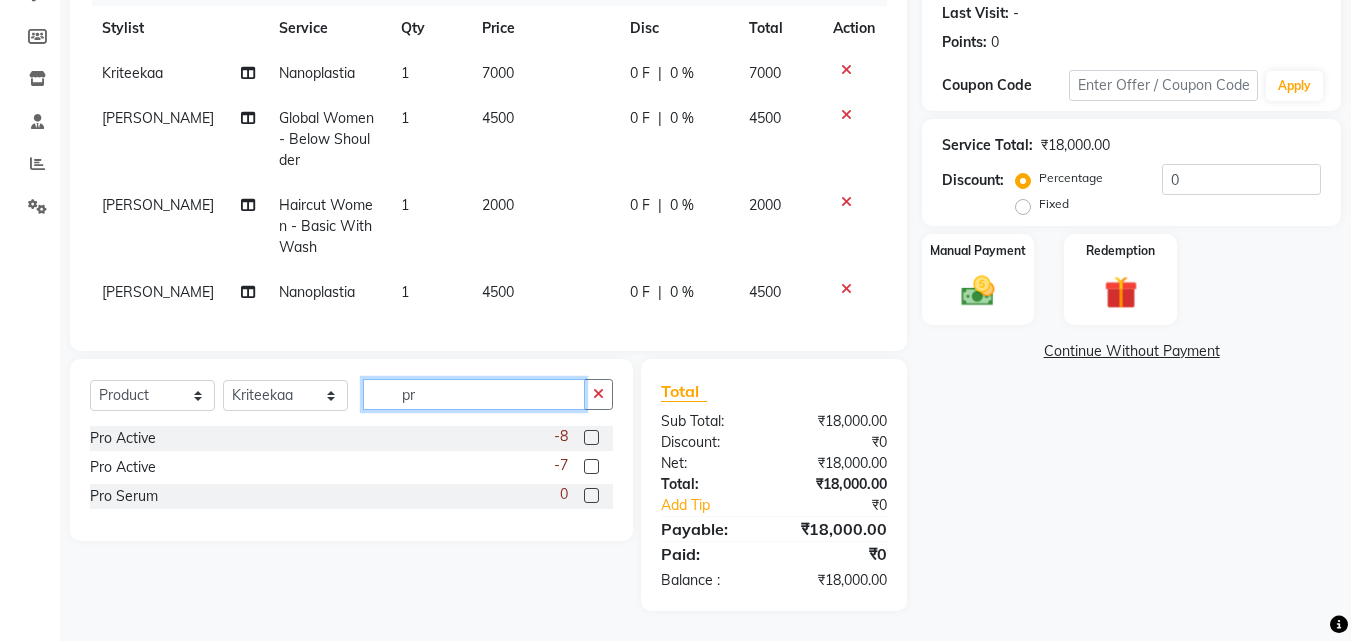 type on "pr" 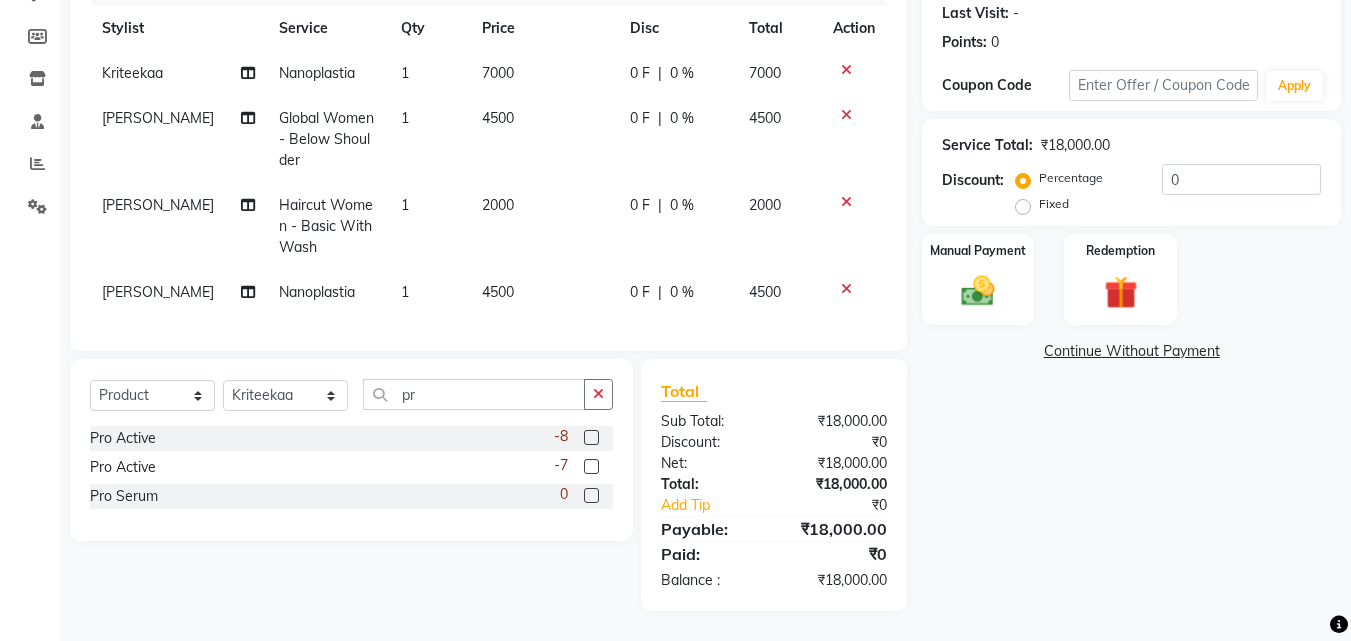 click 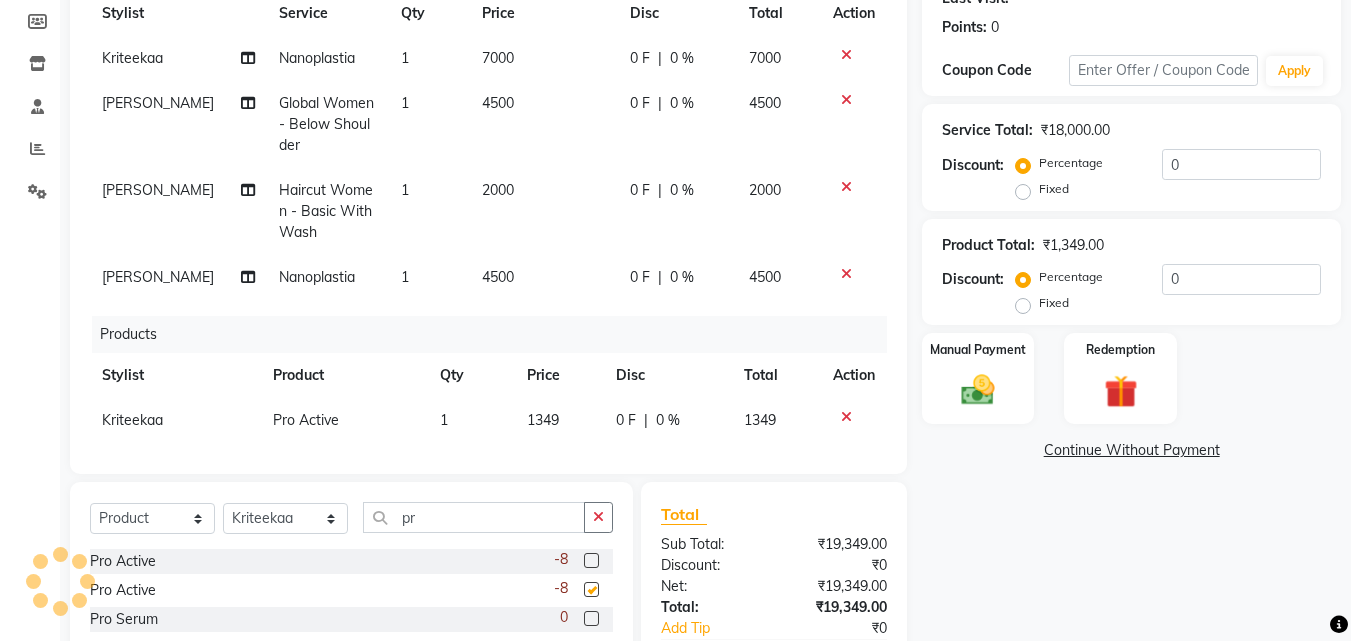 checkbox on "false" 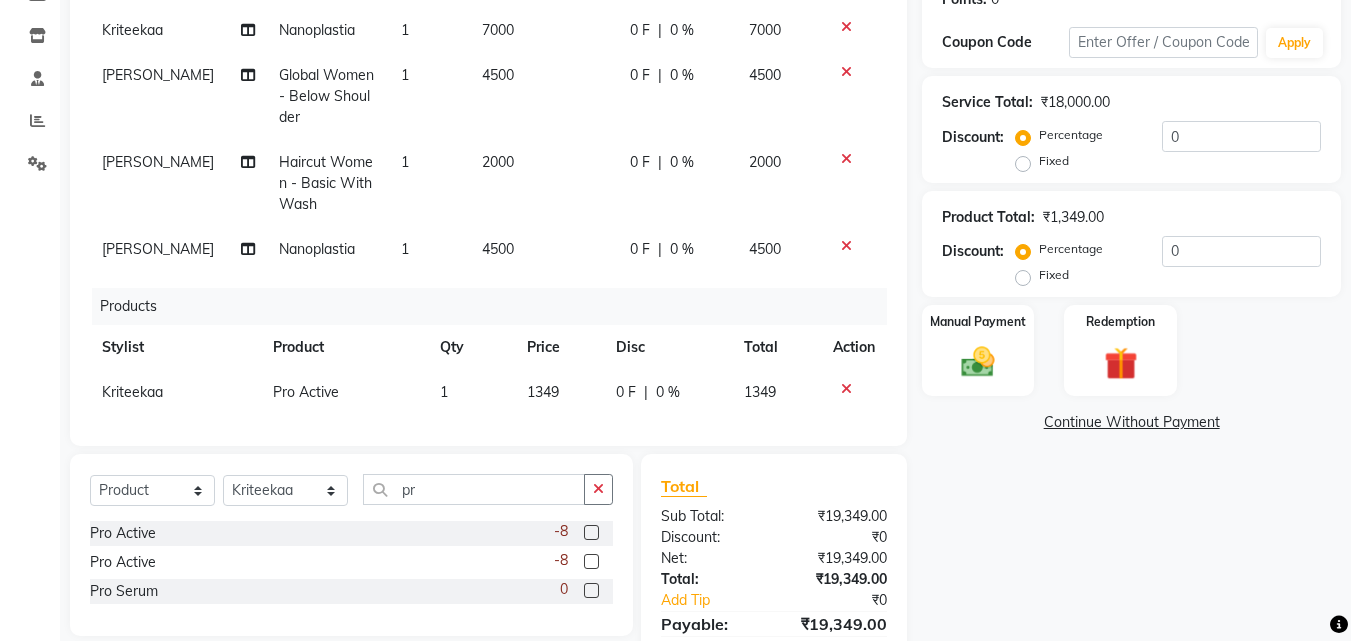 click on "Name: [PERSON_NAME]  Membership:  No Active Membership  Total Visits:   Card on file:  0 Last Visit:   - Points:   0  Coupon Code Apply Service Total:  ₹18,000.00  Discount:  Percentage   Fixed  0 Product Total:  ₹1,349.00  Discount:  Percentage   Fixed  0 Manual Payment Redemption  Continue Without Payment" 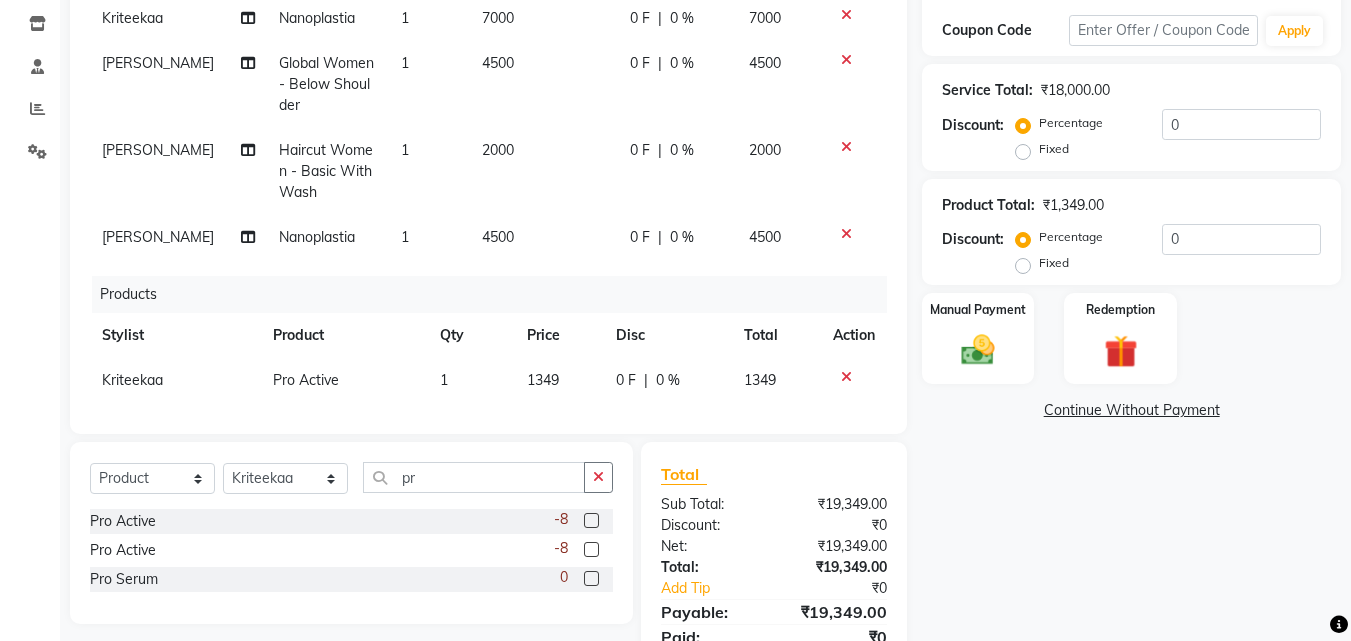 scroll, scrollTop: 414, scrollLeft: 0, axis: vertical 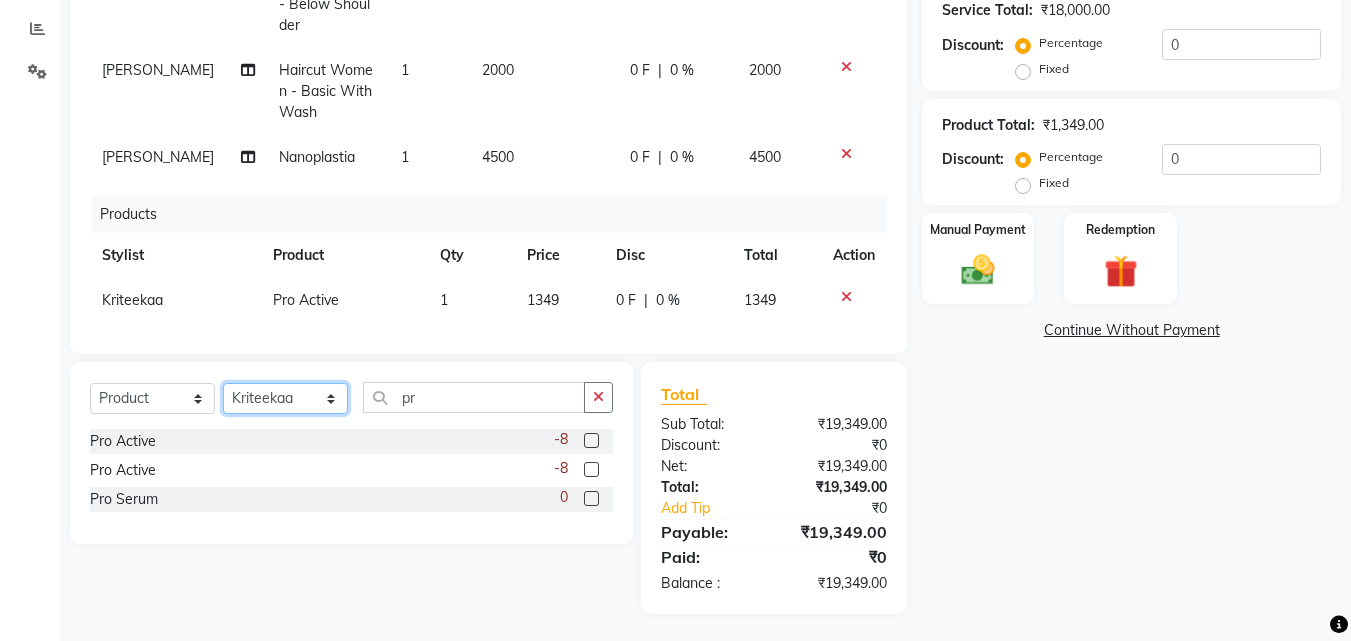 click on "Select Stylist [PERSON_NAME] Ankit [PERSON_NAME] Front Desk Kriteekaa [PERSON_NAME]" 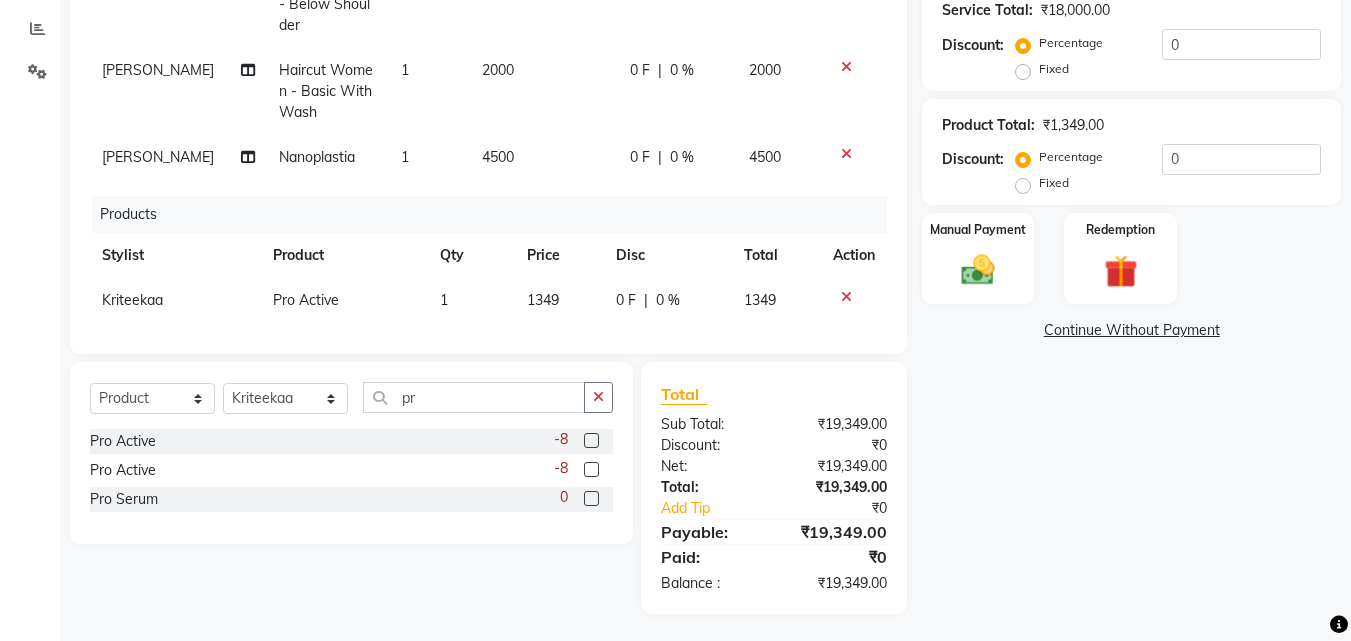 click on "Name: [PERSON_NAME]  Membership:  No Active Membership  Total Visits:   Card on file:  0 Last Visit:   - Points:   0  Coupon Code Apply Service Total:  ₹18,000.00  Discount:  Percentage   Fixed  0 Product Total:  ₹1,349.00  Discount:  Percentage   Fixed  0 Manual Payment Redemption  Continue Without Payment" 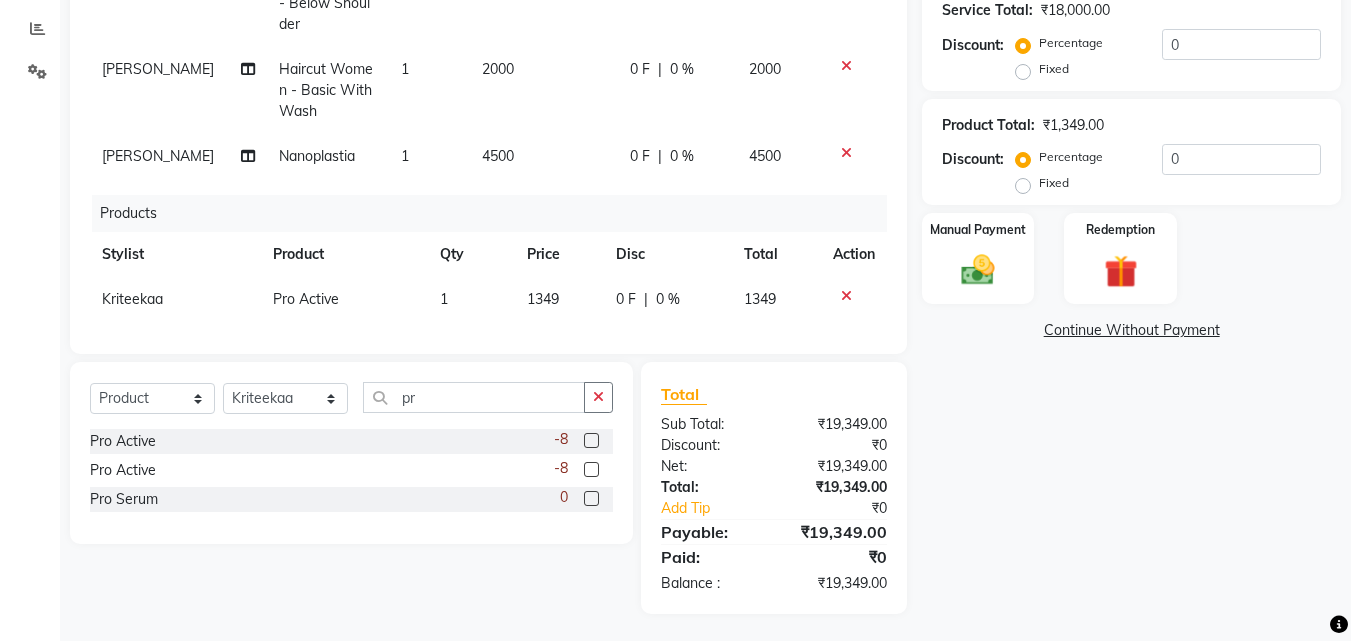 scroll, scrollTop: 0, scrollLeft: 0, axis: both 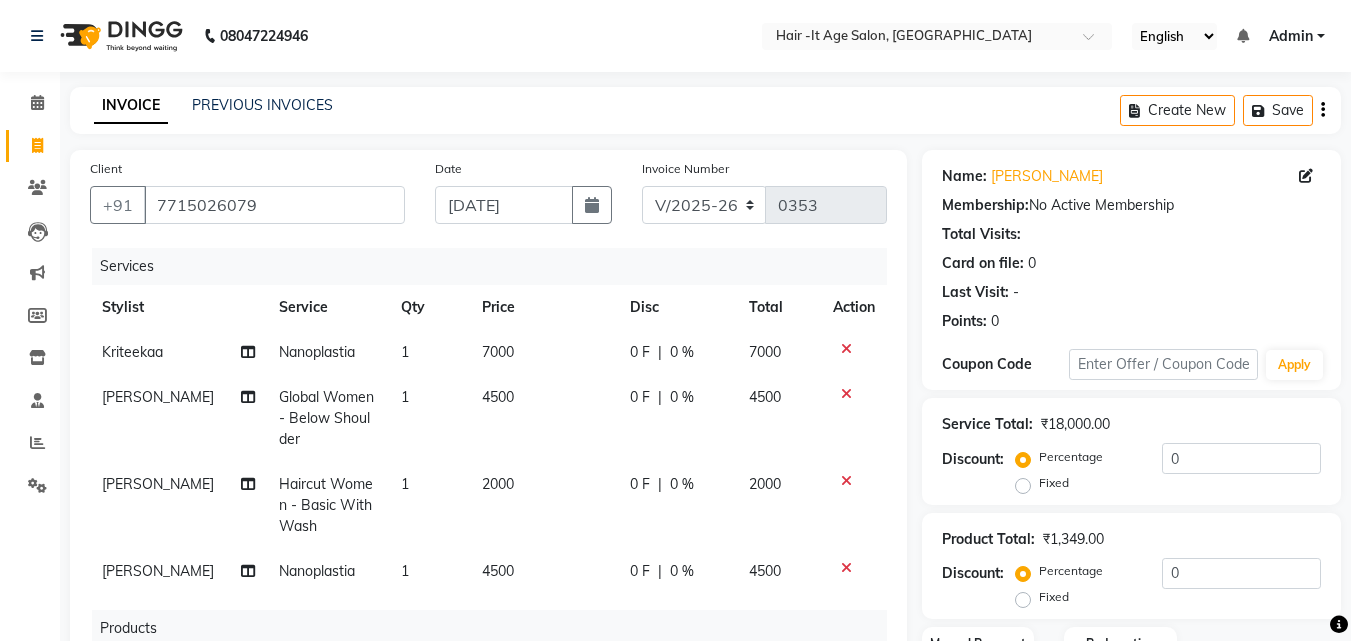 click on "7000" 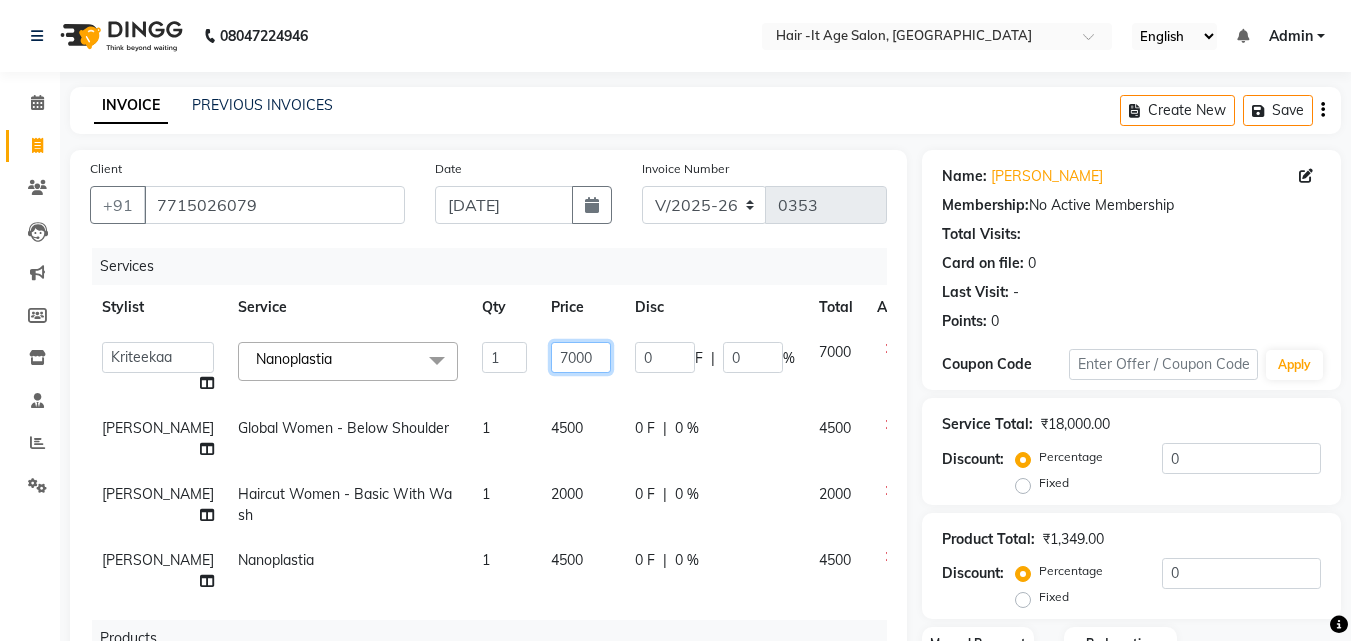 click on "7000" 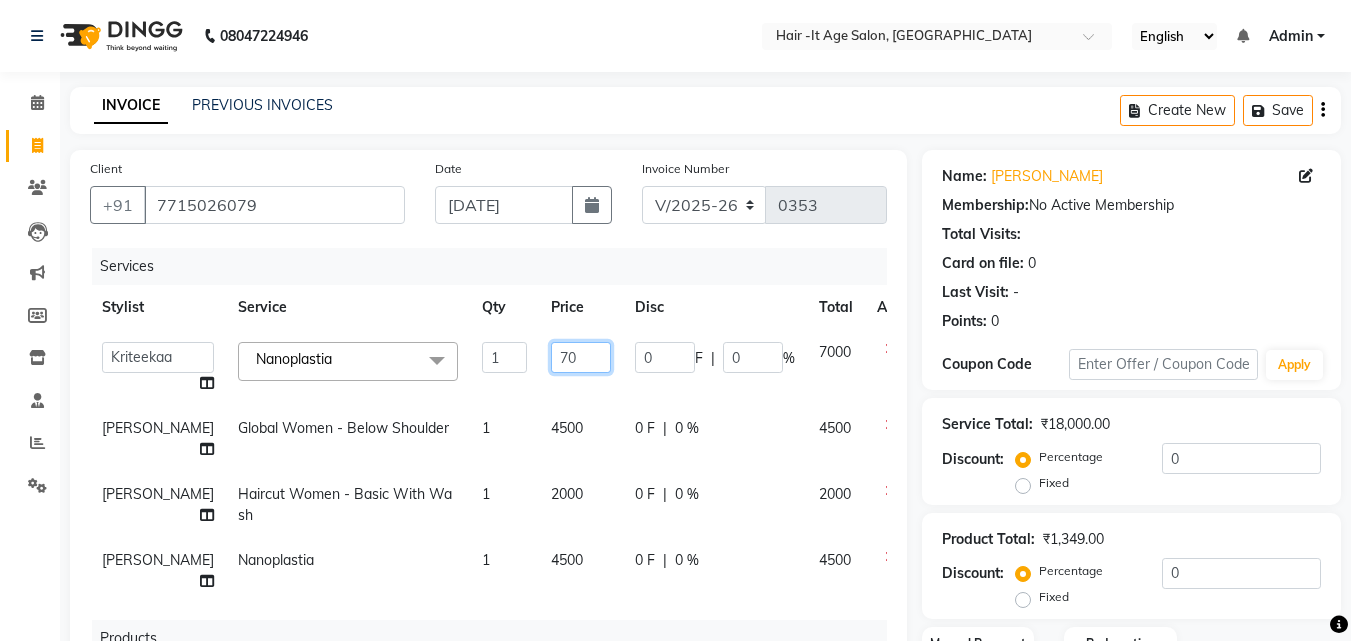 type on "7" 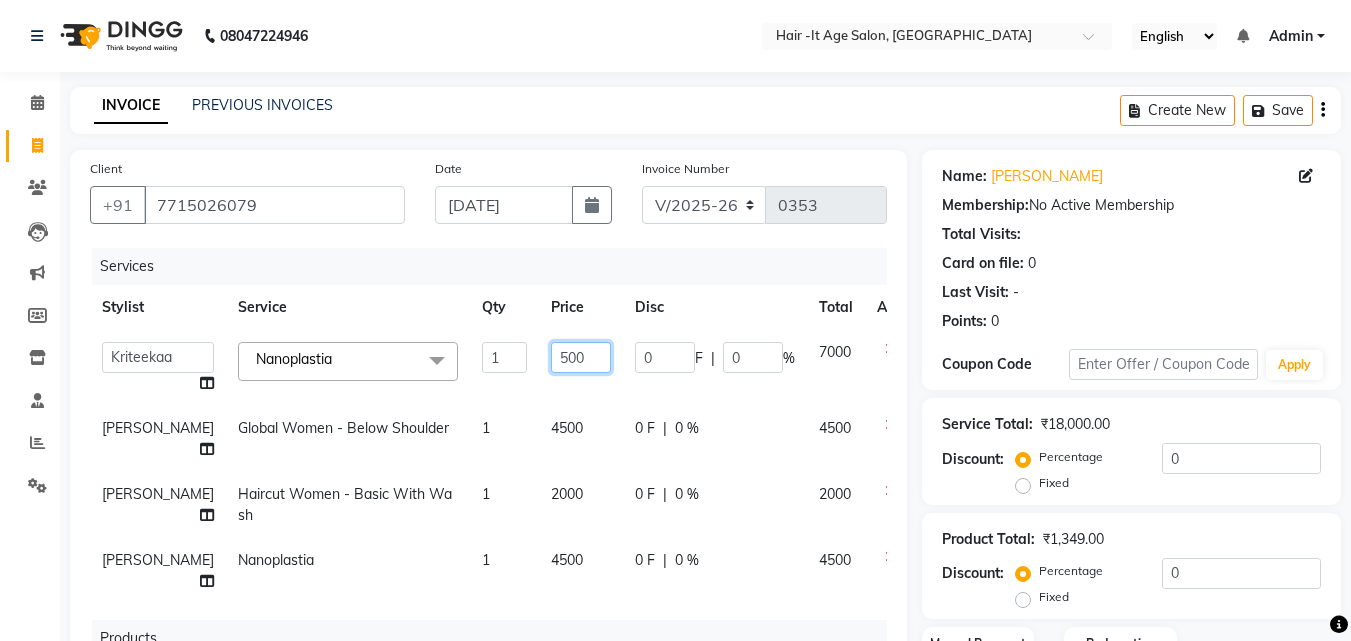 type on "5000" 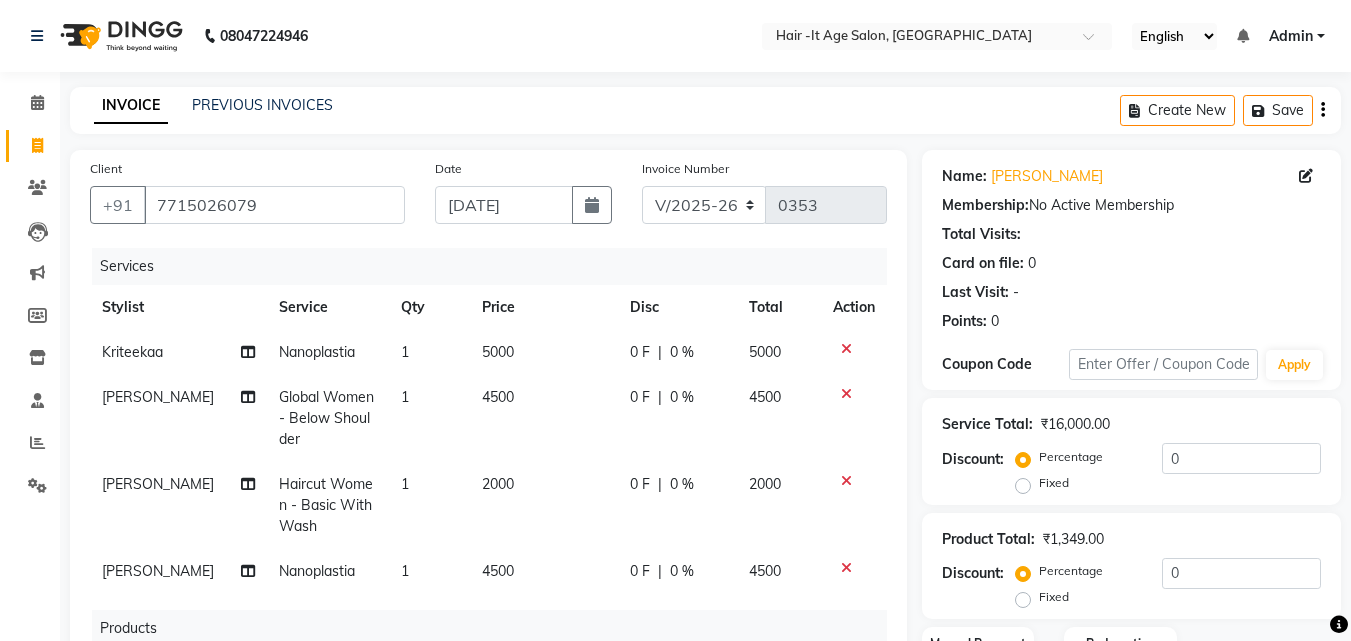 click on "Product Total:  ₹1,349.00  Discount:  Percentage   Fixed  0" 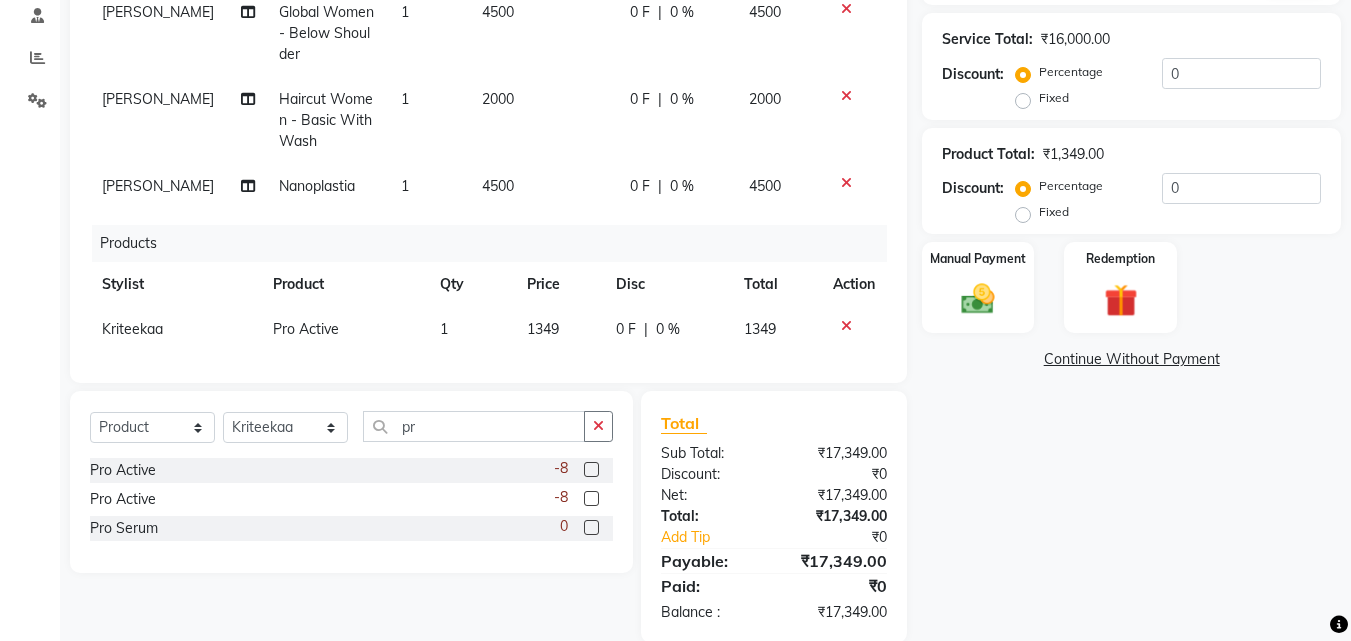 scroll, scrollTop: 417, scrollLeft: 0, axis: vertical 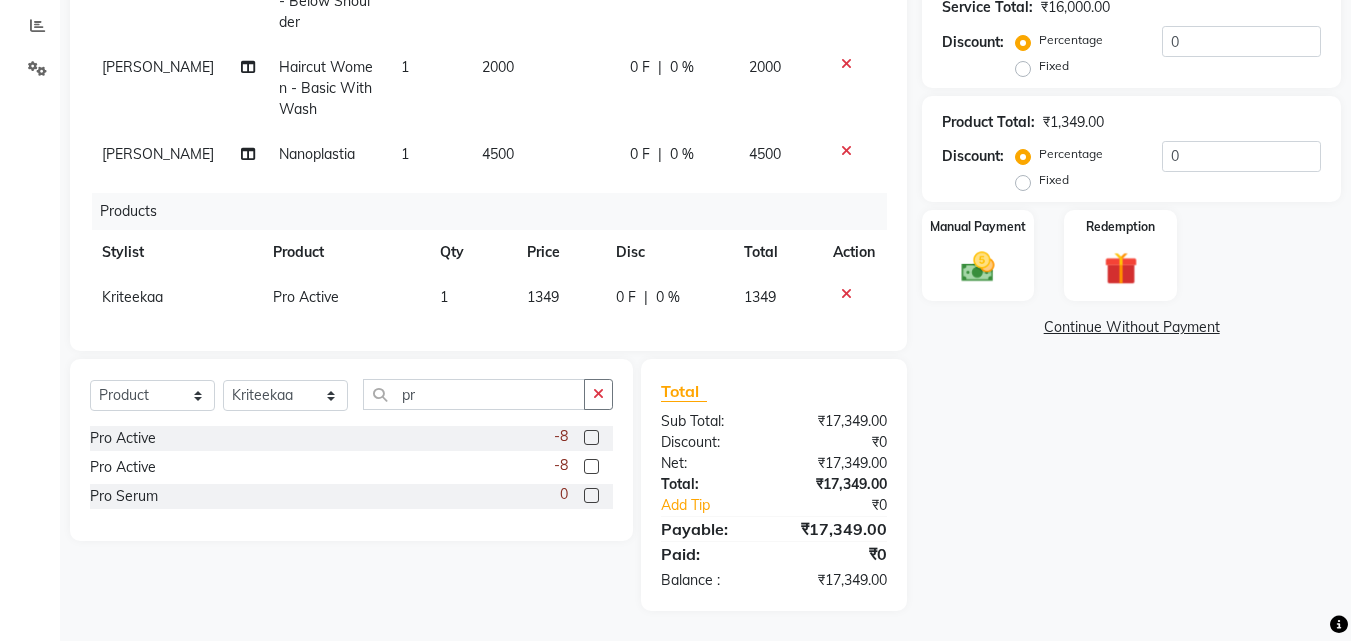 click on "Name: [PERSON_NAME]  Membership:  No Active Membership  Total Visits:   Card on file:  0 Last Visit:   - Points:   0  Coupon Code Apply Service Total:  ₹16,000.00  Discount:  Percentage   Fixed  0 Product Total:  ₹1,349.00  Discount:  Percentage   Fixed  0 Manual Payment Redemption  Continue Without Payment" 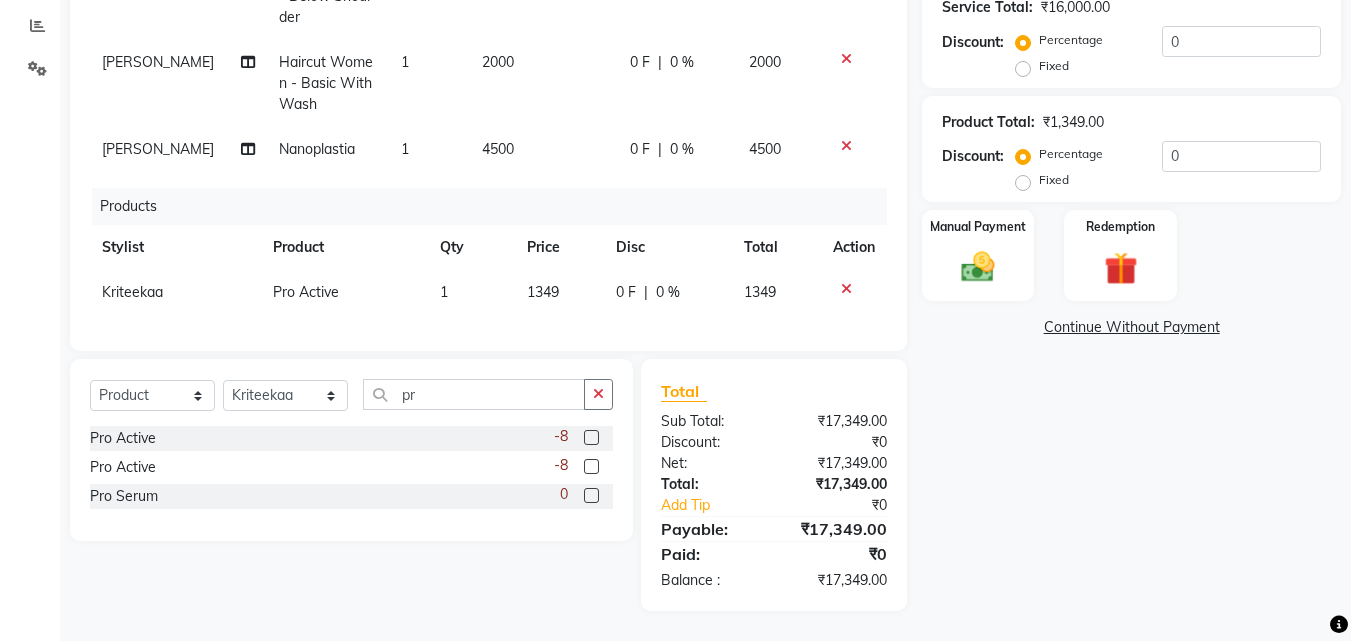 click on "Name: [PERSON_NAME]  Membership:  No Active Membership  Total Visits:   Card on file:  0 Last Visit:   - Points:   0  Coupon Code Apply Service Total:  ₹16,000.00  Discount:  Percentage   Fixed  0 Product Total:  ₹1,349.00  Discount:  Percentage   Fixed  0 Manual Payment Redemption  Continue Without Payment" 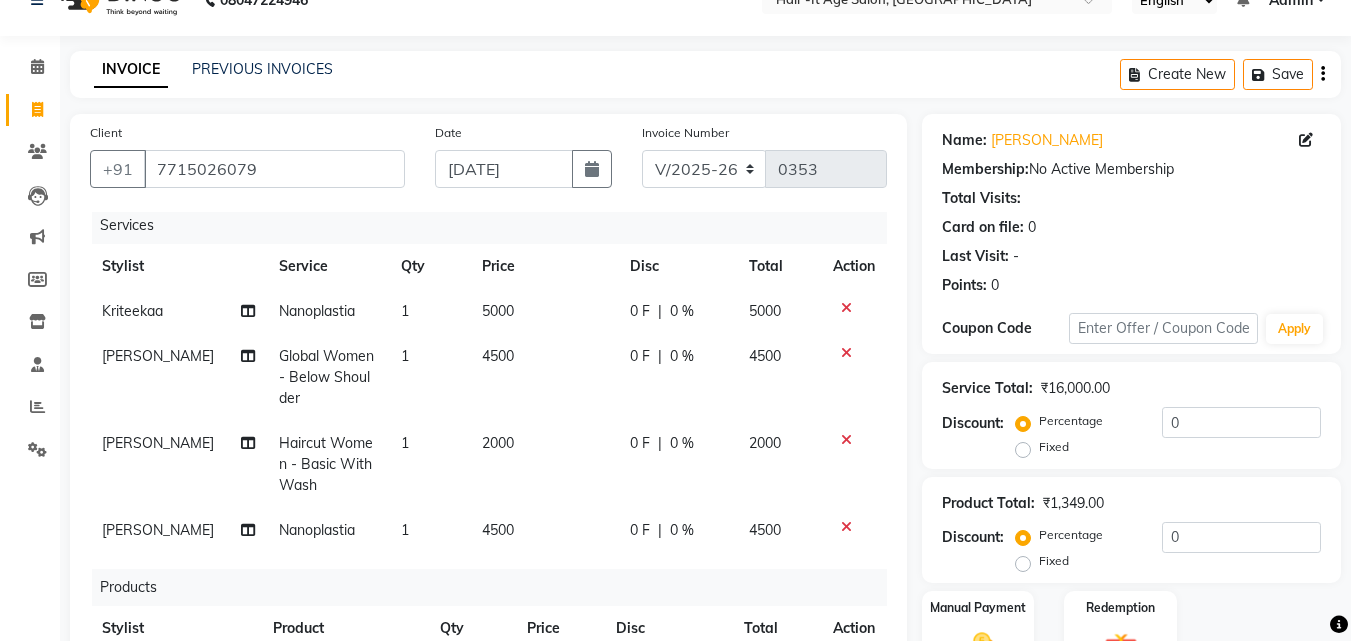 scroll, scrollTop: 0, scrollLeft: 0, axis: both 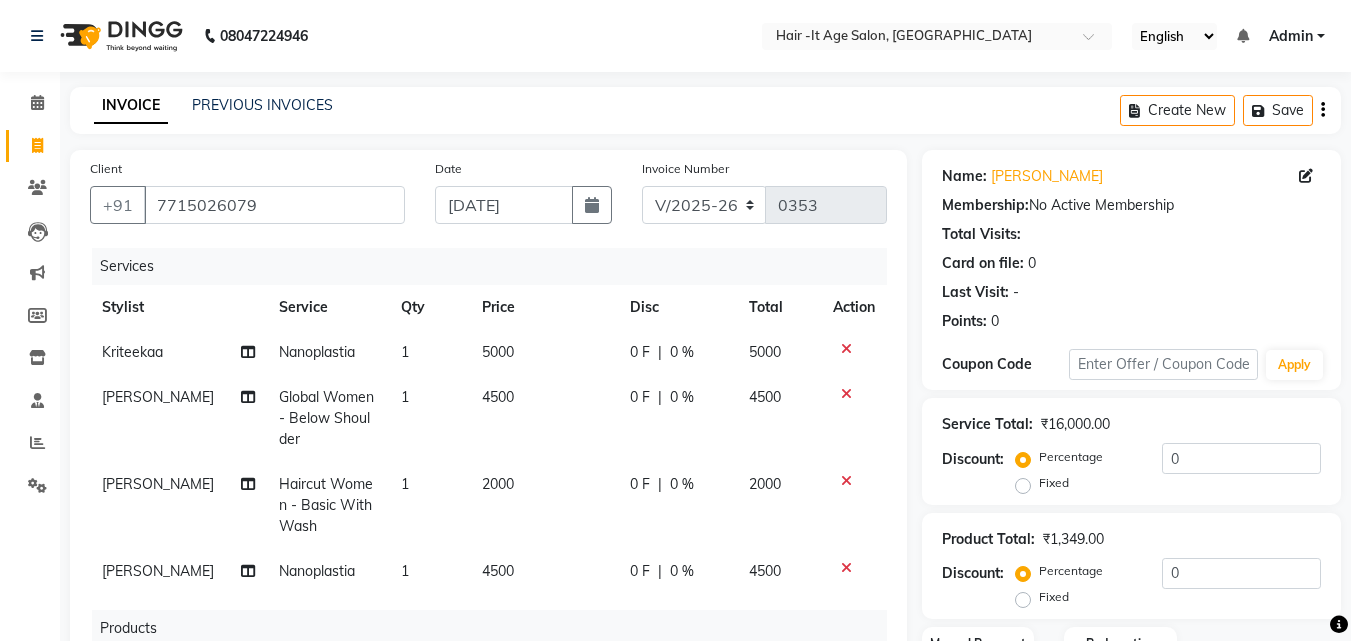 click on "Product Total:  ₹1,349.00  Discount:  Percentage   Fixed  0" 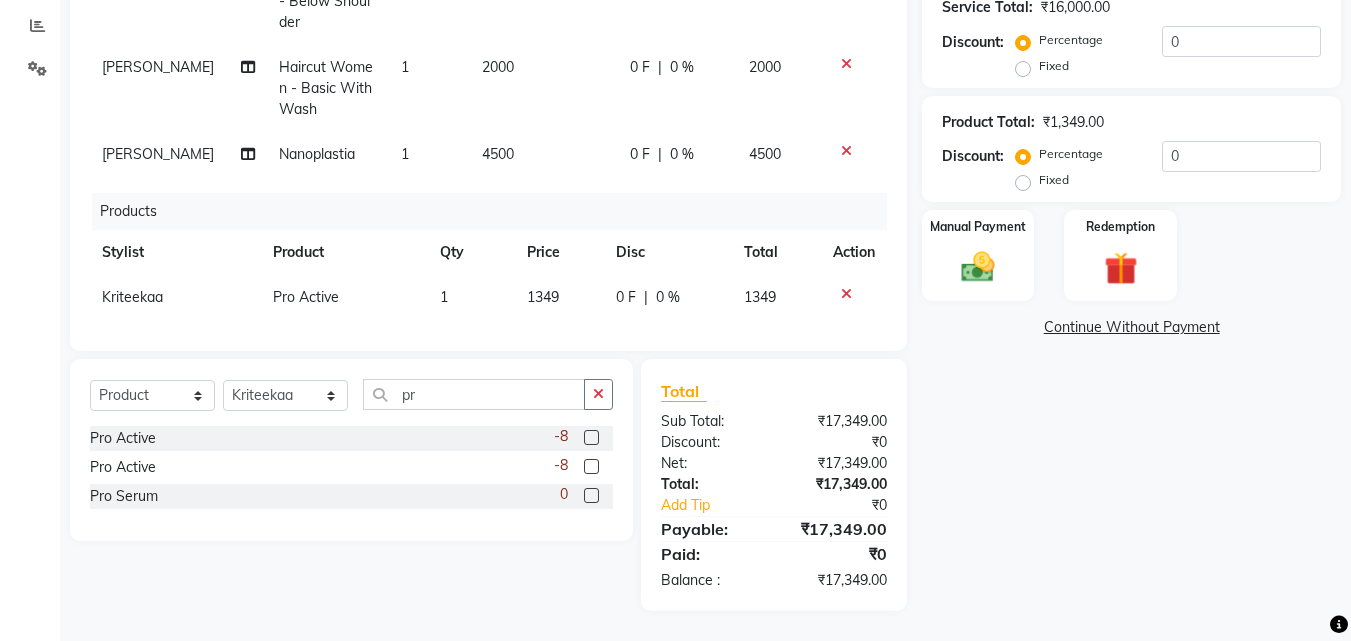 click on "Name: [PERSON_NAME]  Membership:  No Active Membership  Total Visits:   Card on file:  0 Last Visit:   - Points:   0  Coupon Code Apply Service Total:  ₹16,000.00  Discount:  Percentage   Fixed  0 Product Total:  ₹1,349.00  Discount:  Percentage   Fixed  0 Manual Payment Redemption  Continue Without Payment" 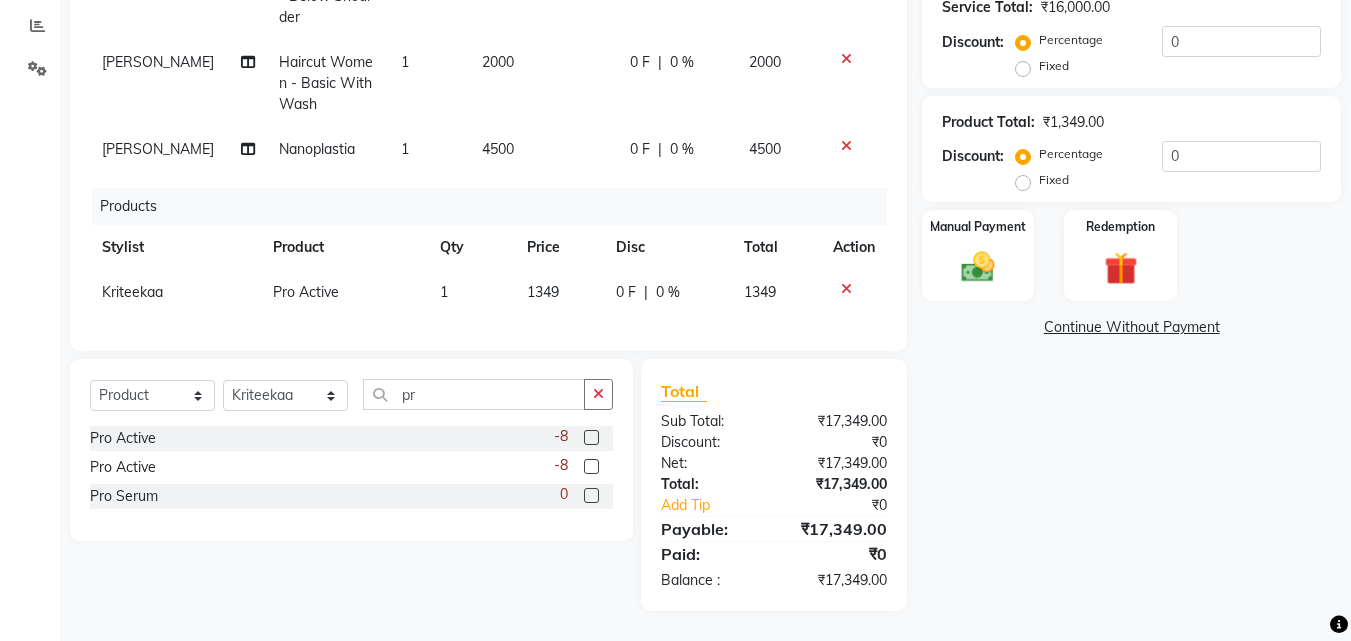 scroll, scrollTop: 20, scrollLeft: 0, axis: vertical 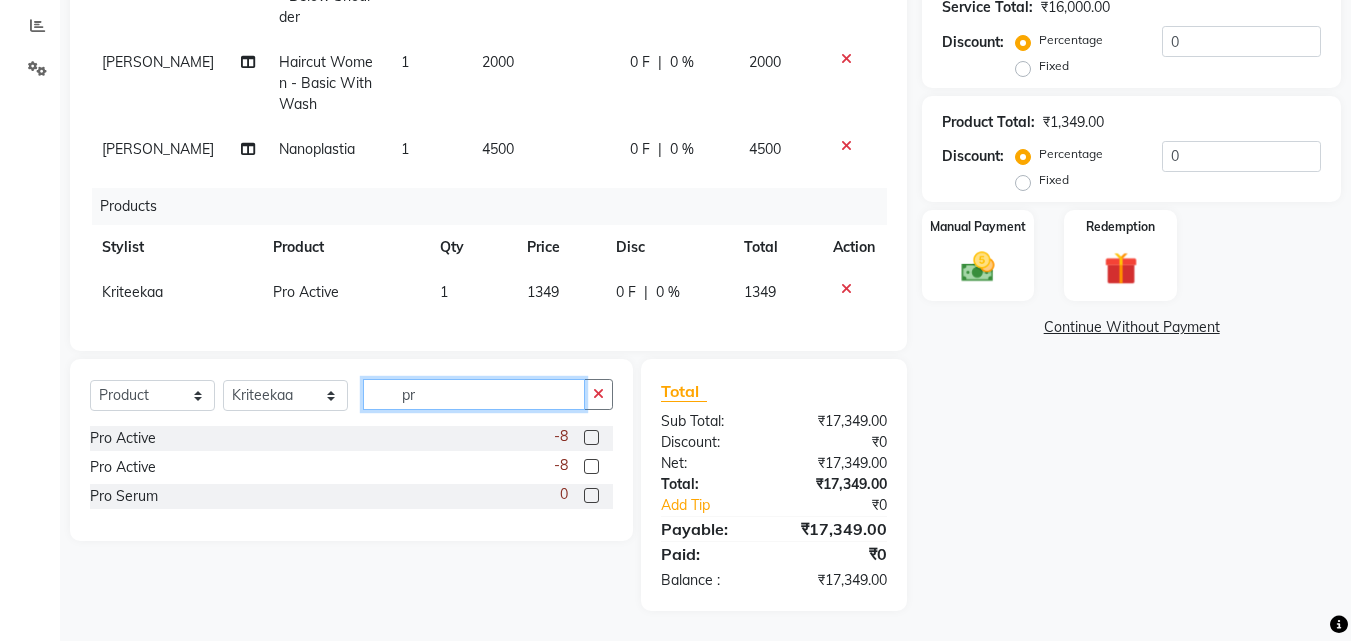 click on "pr" 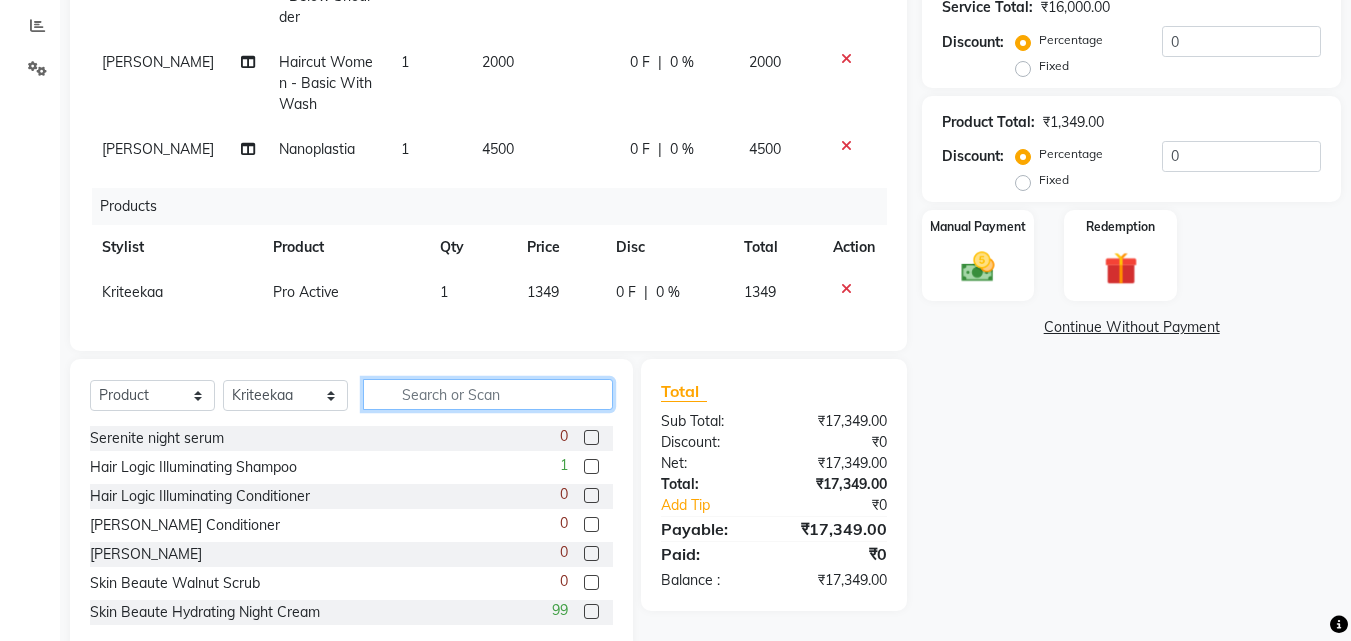 type on "e" 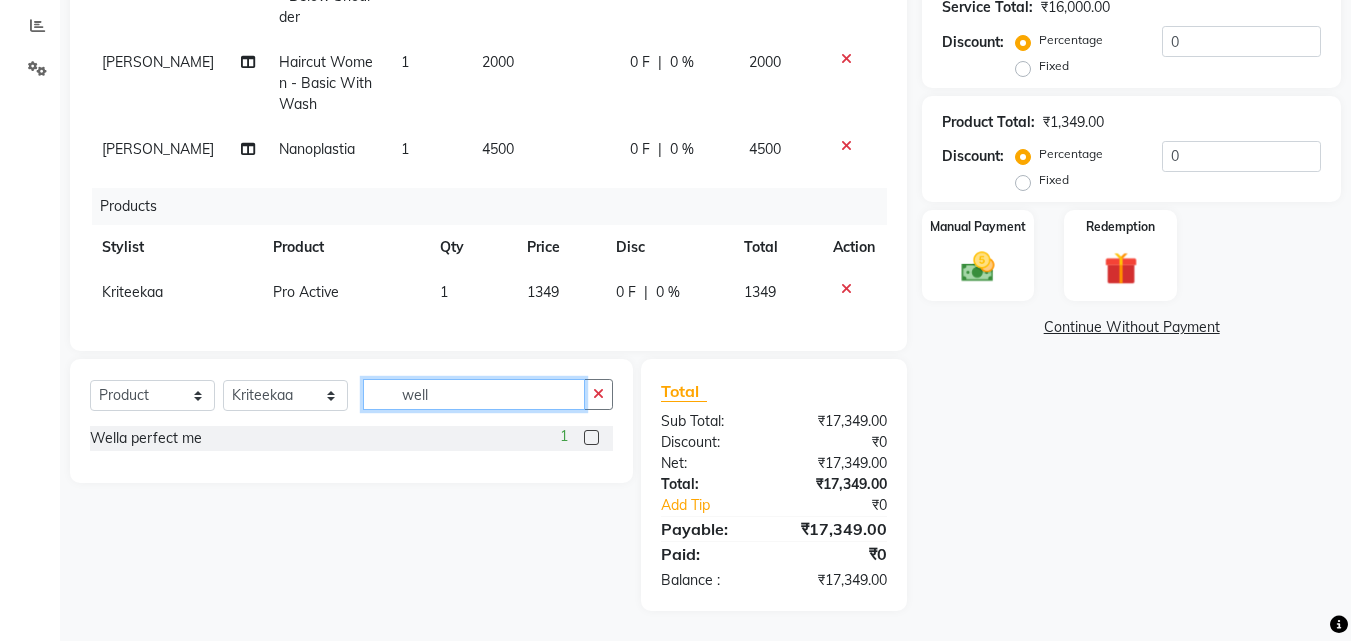 type on "well" 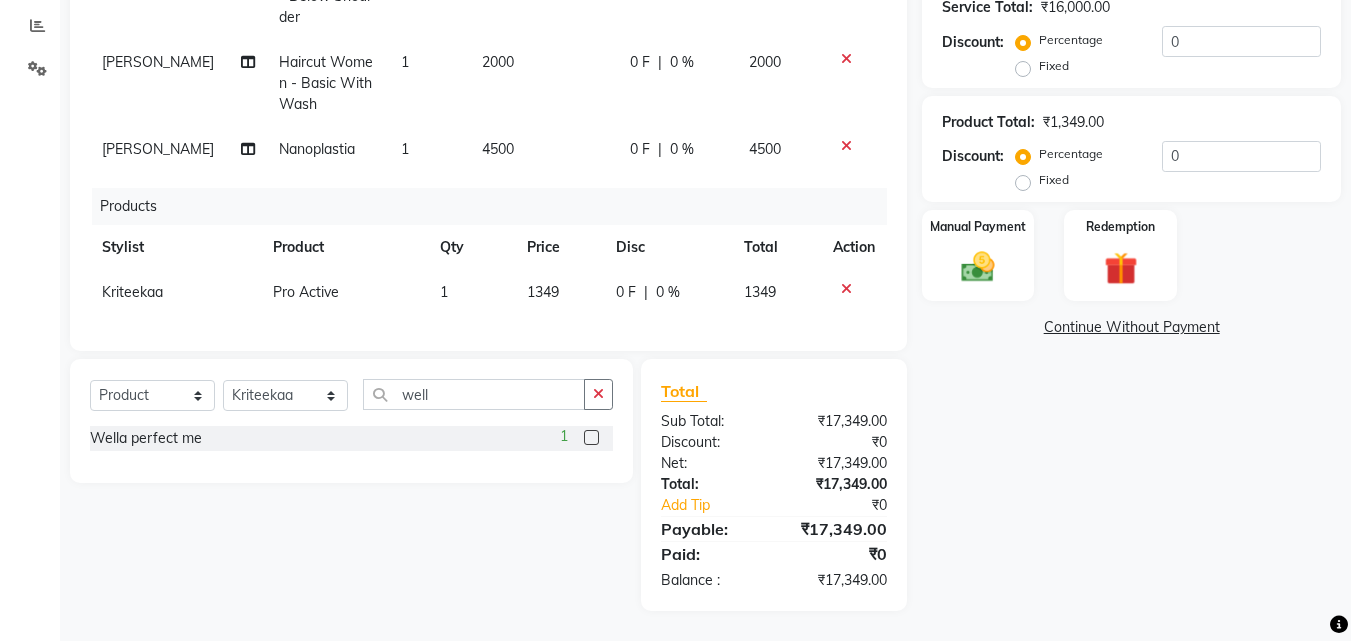 click 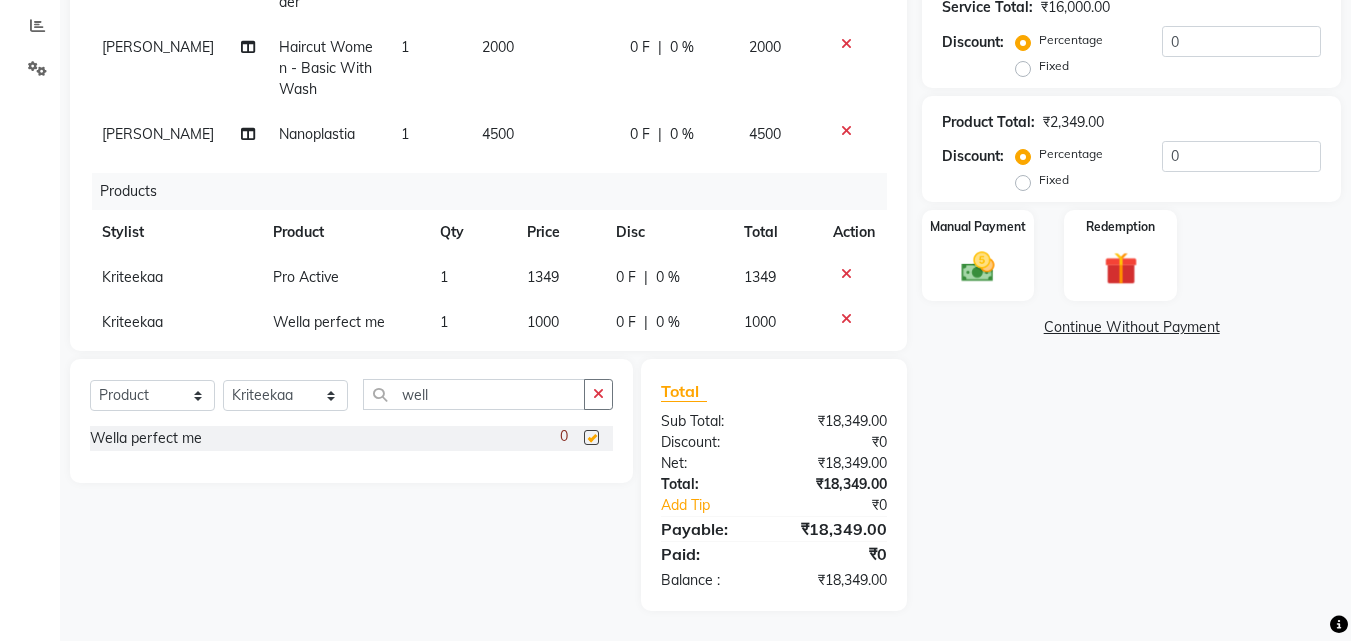 checkbox on "false" 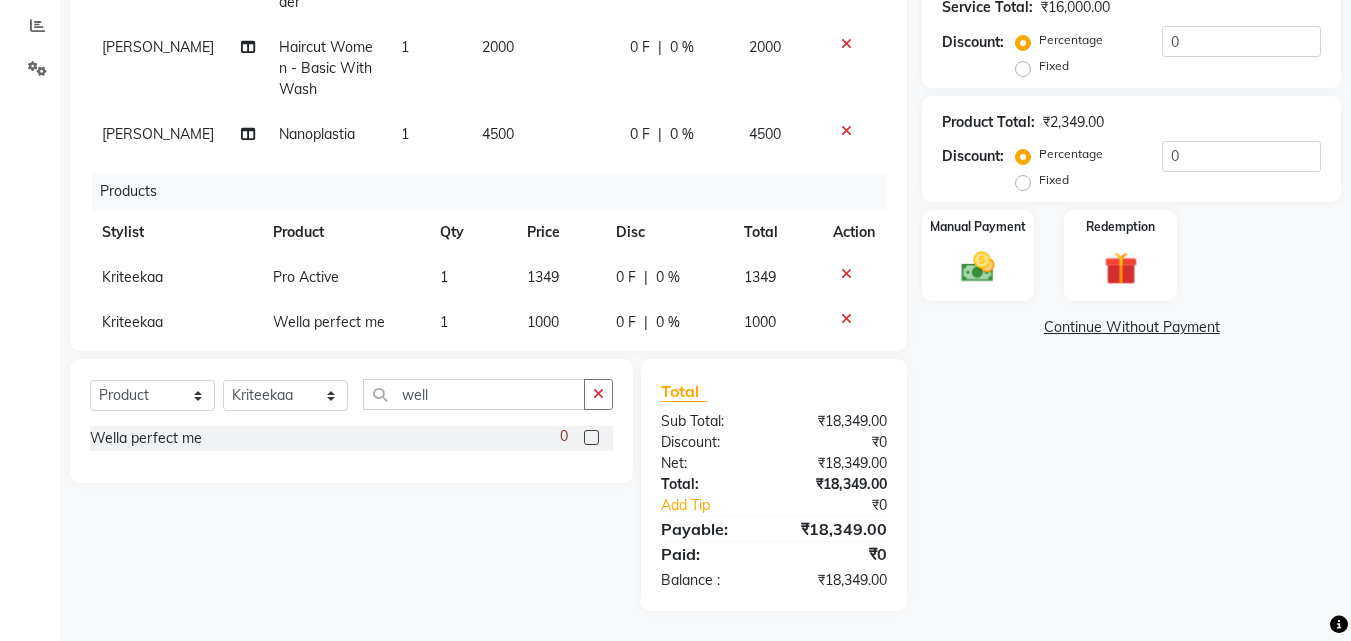 click on "Name: [PERSON_NAME]  Membership:  No Active Membership  Total Visits:   Card on file:  0 Last Visit:   - Points:   0  Coupon Code Apply Service Total:  ₹16,000.00  Discount:  Percentage   Fixed  0 Product Total:  ₹2,349.00  Discount:  Percentage   Fixed  0 Manual Payment Redemption  Continue Without Payment" 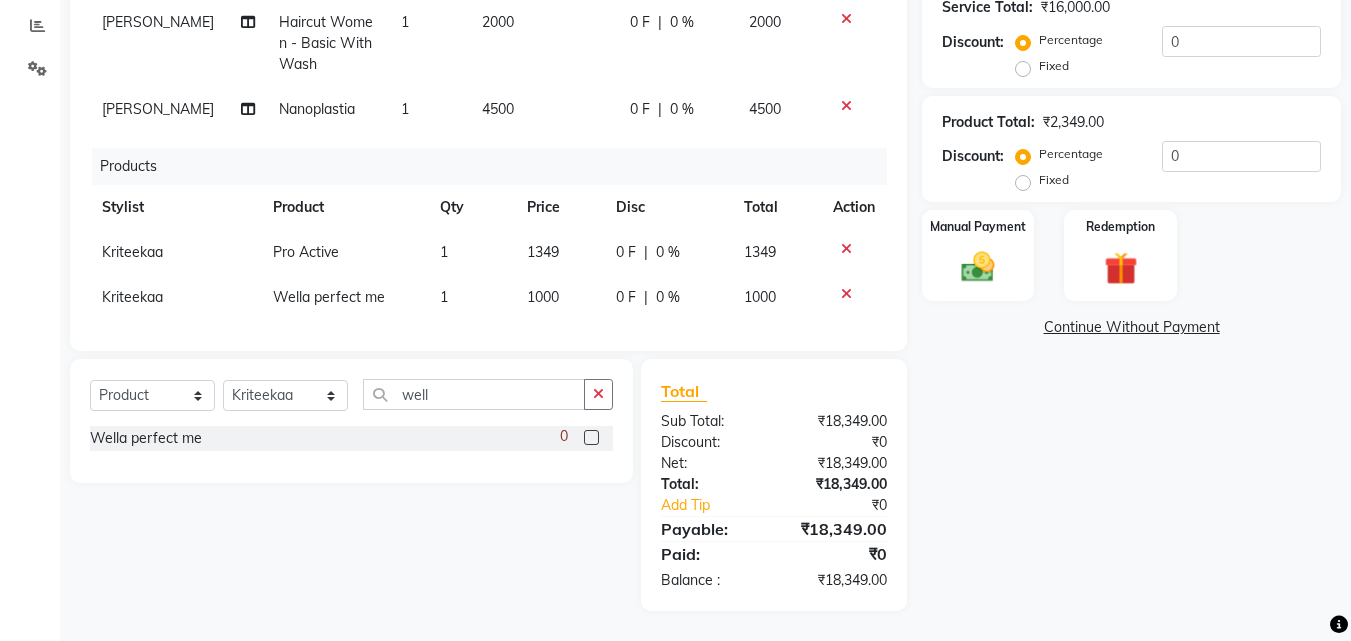 scroll, scrollTop: 65, scrollLeft: 0, axis: vertical 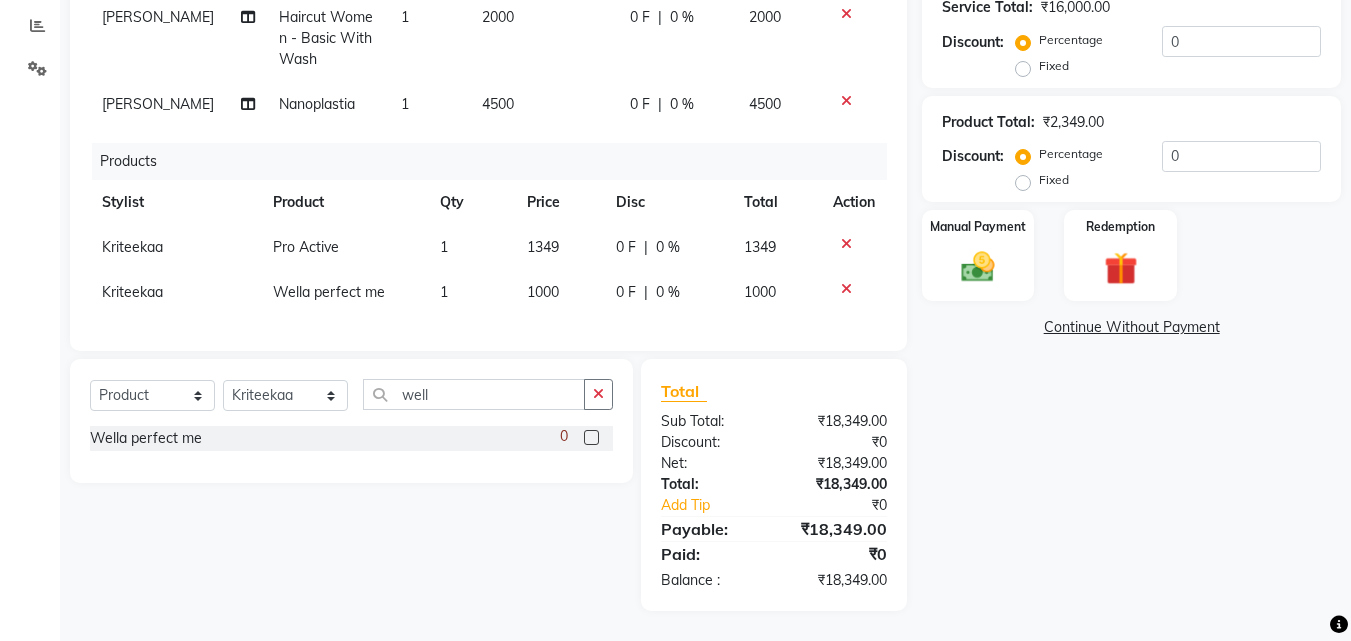 click on "1000" 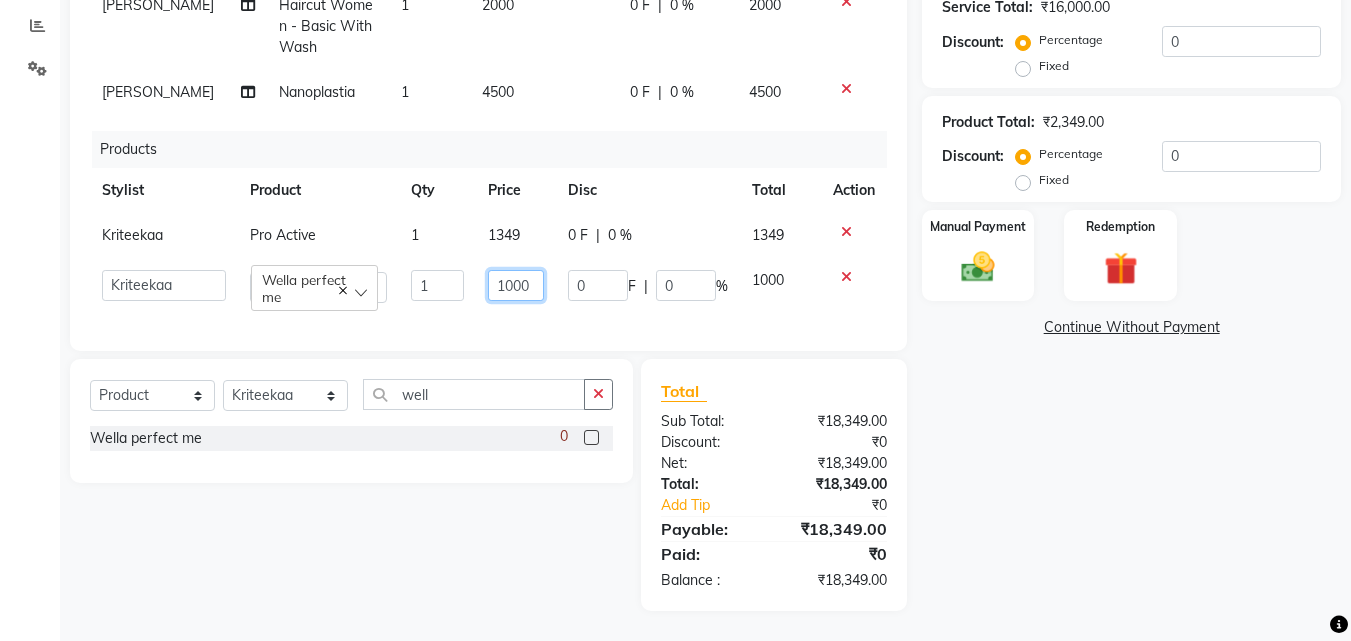 click on "1000" 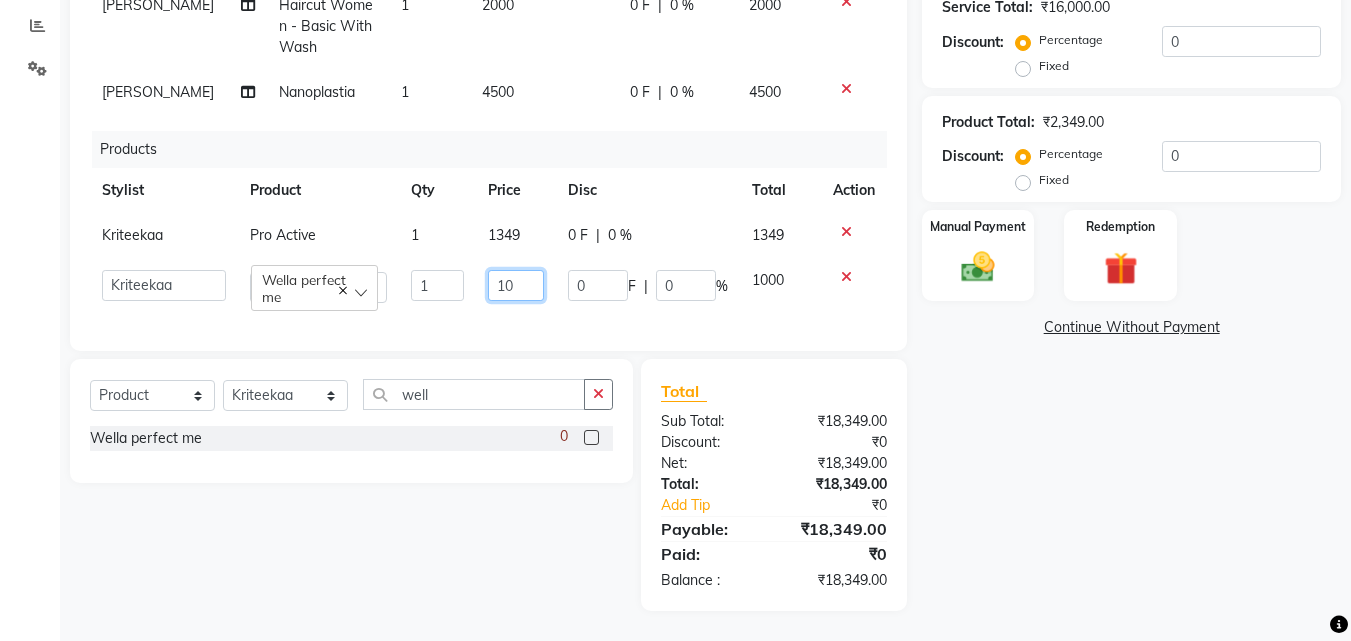 type on "1" 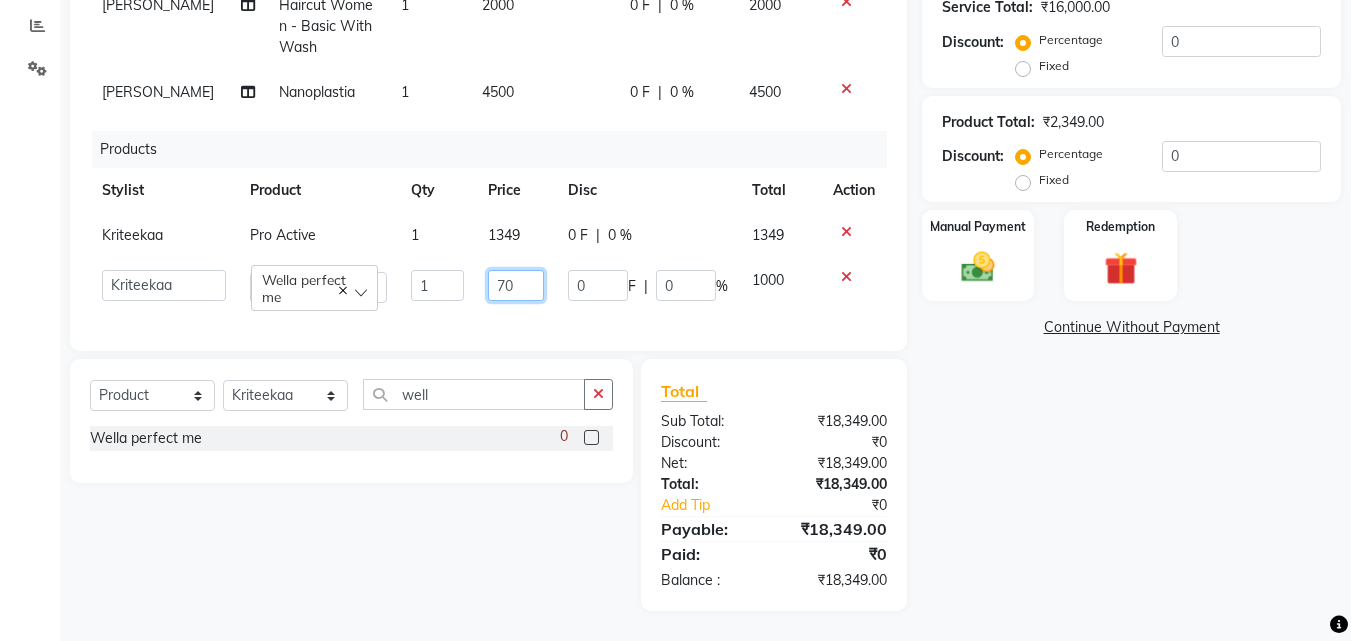 type on "700" 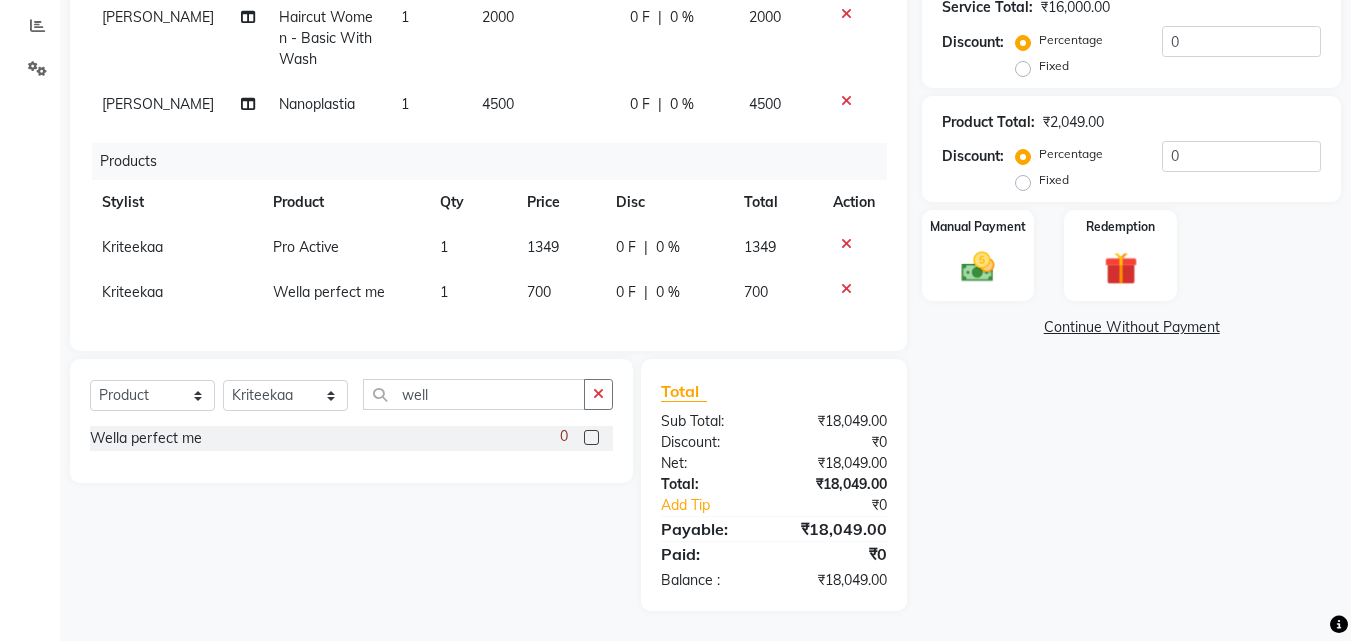 click on "Name: [PERSON_NAME]  Membership:  No Active Membership  Total Visits:   Card on file:  0 Last Visit:   - Points:   0  Coupon Code Apply Service Total:  ₹16,000.00  Discount:  Percentage   Fixed  0 Product Total:  ₹2,049.00  Discount:  Percentage   Fixed  0 Manual Payment Redemption  Continue Without Payment" 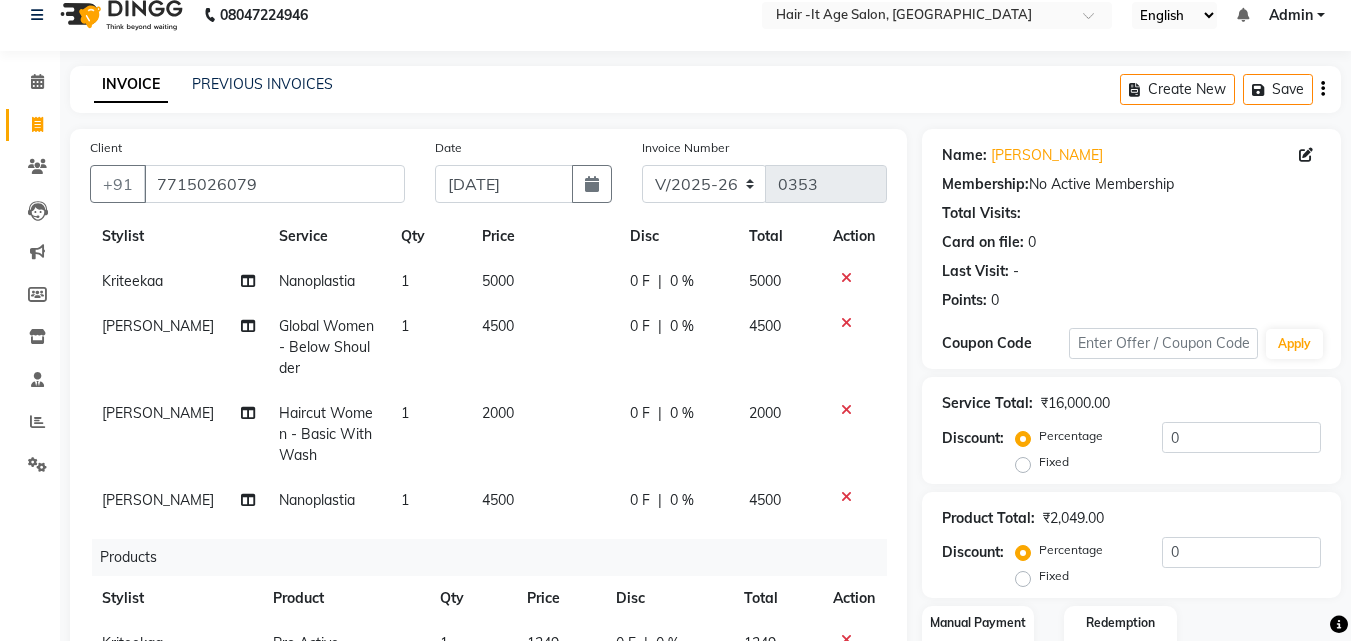 scroll, scrollTop: 0, scrollLeft: 0, axis: both 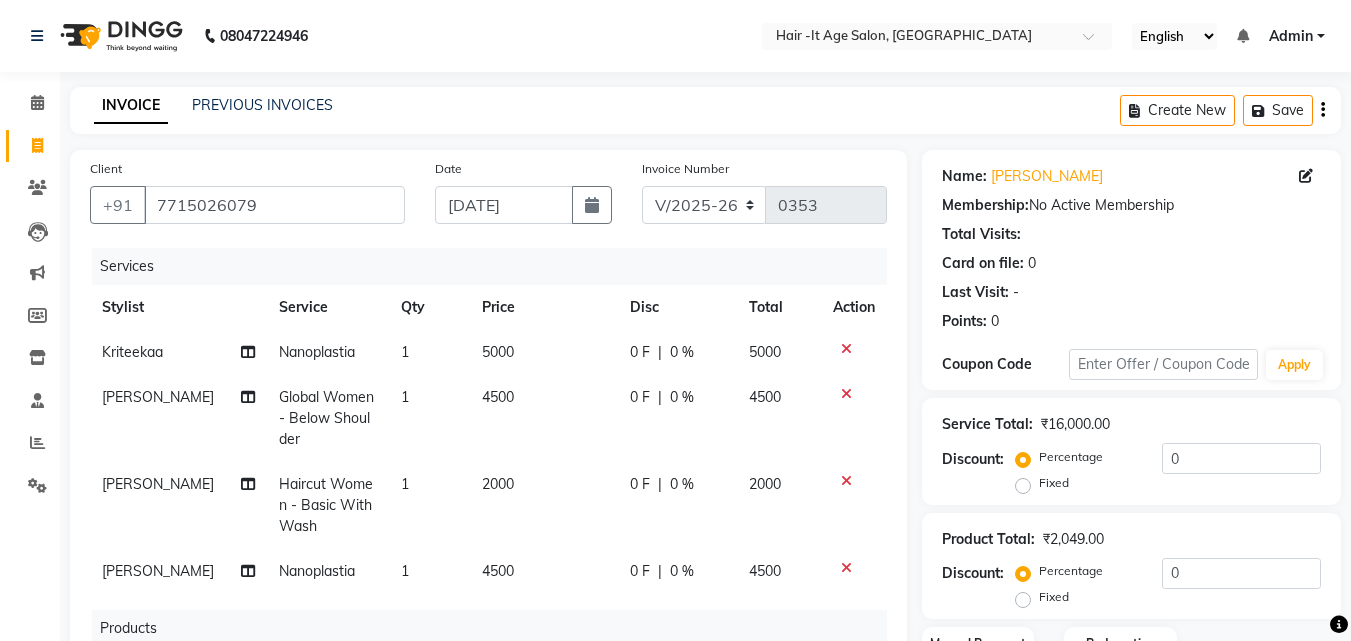 click on "INVOICE PREVIOUS INVOICES Create New   Save" 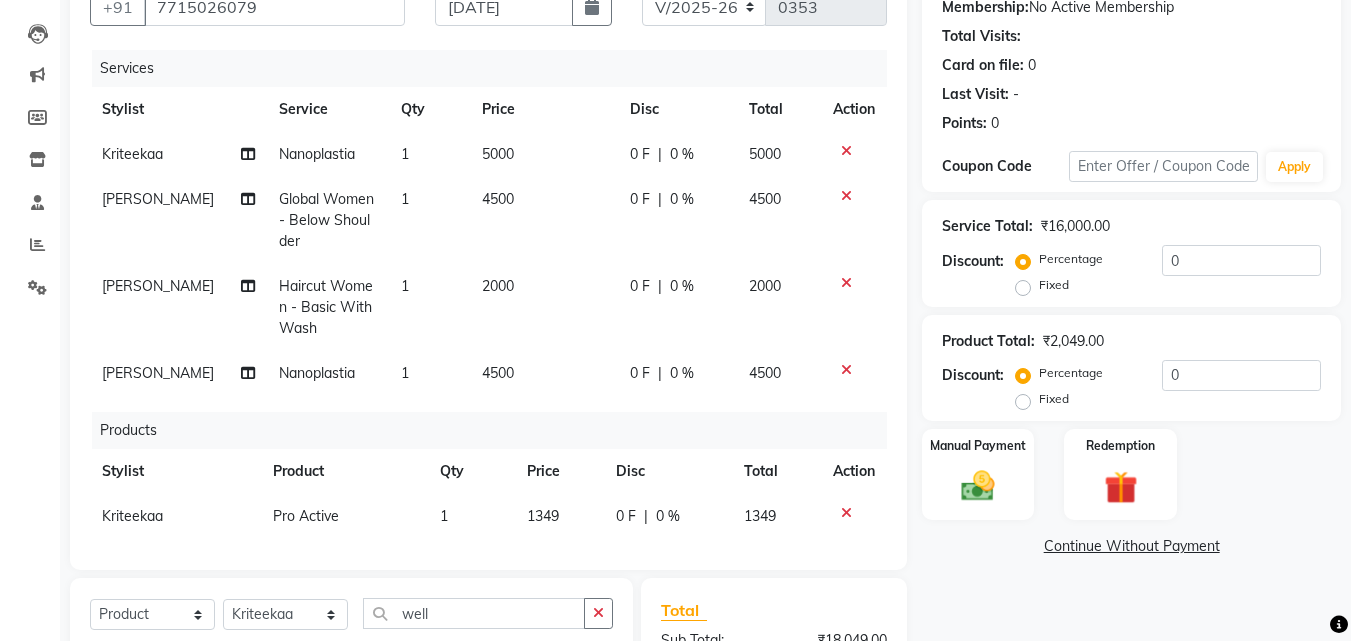scroll, scrollTop: 200, scrollLeft: 0, axis: vertical 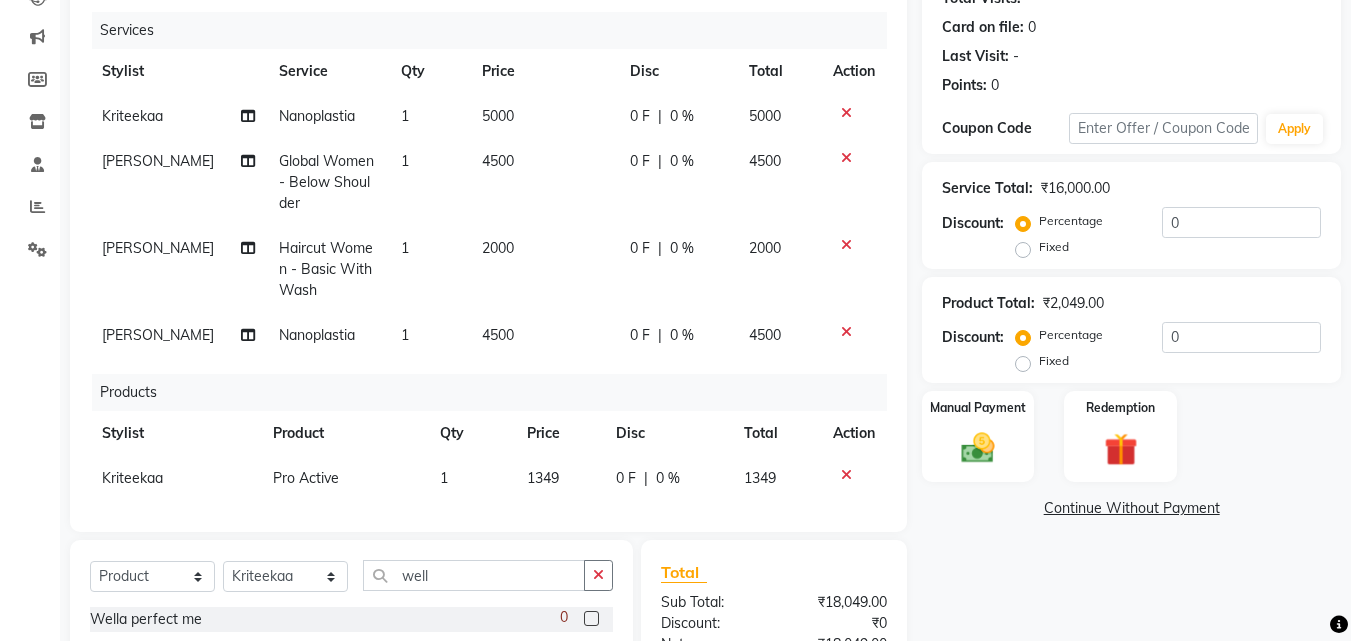 click on "Manual Payment Redemption" 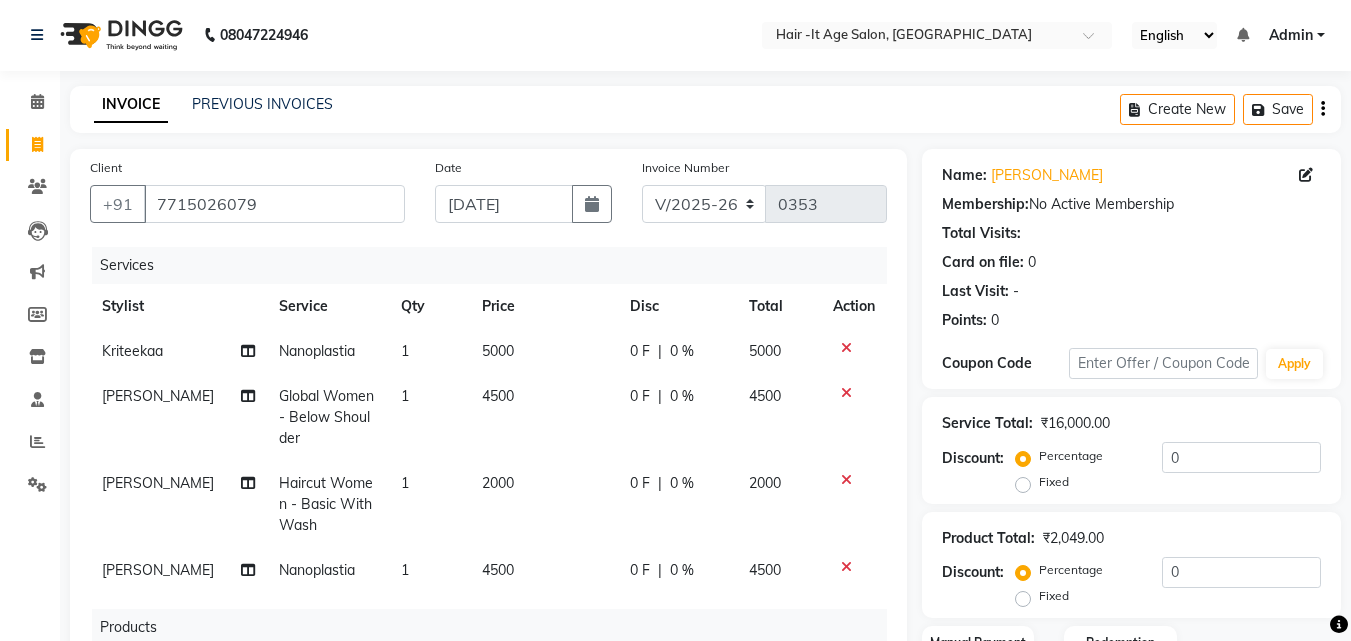 scroll, scrollTop: 0, scrollLeft: 0, axis: both 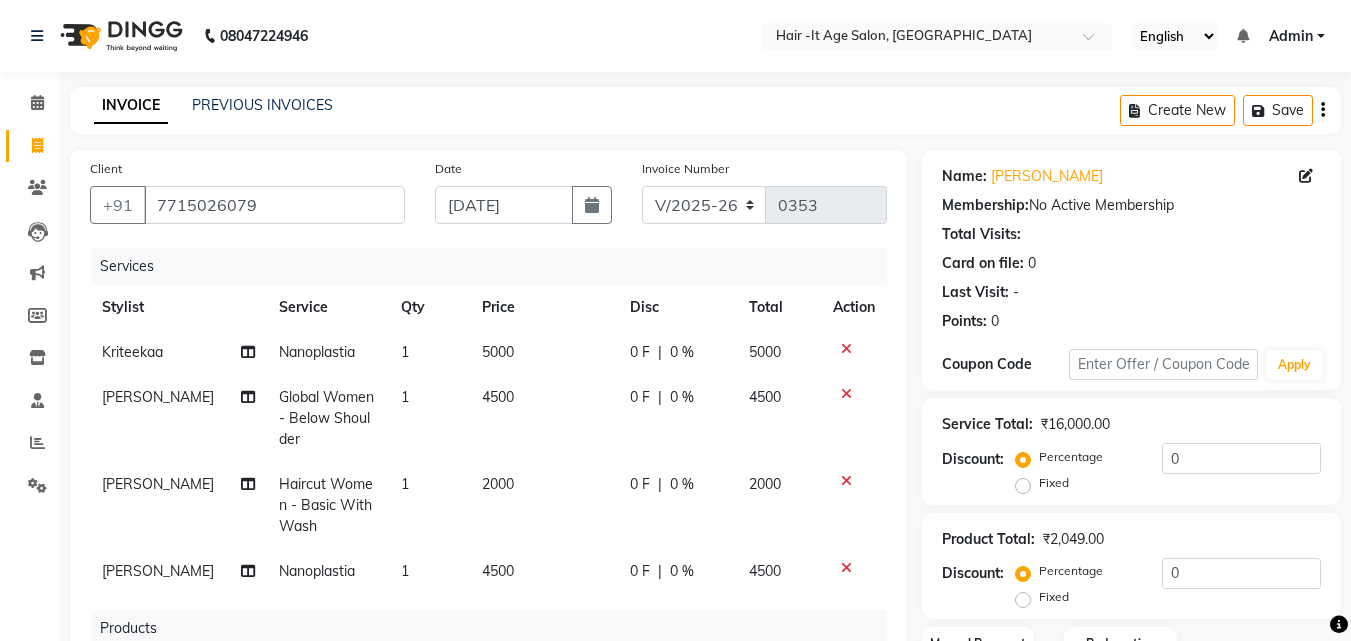 click on "INVOICE PREVIOUS INVOICES Create New   Save" 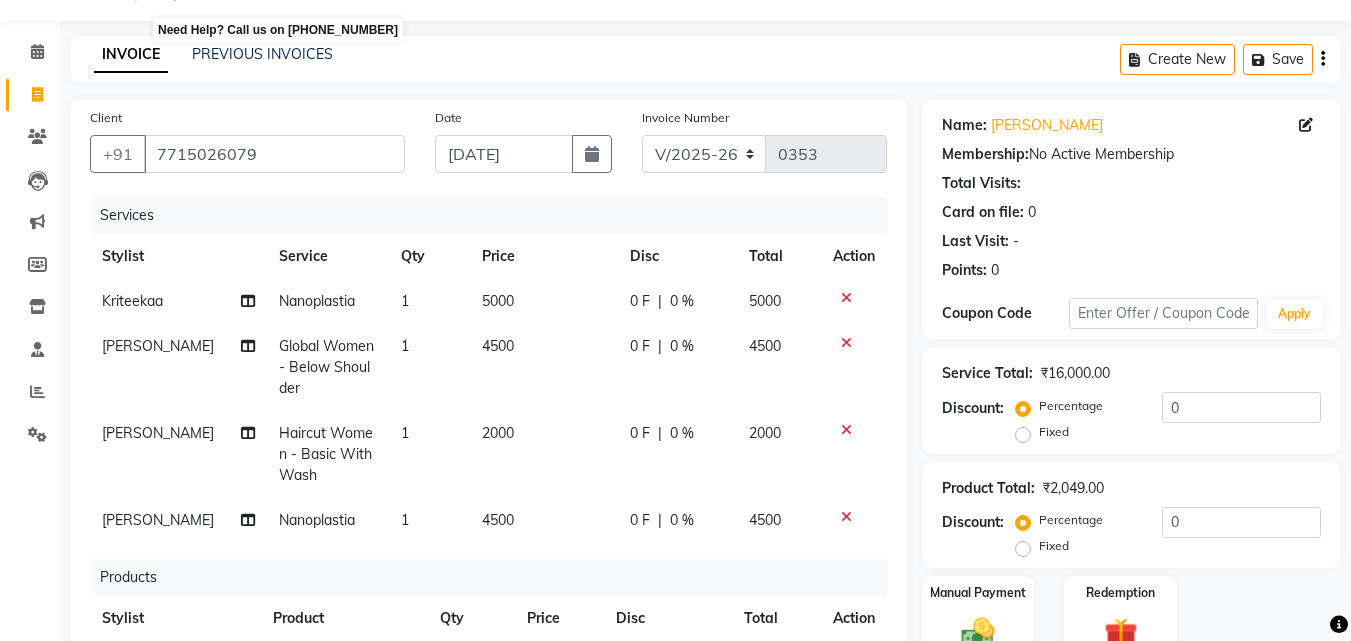 scroll, scrollTop: 0, scrollLeft: 0, axis: both 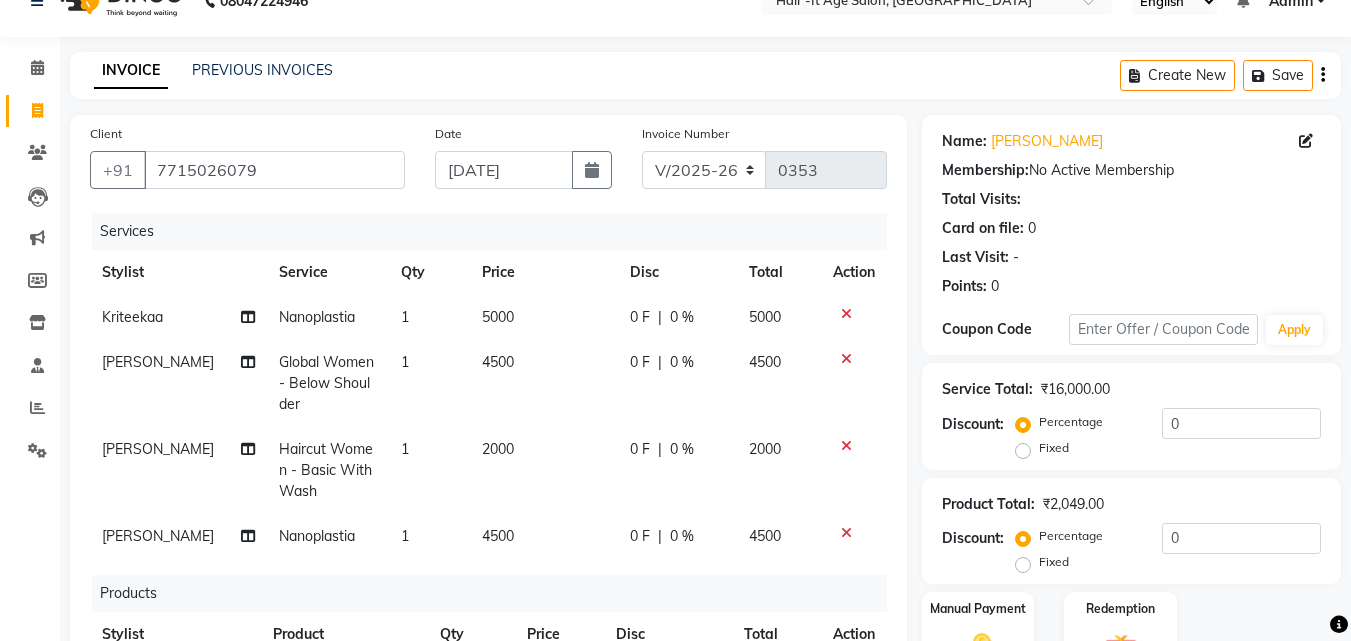 click on "Name: [PERSON_NAME]  Membership:  No Active Membership  Total Visits:   Card on file:  0 Last Visit:   - Points:   0" 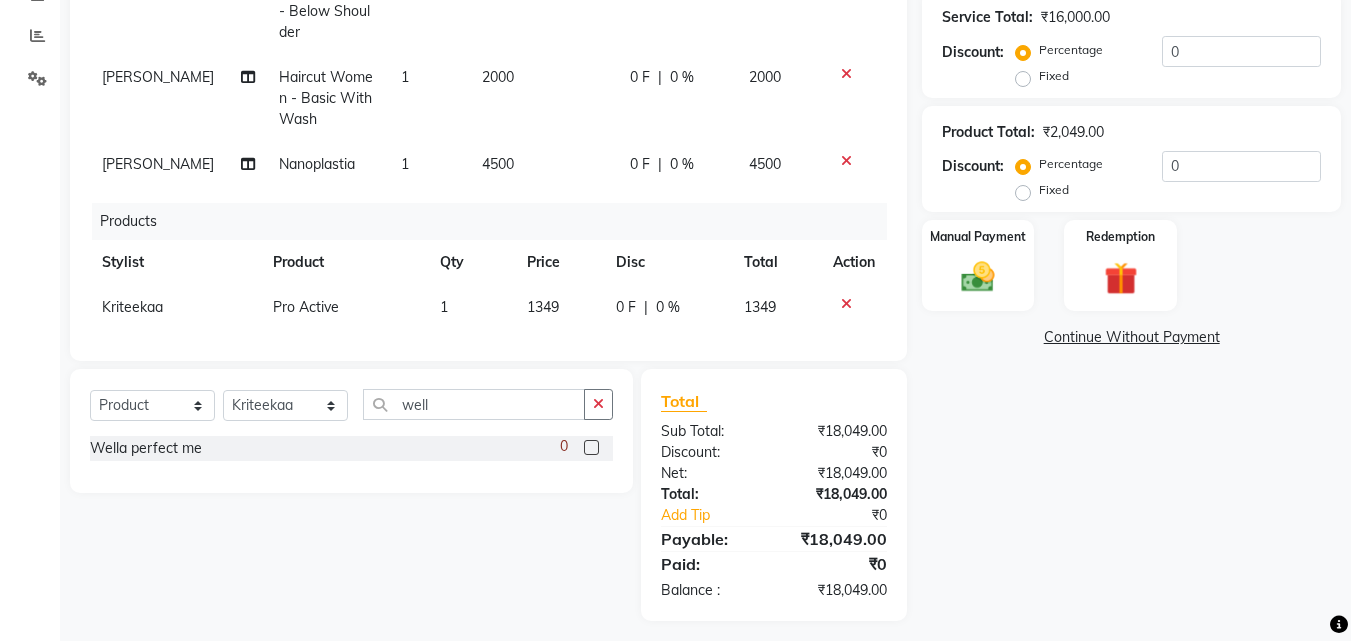 scroll, scrollTop: 417, scrollLeft: 0, axis: vertical 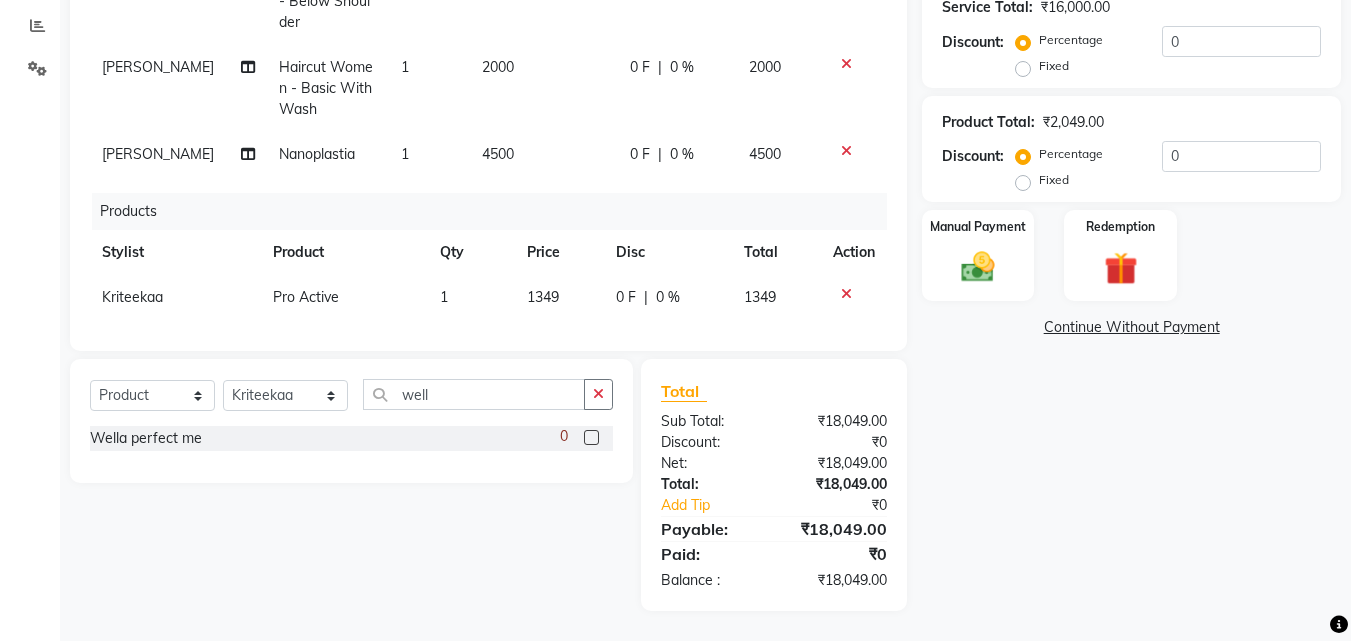 click 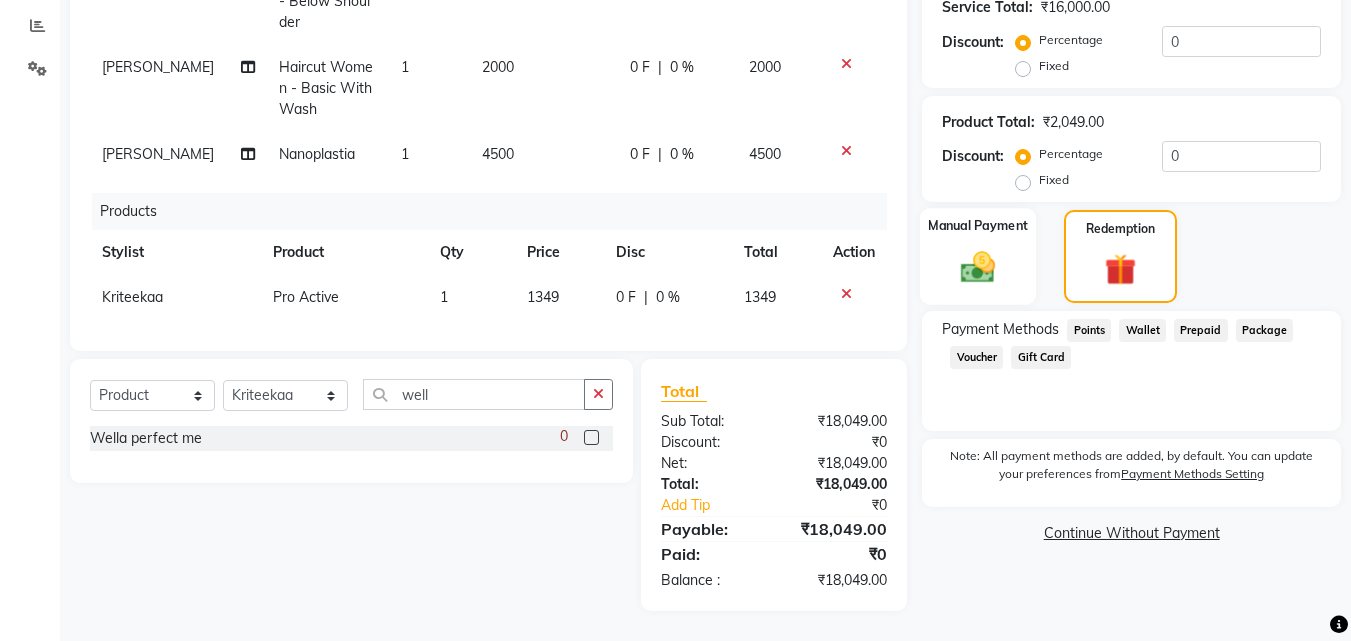 click 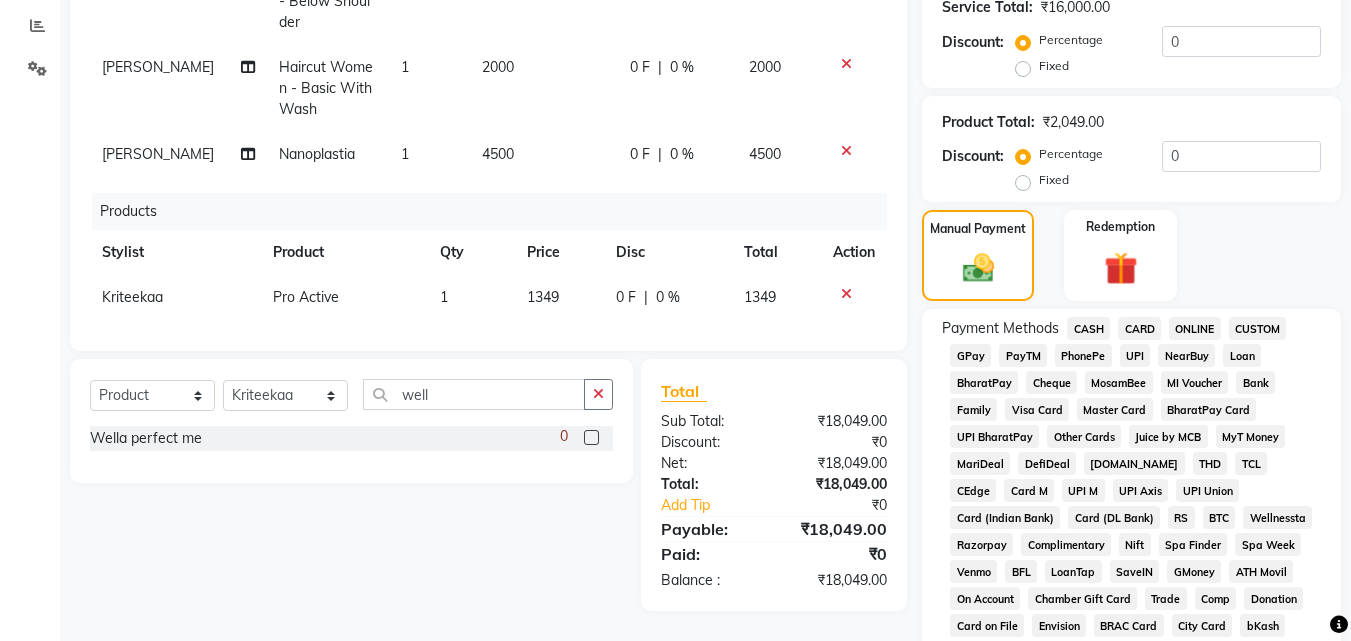 click on "GPay" 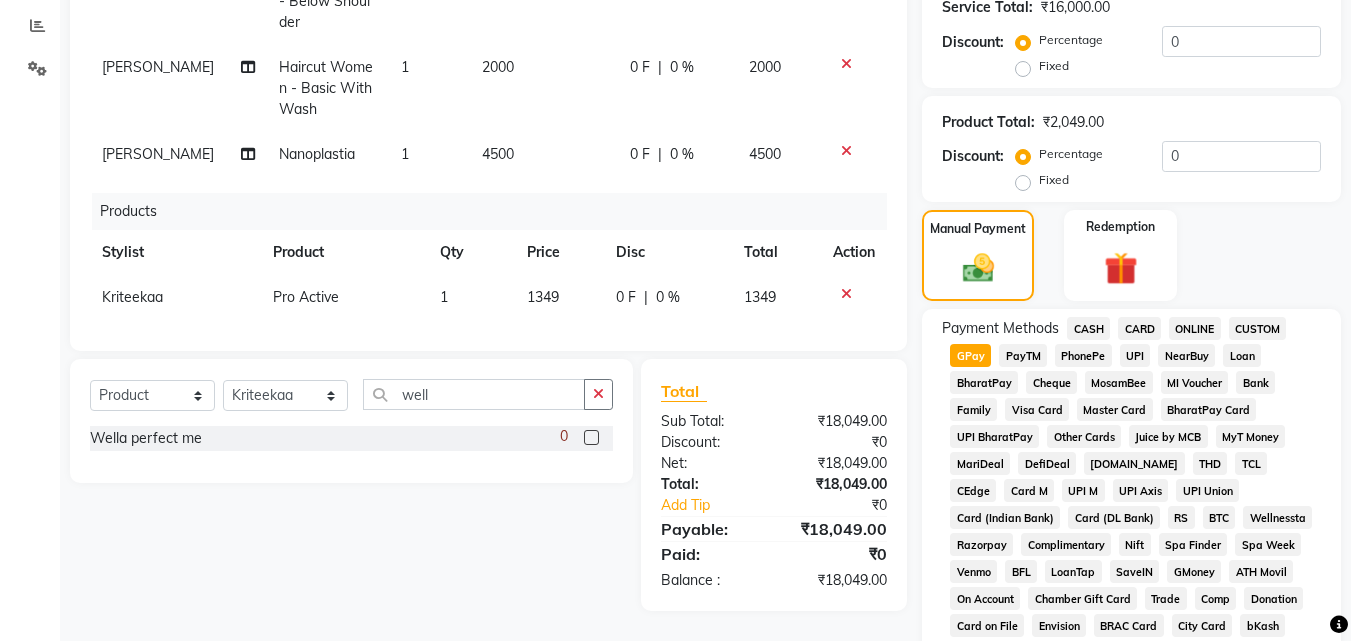 click on "Manual Payment Redemption" 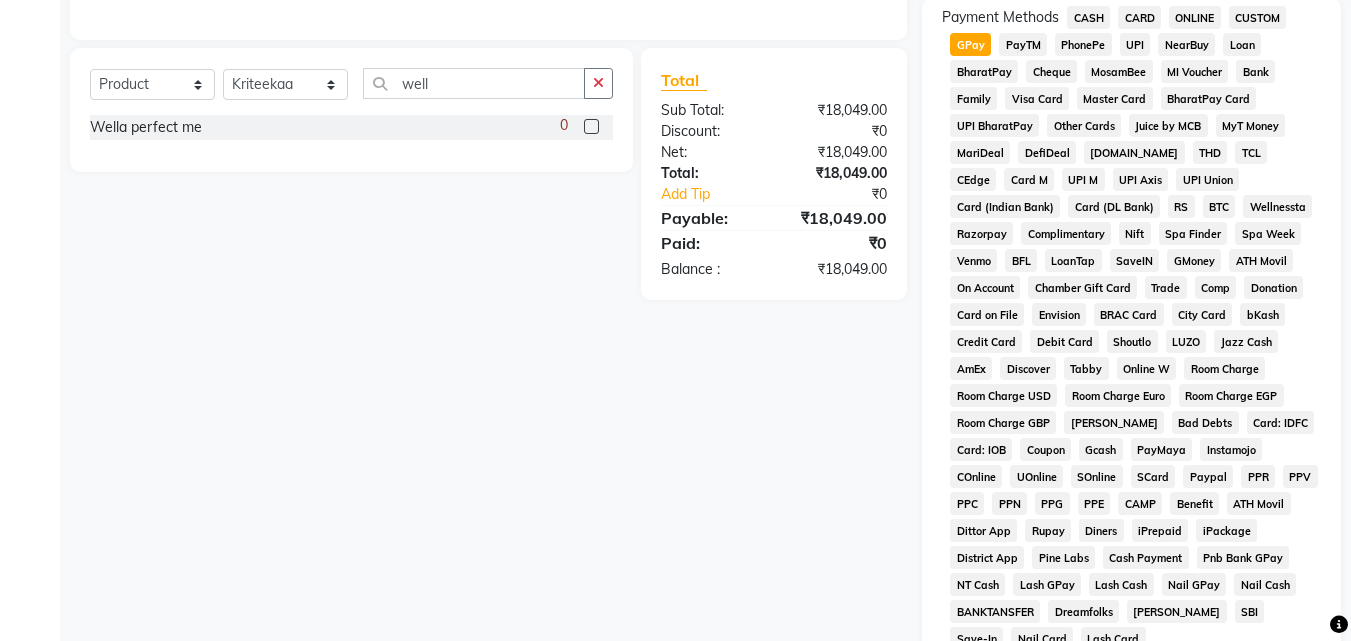 scroll, scrollTop: 975, scrollLeft: 0, axis: vertical 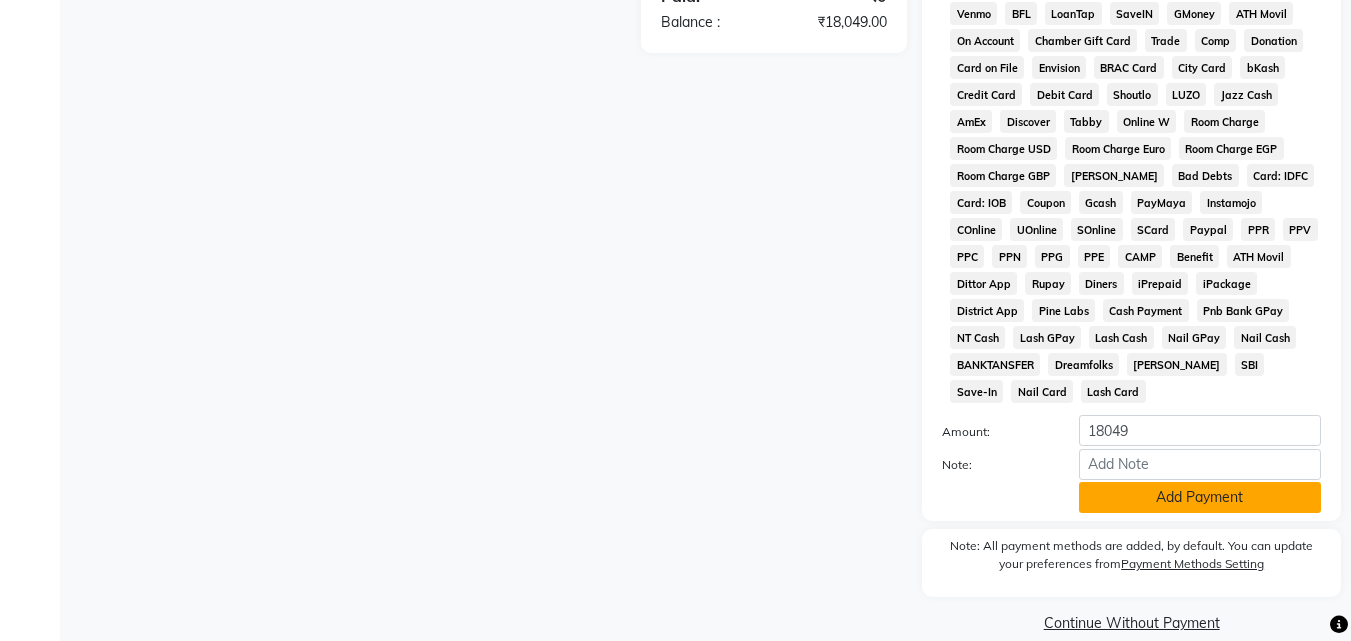 click on "Add Payment" 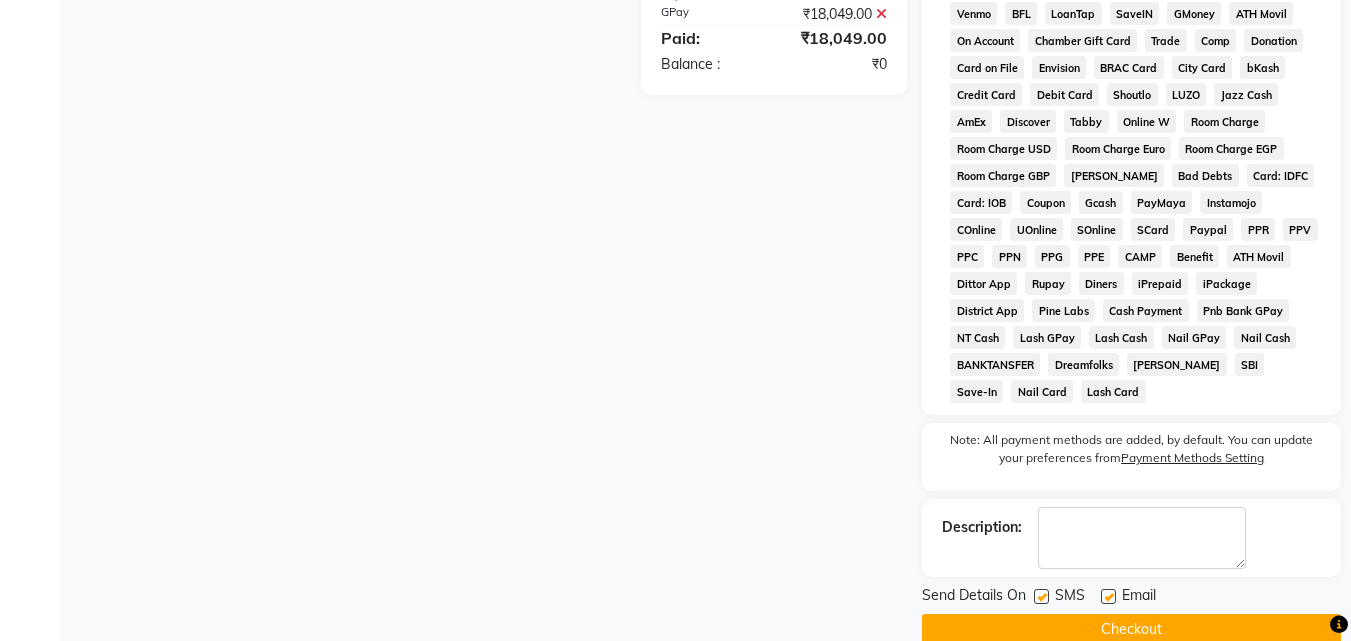 click 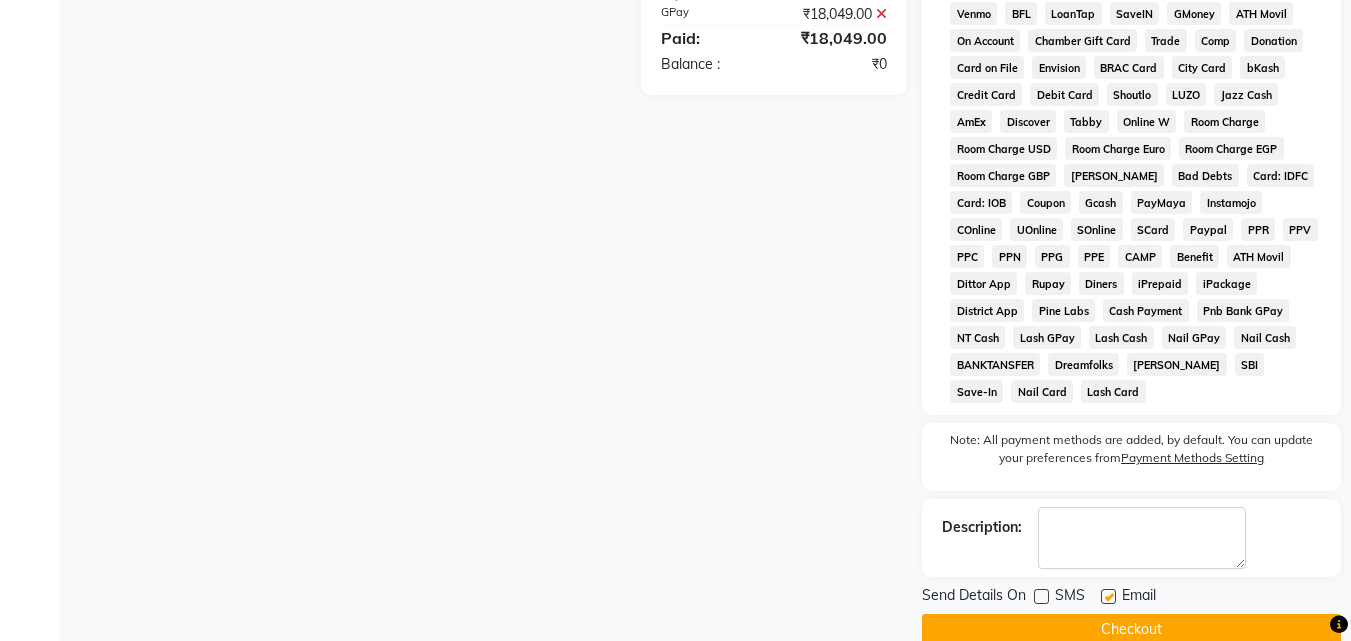 click 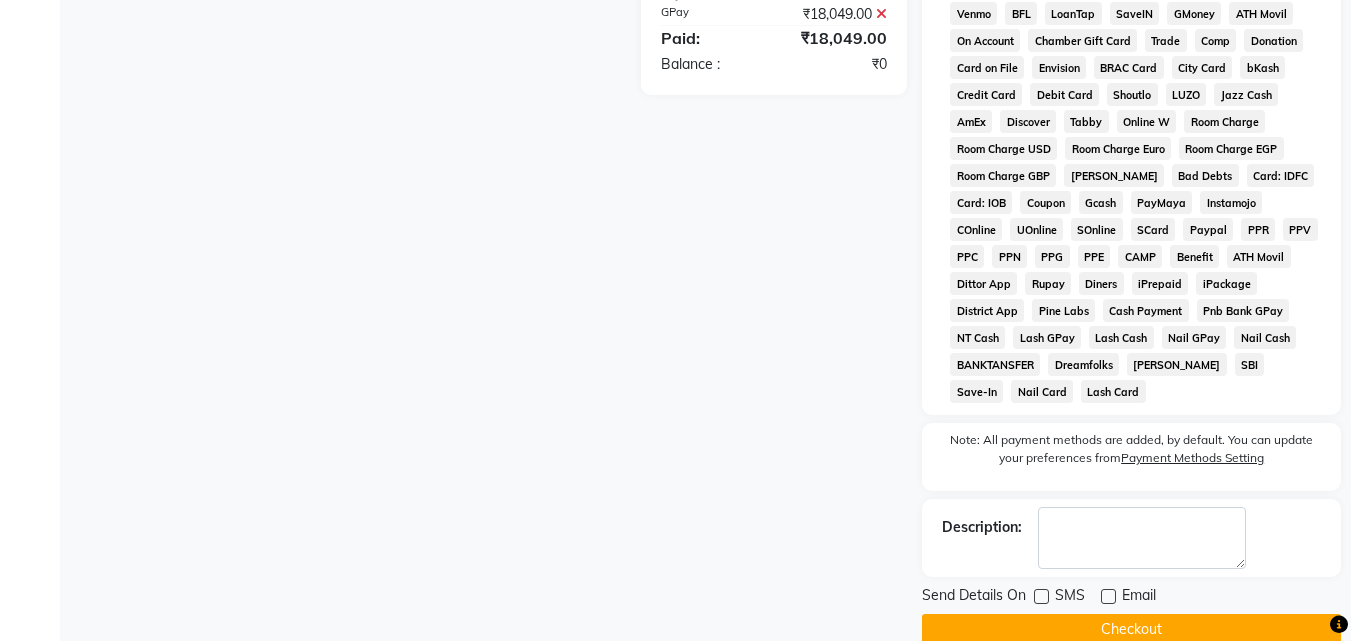 click on "Checkout" 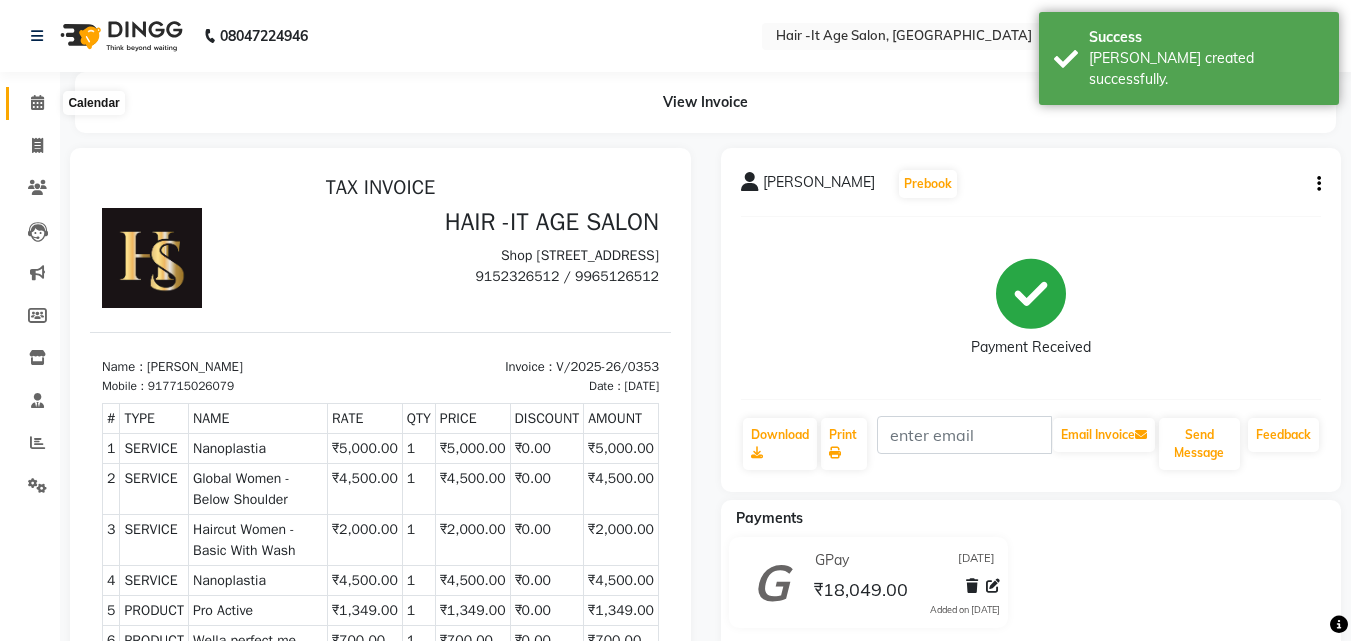scroll, scrollTop: 0, scrollLeft: 0, axis: both 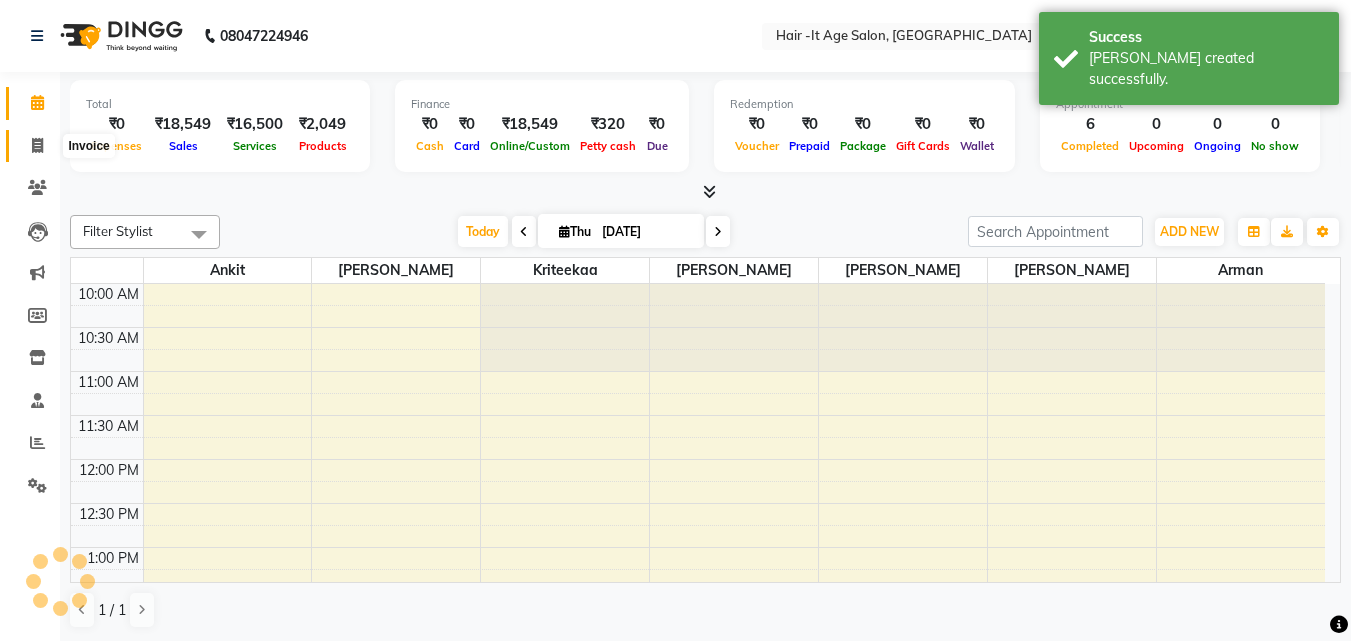 click 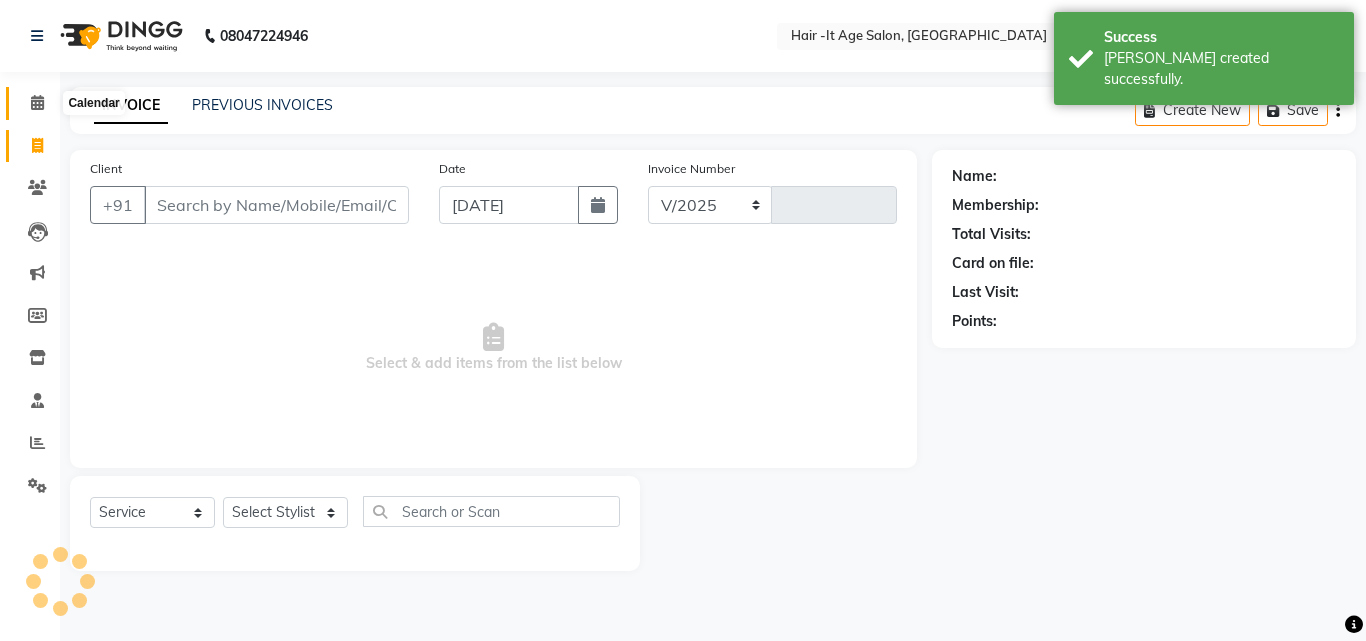 select on "6618" 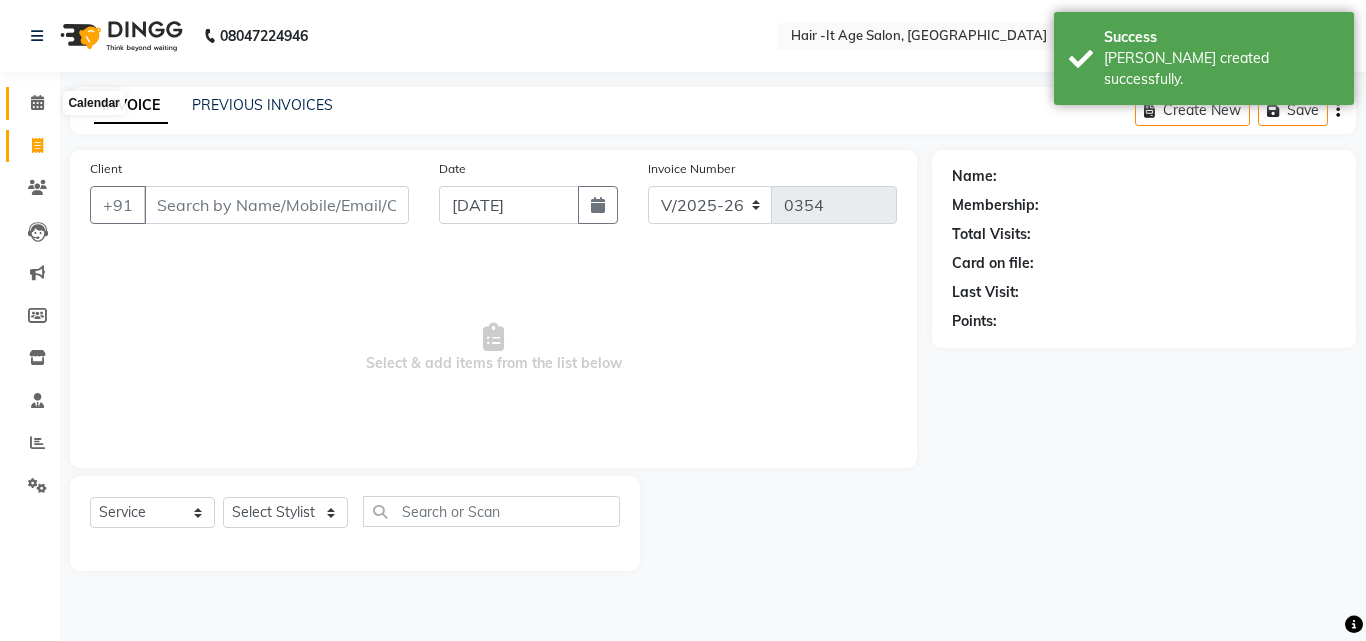 click 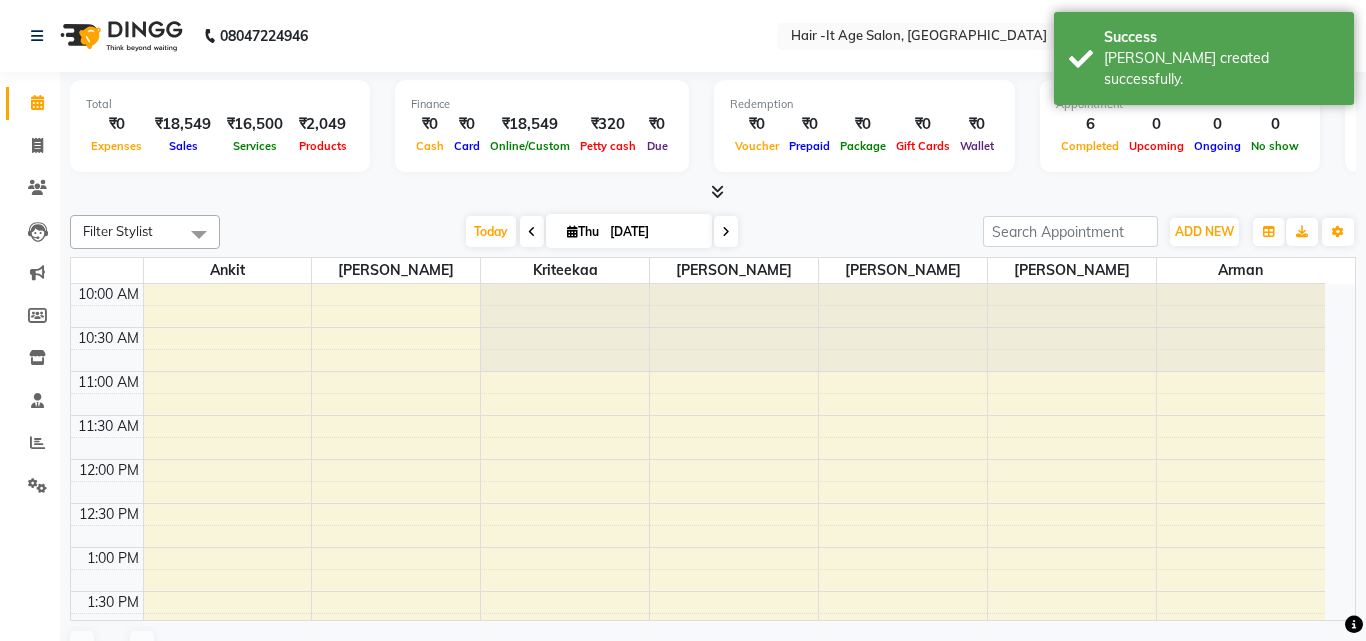 click on "08047224946 Select Location × Hair -It Age Salon, Mira Road  English ENGLISH Español العربية मराठी हिंदी ગુજરાતી தமிழ் 中文 Notifications nothing to show Admin Manage Profile Change Password Sign out  Version:3.15.3" 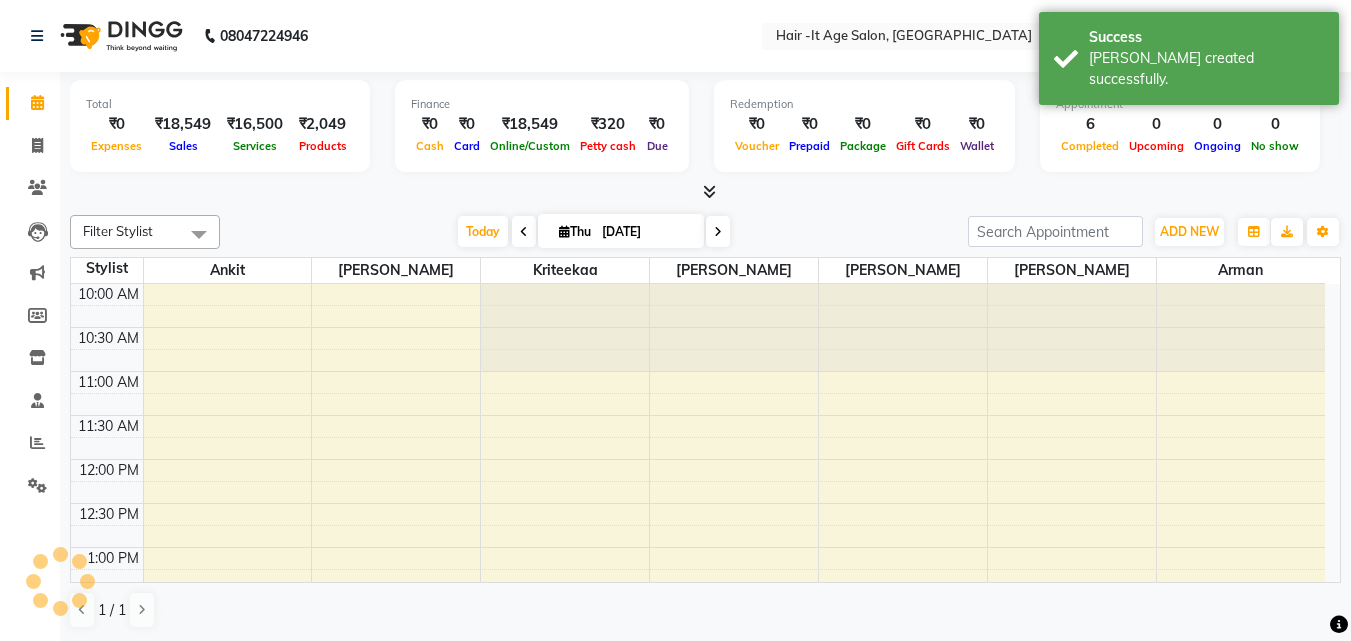 scroll, scrollTop: 0, scrollLeft: 0, axis: both 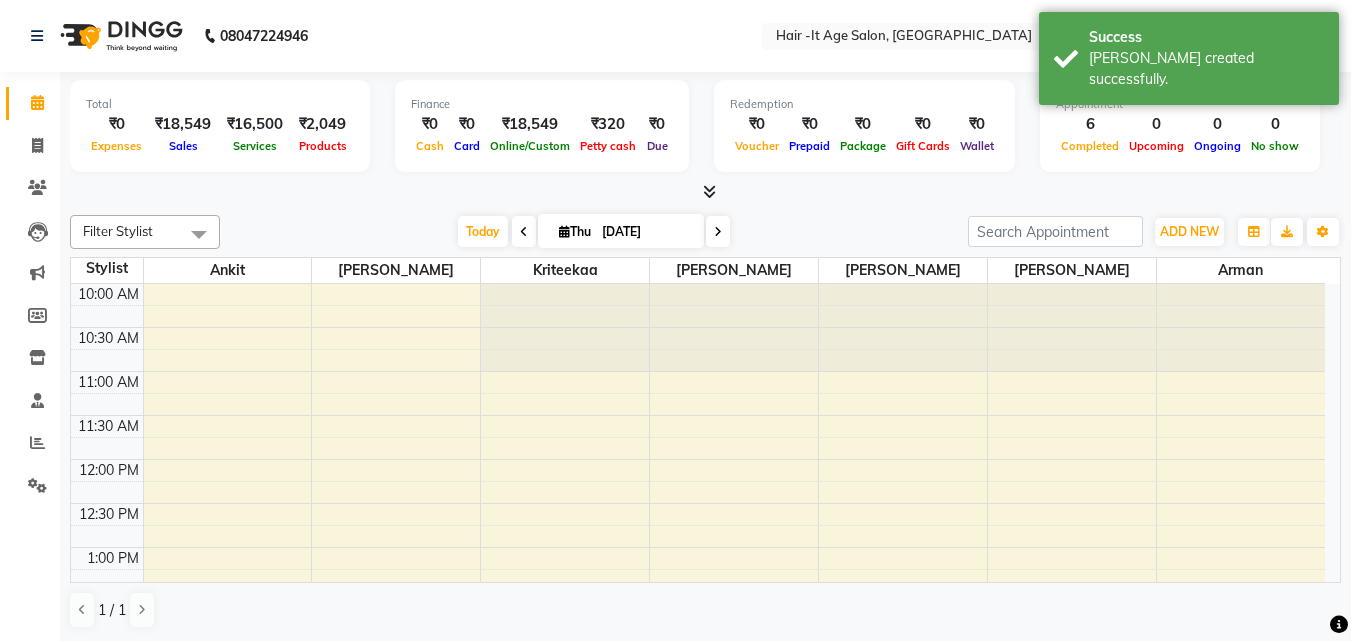 click on "Total  ₹0  Expenses ₹18,549  Sales ₹16,500  Services ₹2,049  Products Finance  ₹0  Cash ₹0  Card ₹18,549  Online/Custom ₹320 [PERSON_NAME] cash ₹0 Due  Redemption  ₹0 Voucher ₹0 Prepaid ₹0 Package ₹0  Gift Cards ₹0  Wallet  Appointment  6 Completed 0 Upcoming 0 Ongoing 0 No show  Other sales  ₹0  Packages ₹0  Memberships ₹0  Vouchers ₹0  Prepaids ₹0  Gift Cards Filter Stylist Select All [PERSON_NAME] Ankit [PERSON_NAME] Kriteekaa [PERSON_NAME] [DATE]  [DATE] Toggle Dropdown Add Appointment Add Invoice Add Expense Add Attendance Add Client Add Transaction Toggle Dropdown Add Appointment Add Invoice Add Expense Add Attendance Add Client ADD NEW Toggle Dropdown Add Appointment Add Invoice Add Expense Add Attendance Add Client Add Transaction Filter Stylist Select All [PERSON_NAME] Ankit [PERSON_NAME] Kriteekaa [PERSON_NAME] Group By  Staff View   Room View  View as Vertical  Vertical - Week View  Horizontal  Horizontal - Week View  List  Toggle Dropdown Calendar Settings Manage Tags" 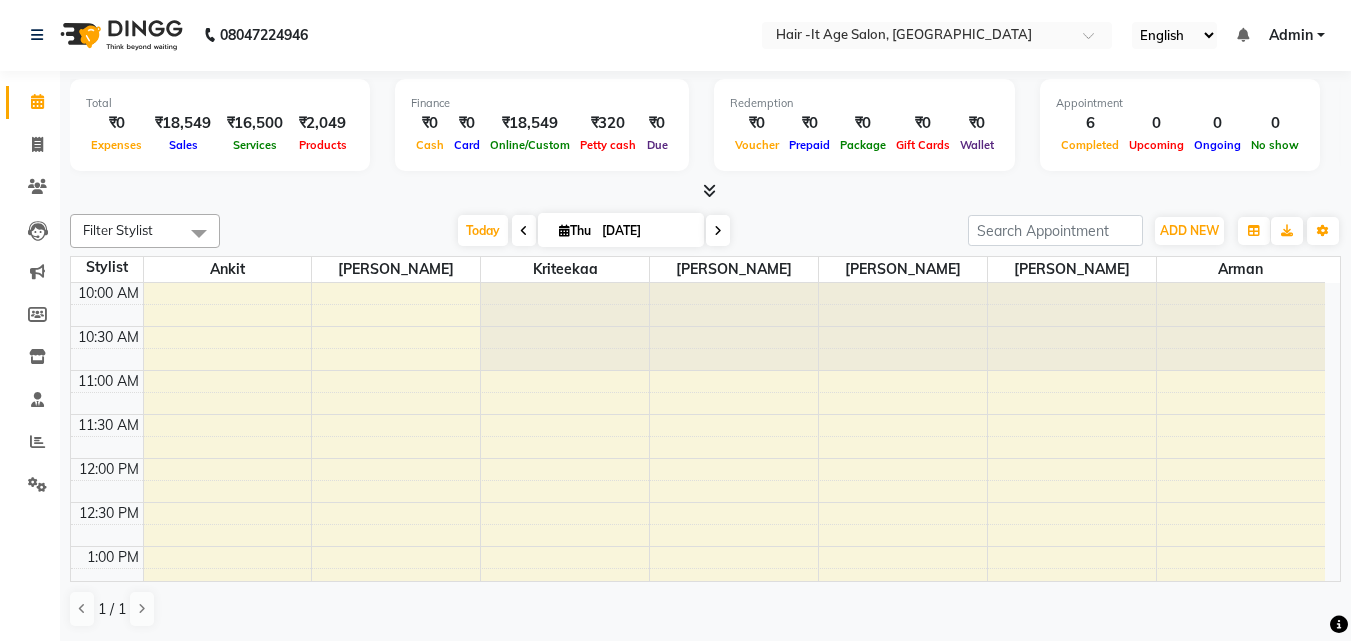 click on "08047224946 Select Location × Hair -It Age Salon, Mira Road  English ENGLISH Español العربية मराठी हिंदी ગુજરાતી தமிழ் 中文 Notifications nothing to show Admin Manage Profile Change Password Sign out  Version:3.15.3" 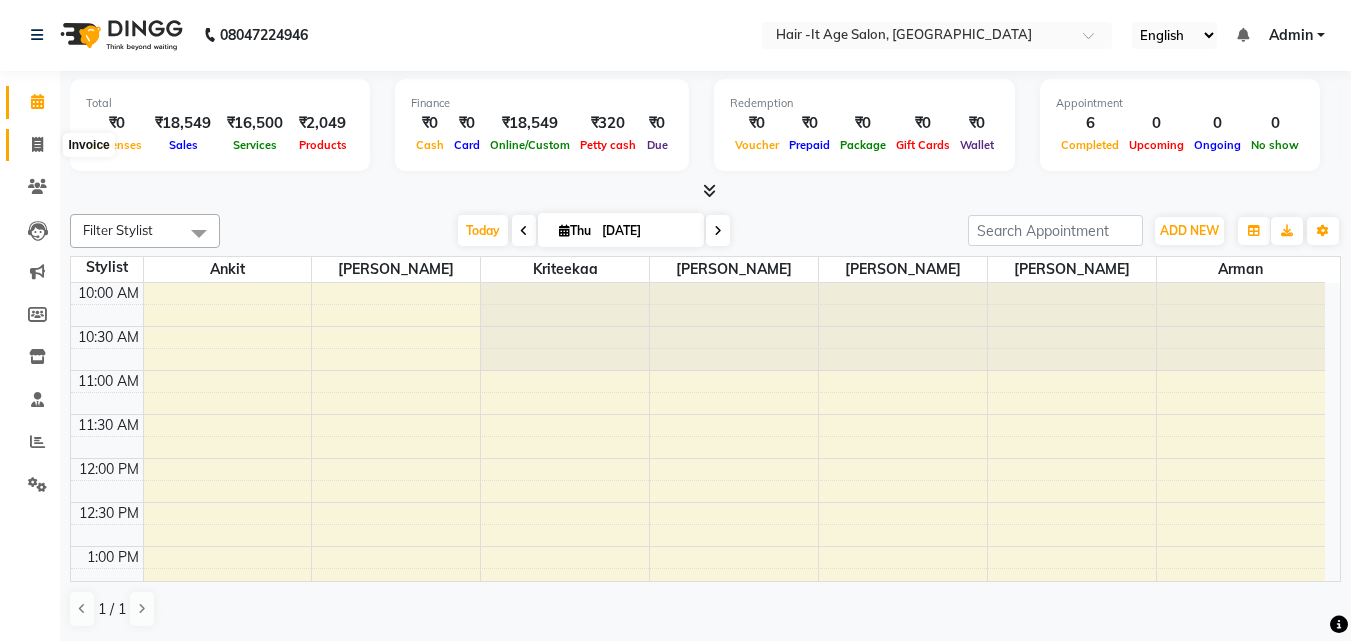 click 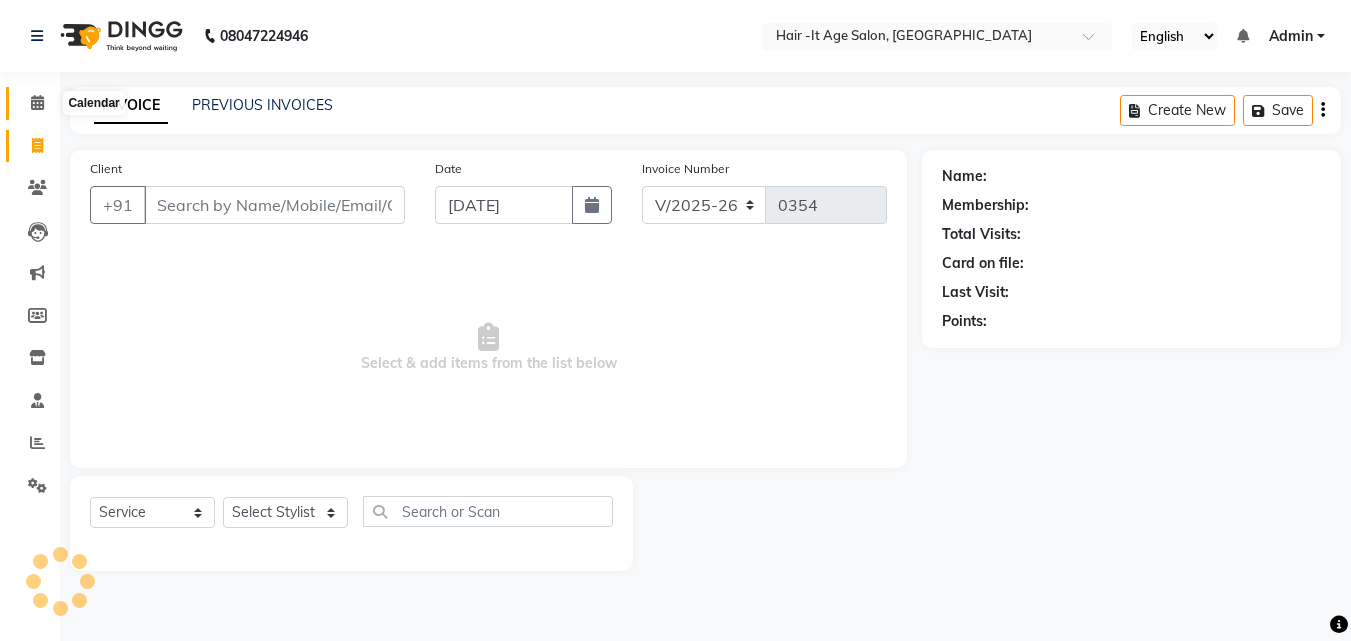 click 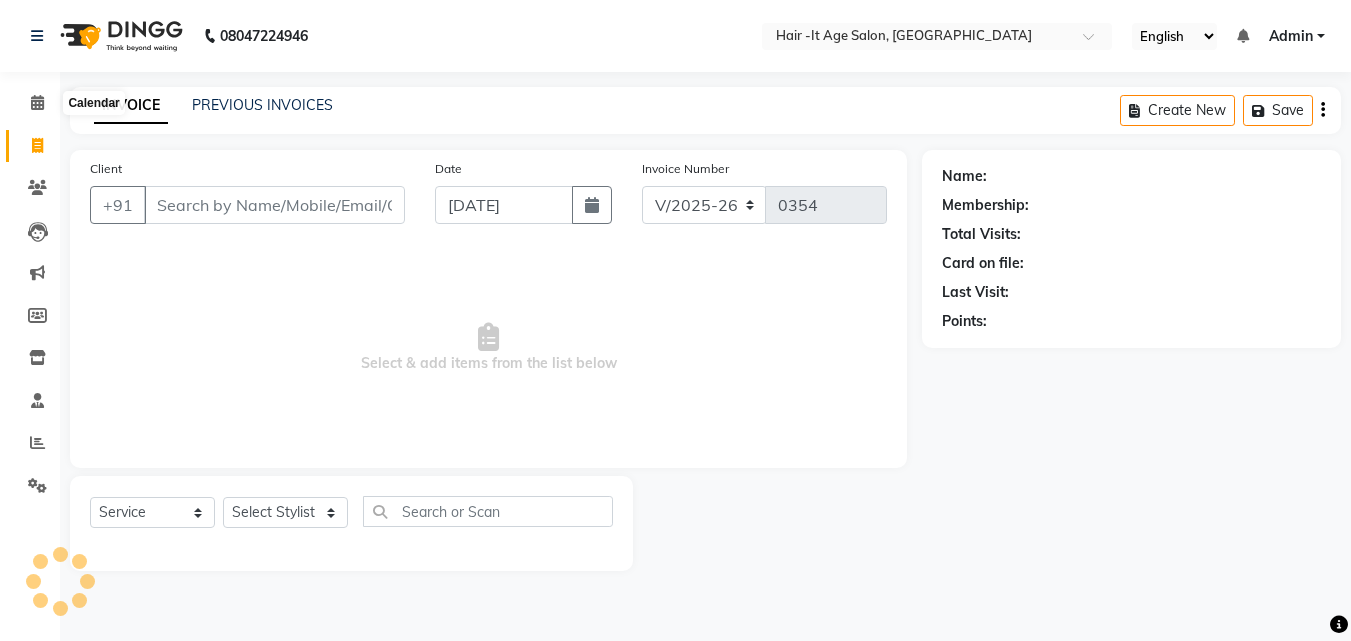 scroll, scrollTop: 0, scrollLeft: 0, axis: both 